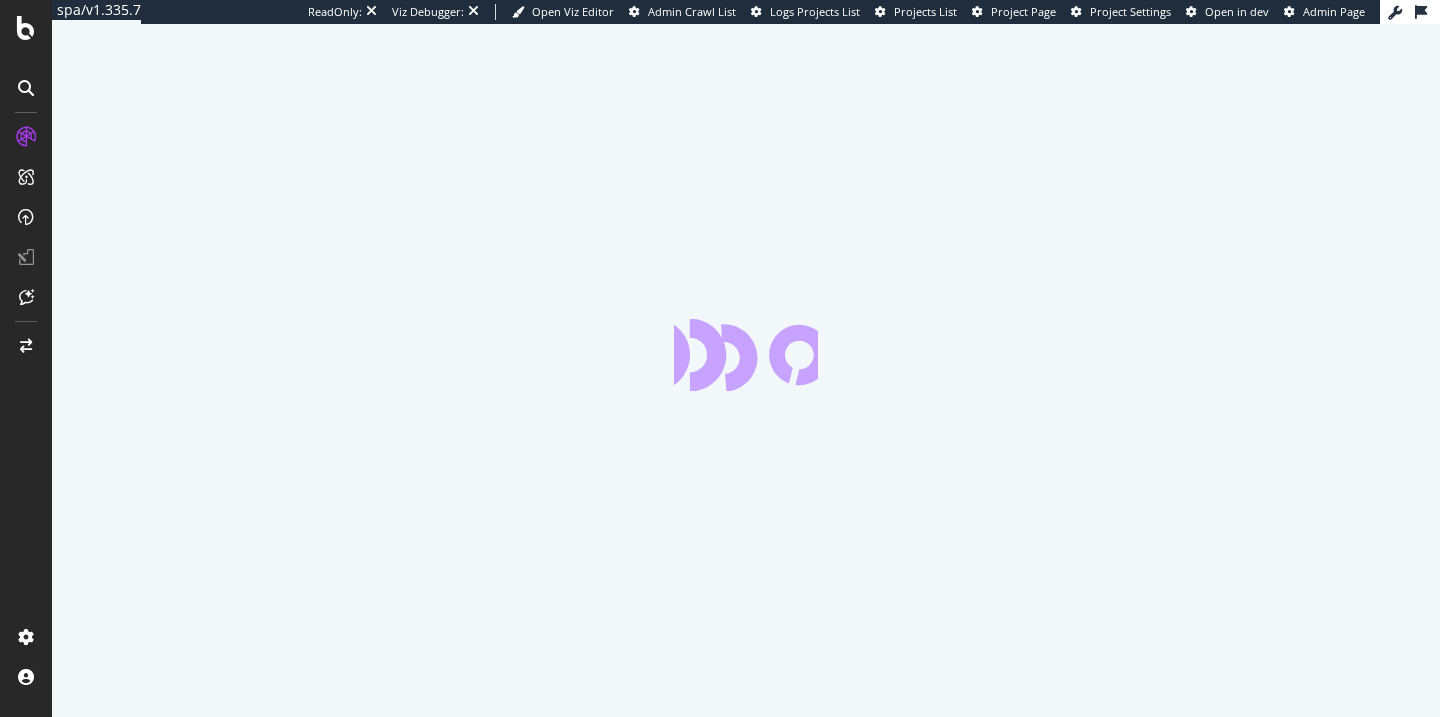 scroll, scrollTop: 0, scrollLeft: 0, axis: both 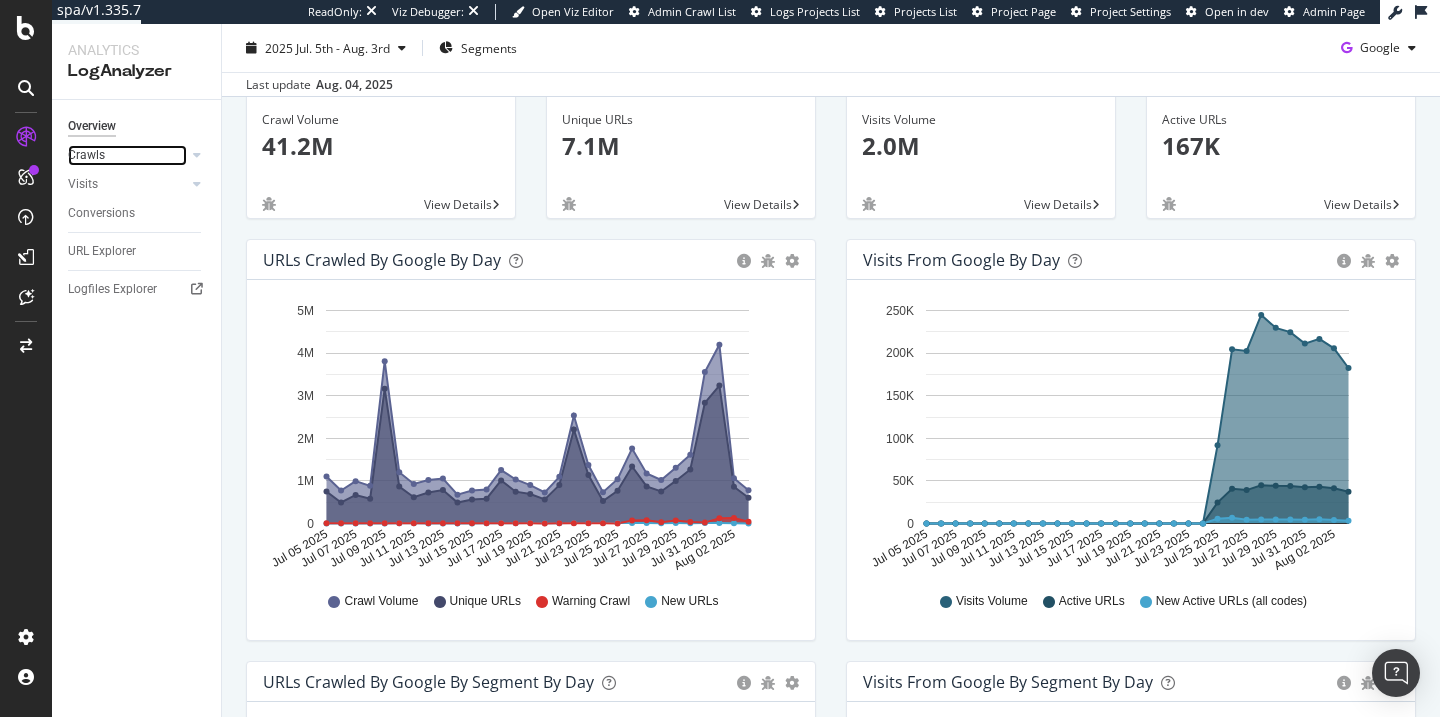 click on "Crawls" at bounding box center (127, 155) 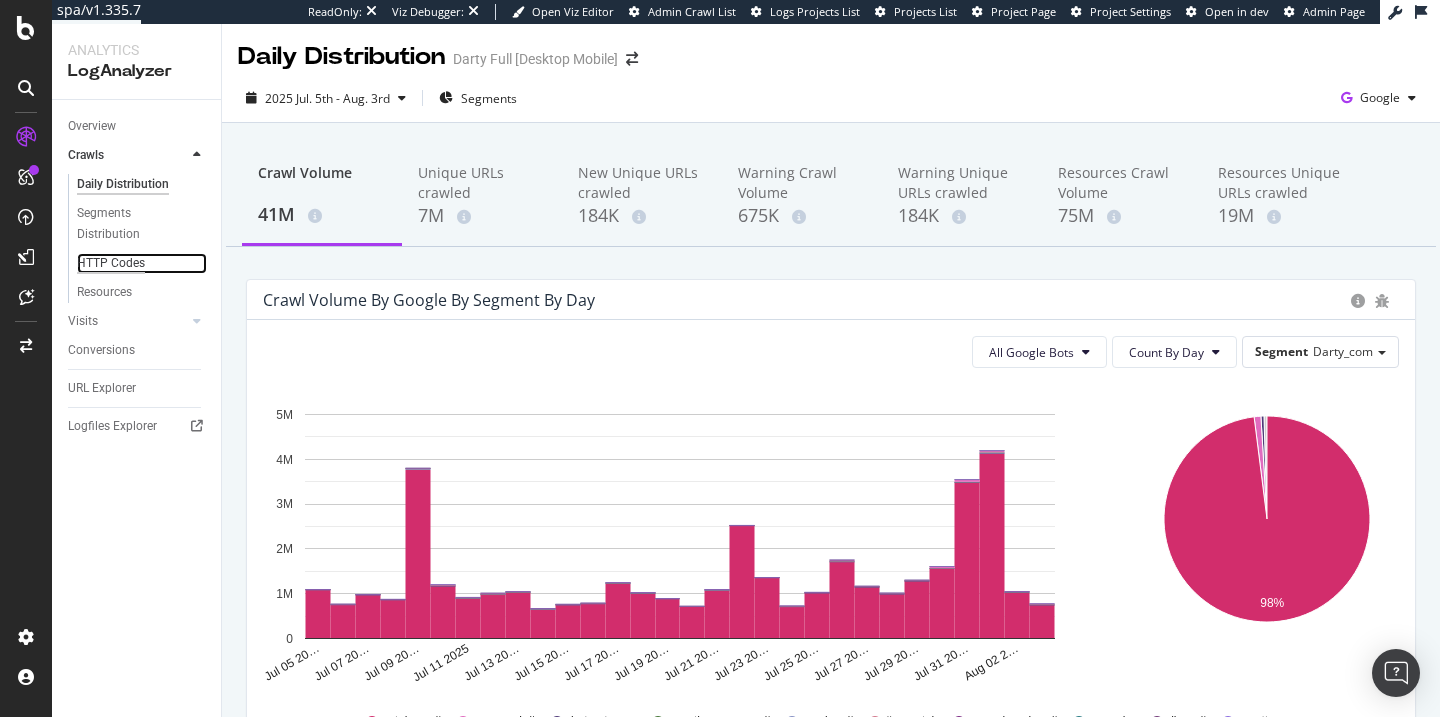 click on "HTTP Codes" at bounding box center [111, 263] 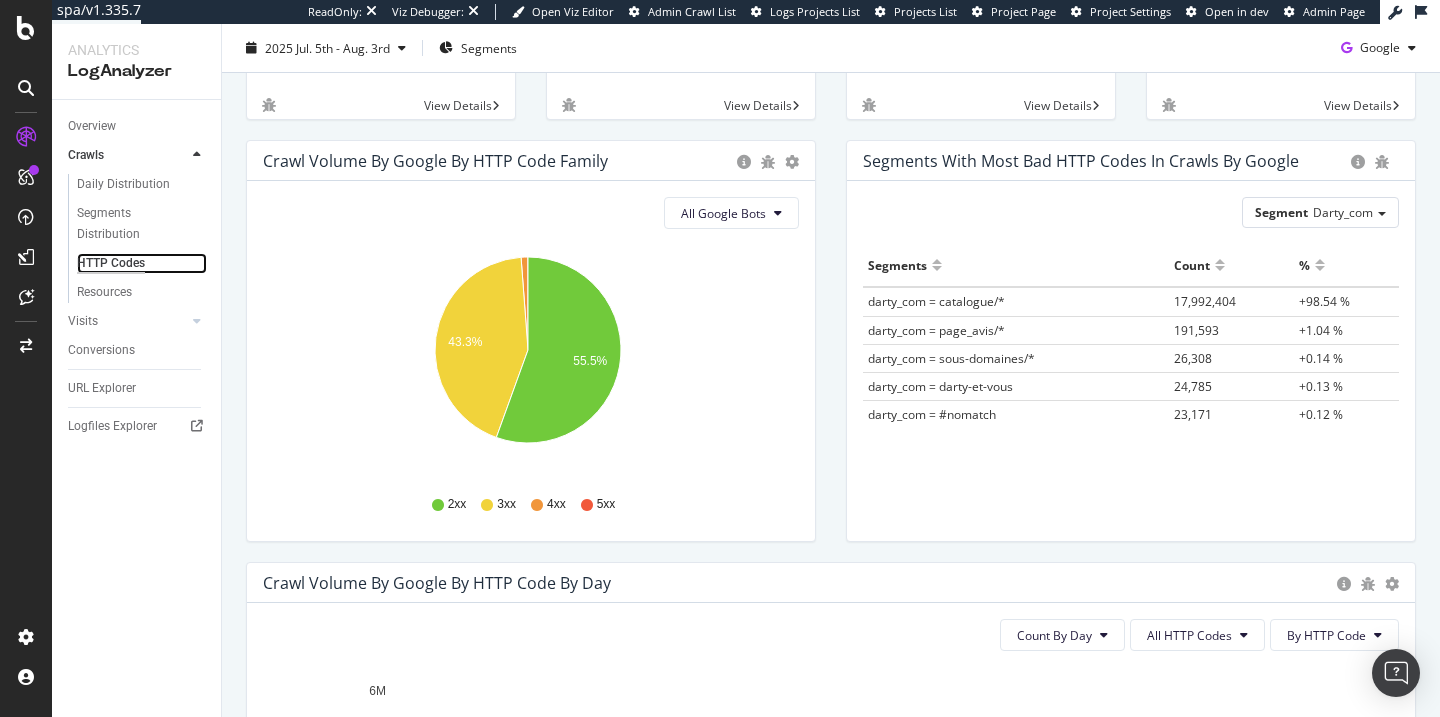 scroll, scrollTop: 0, scrollLeft: 0, axis: both 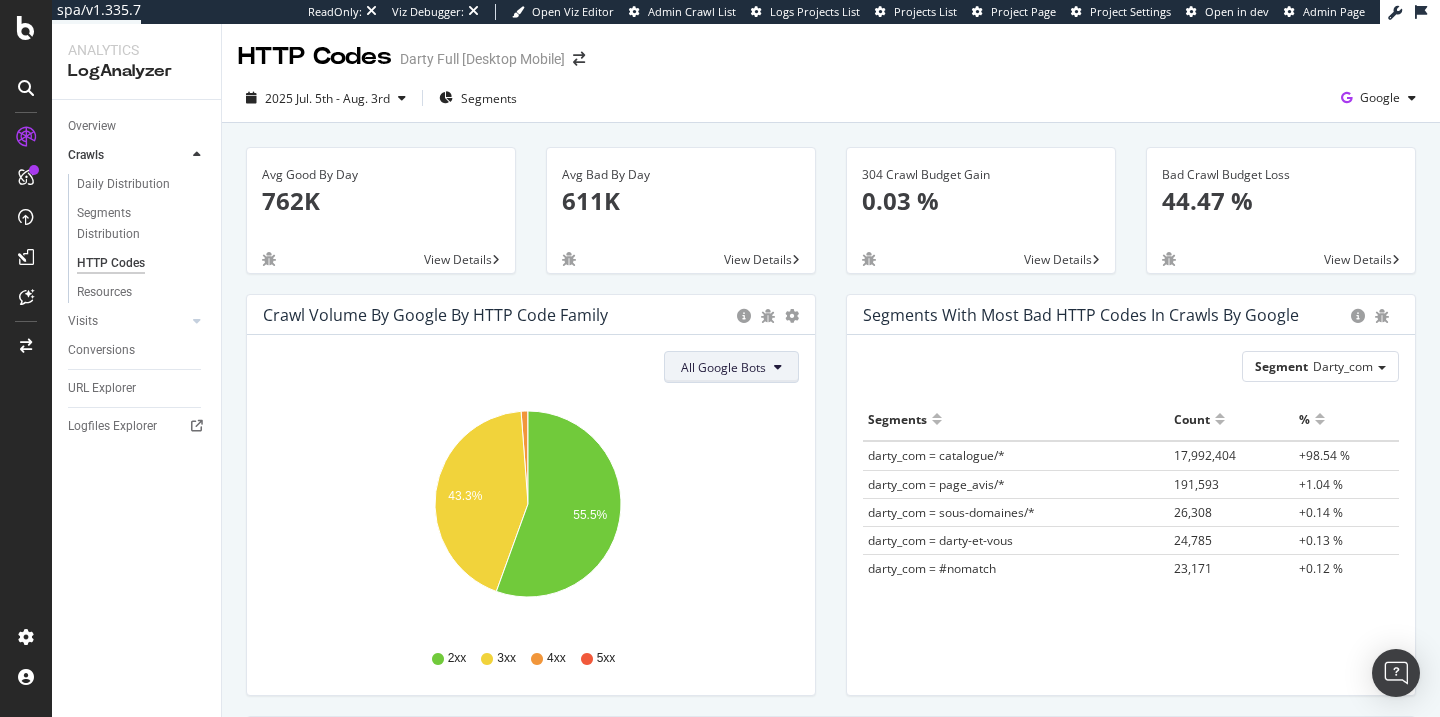 click on "All Google Bots" at bounding box center [723, 367] 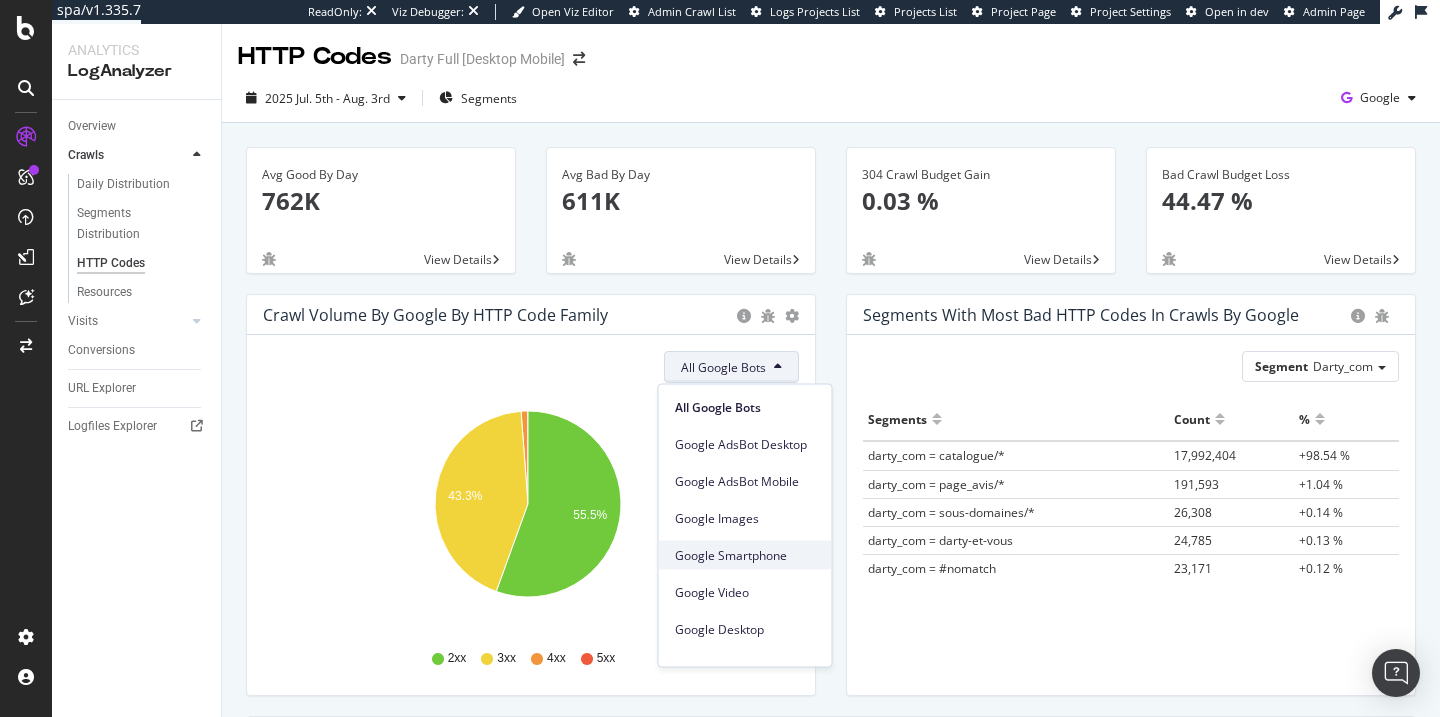 click on "Google Smartphone" at bounding box center (745, 555) 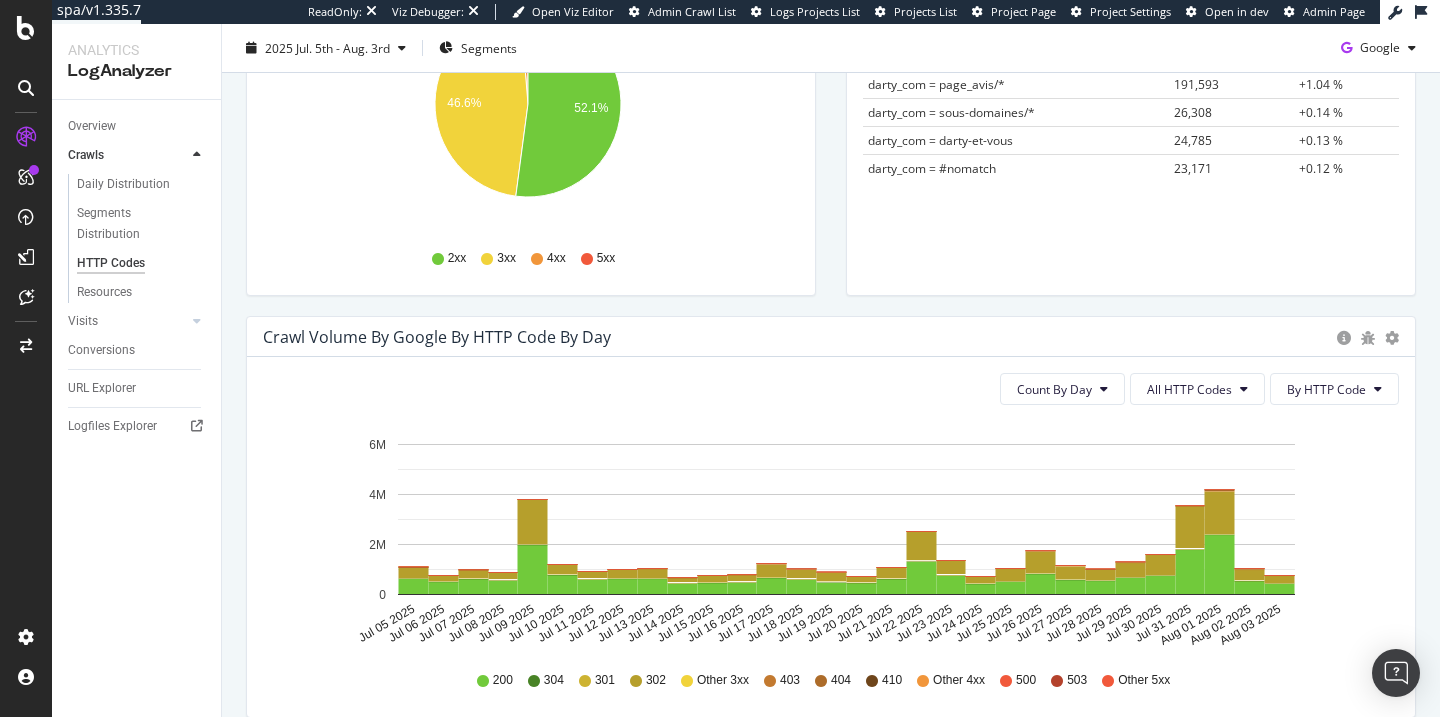 scroll, scrollTop: 570, scrollLeft: 0, axis: vertical 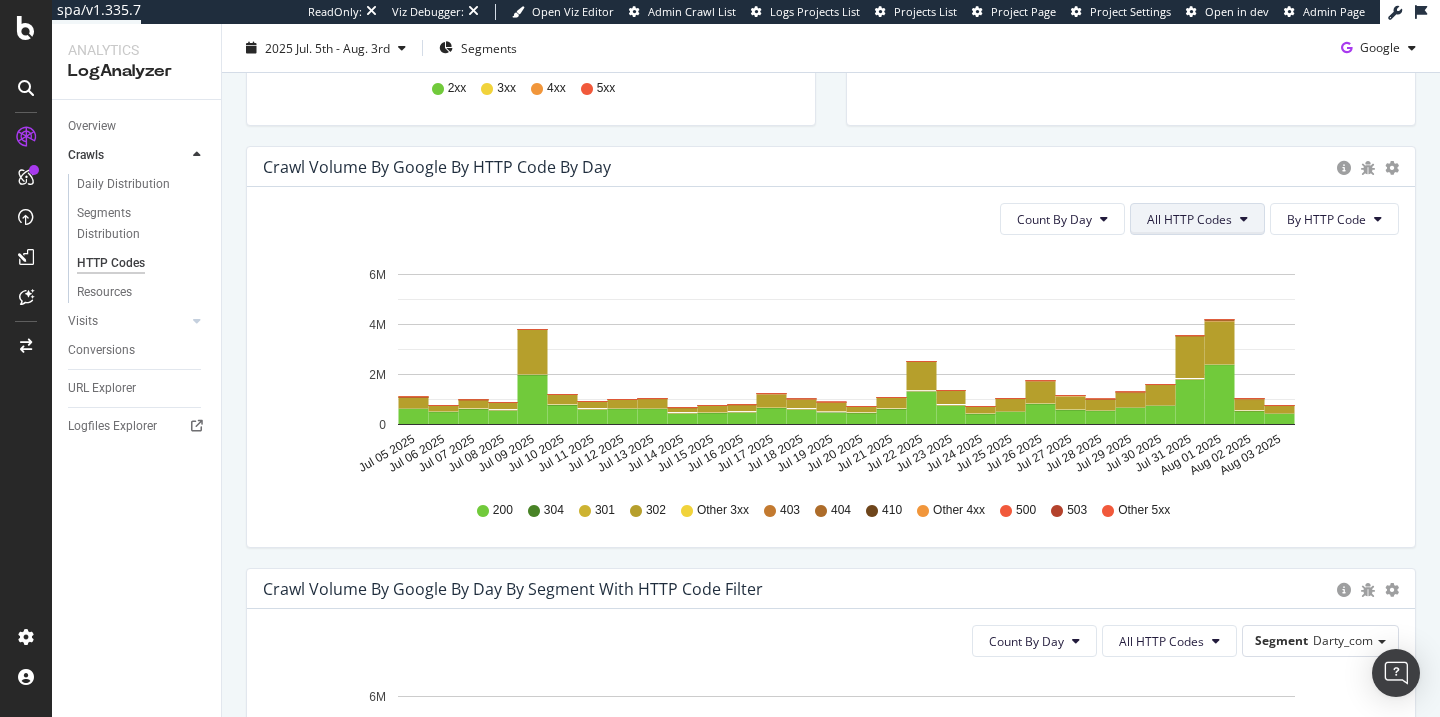 click on "All HTTP Codes" at bounding box center (1189, 219) 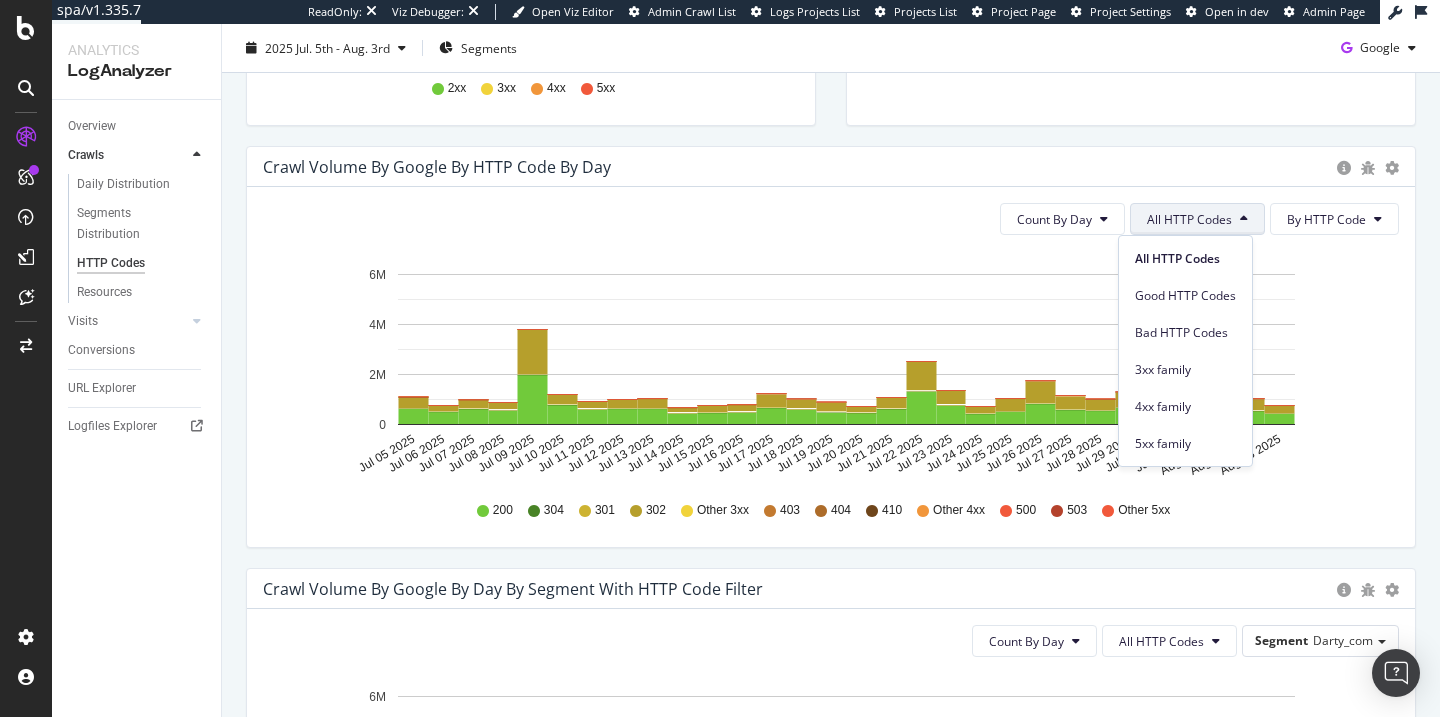 click on "All HTTP Codes" at bounding box center (1189, 219) 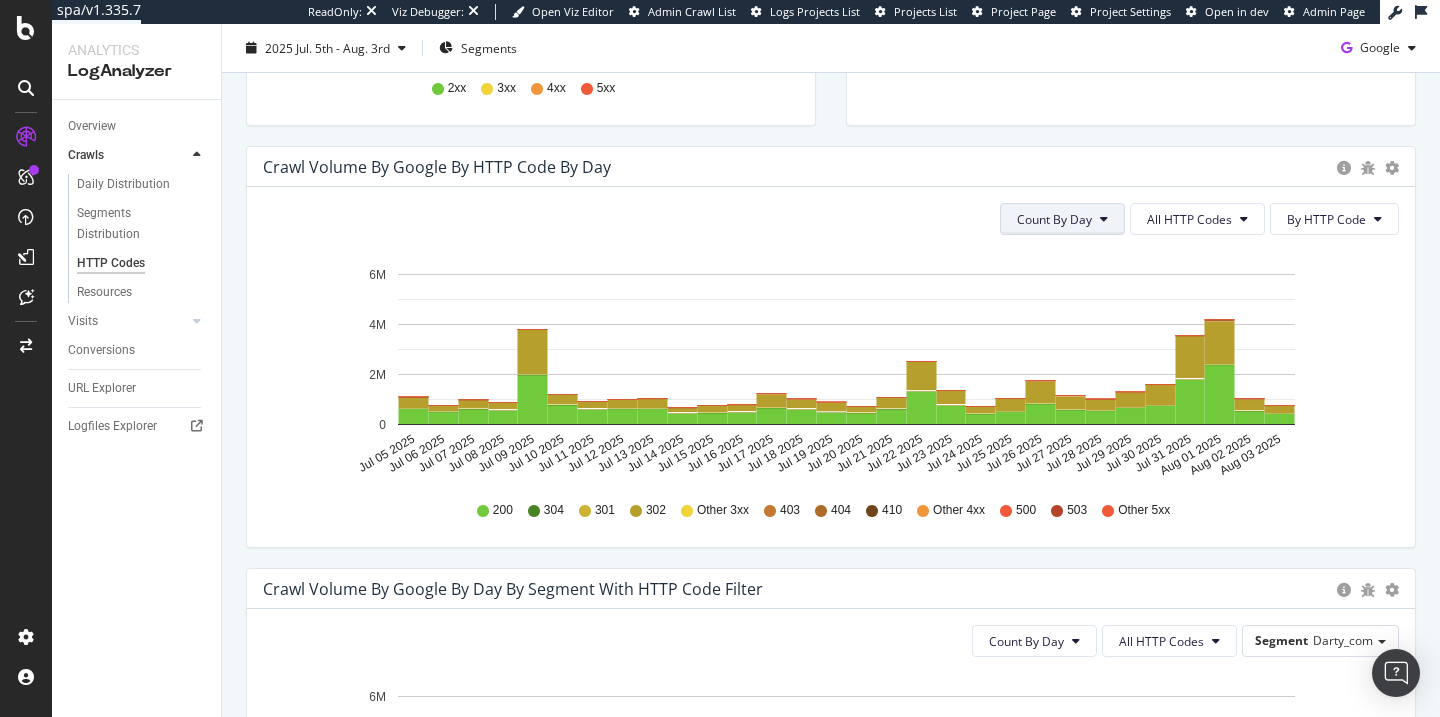 click on "Count By Day" at bounding box center (1054, 219) 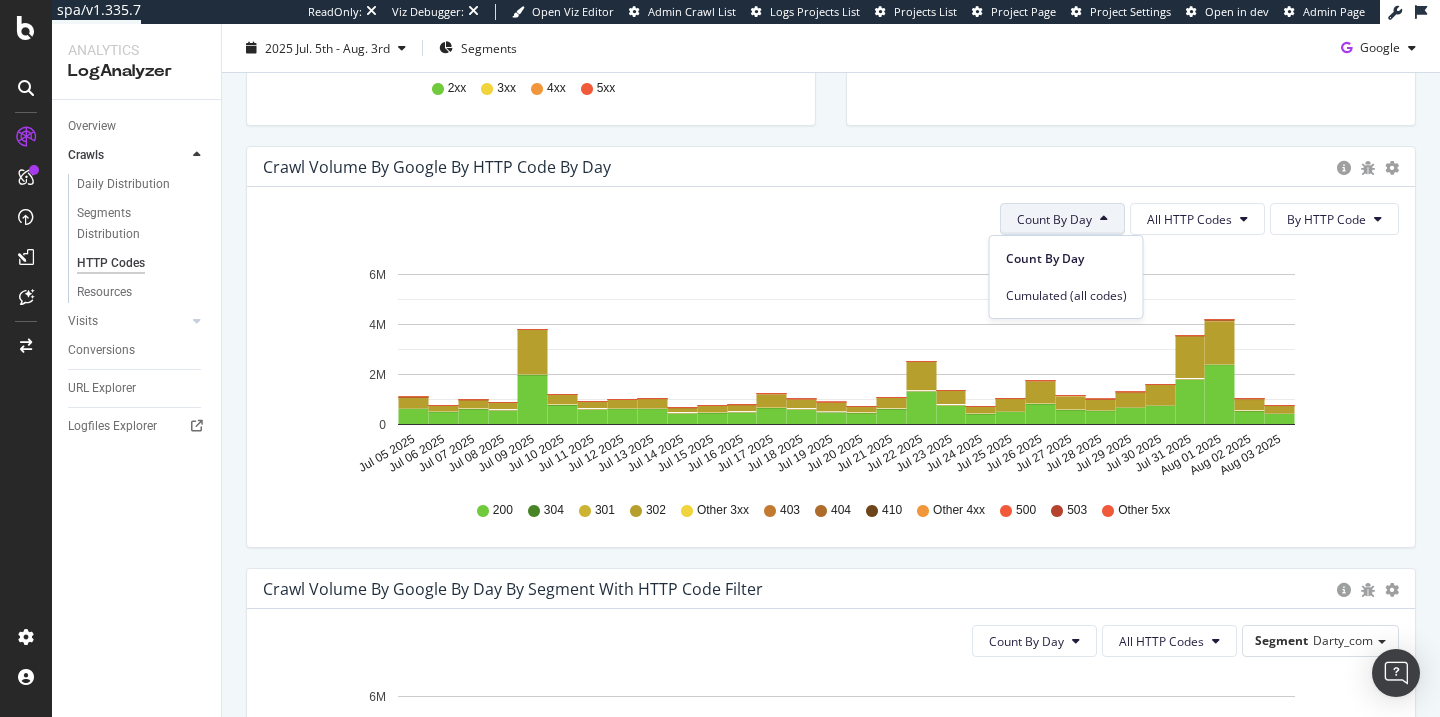 click on "Count By Day" at bounding box center (1054, 219) 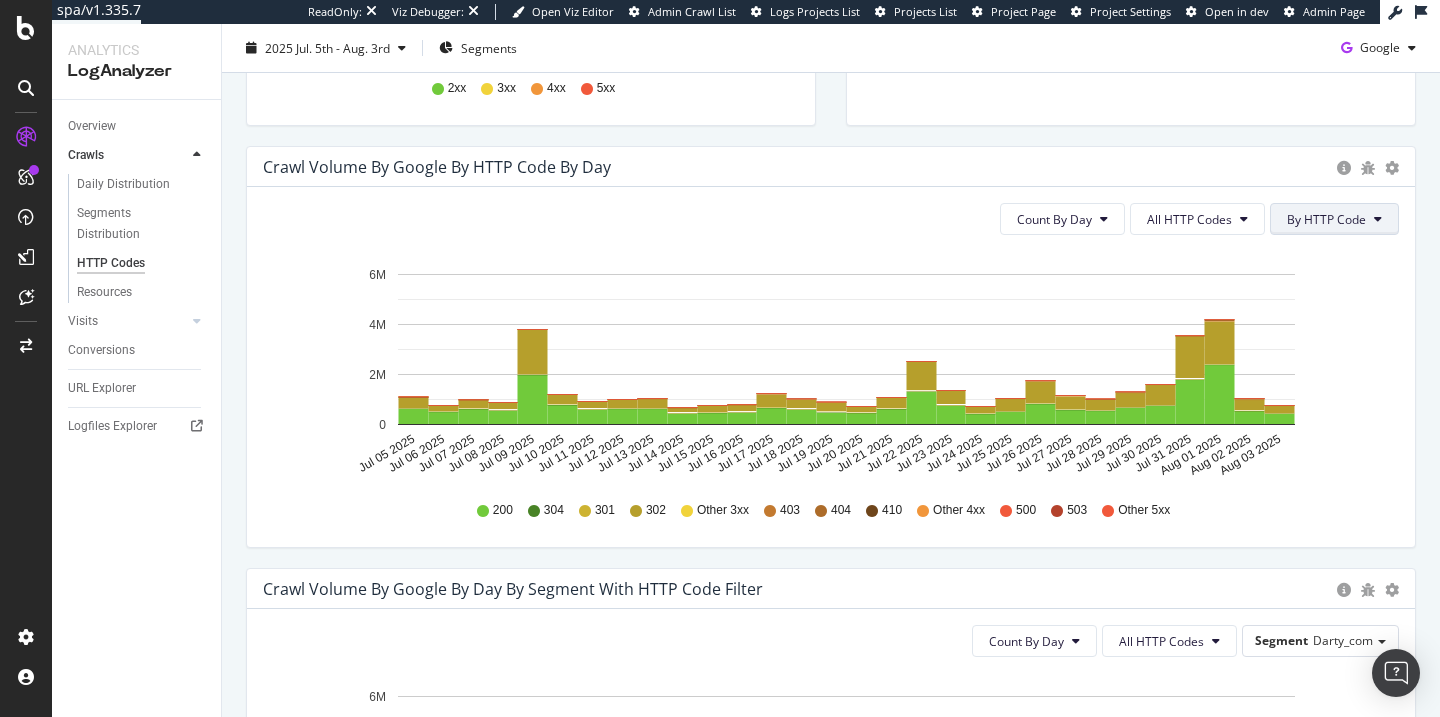 click on "By HTTP Code" at bounding box center [1326, 219] 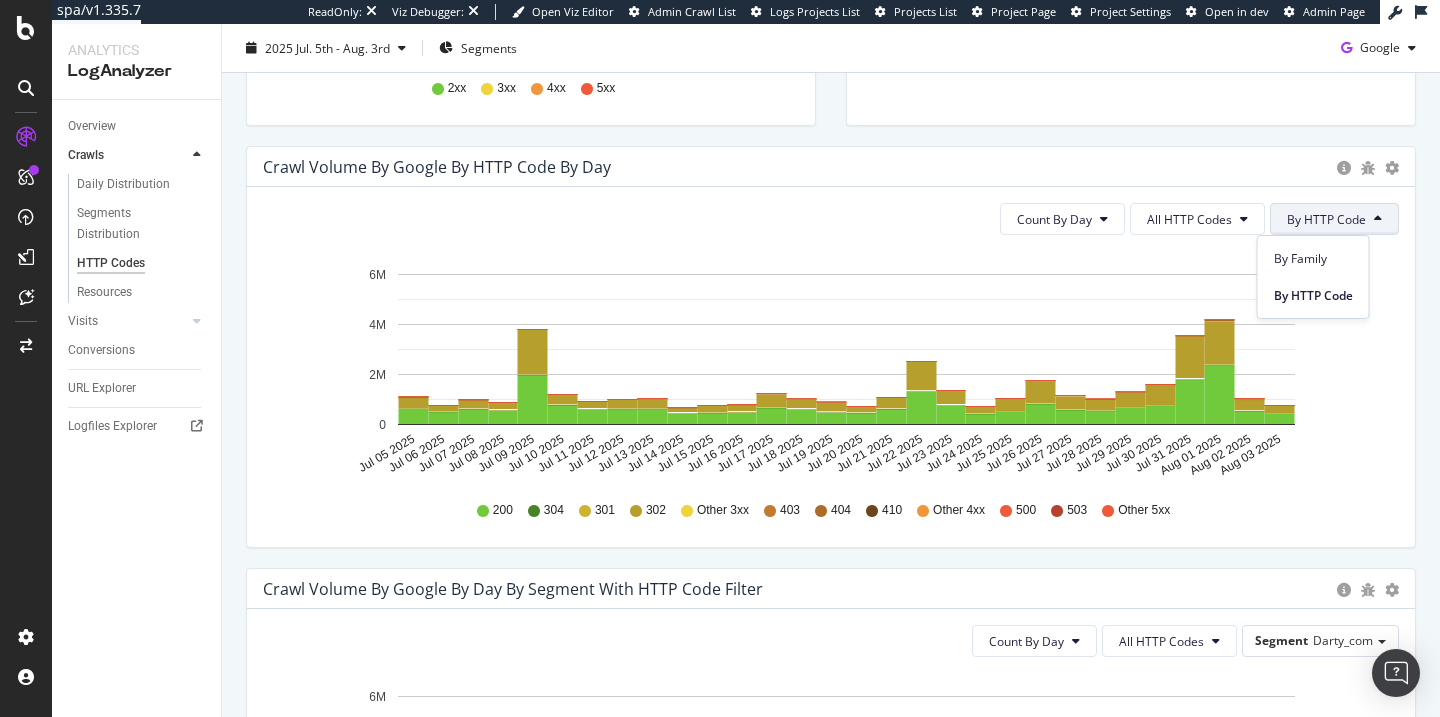 click on "By HTTP Code" at bounding box center (1326, 219) 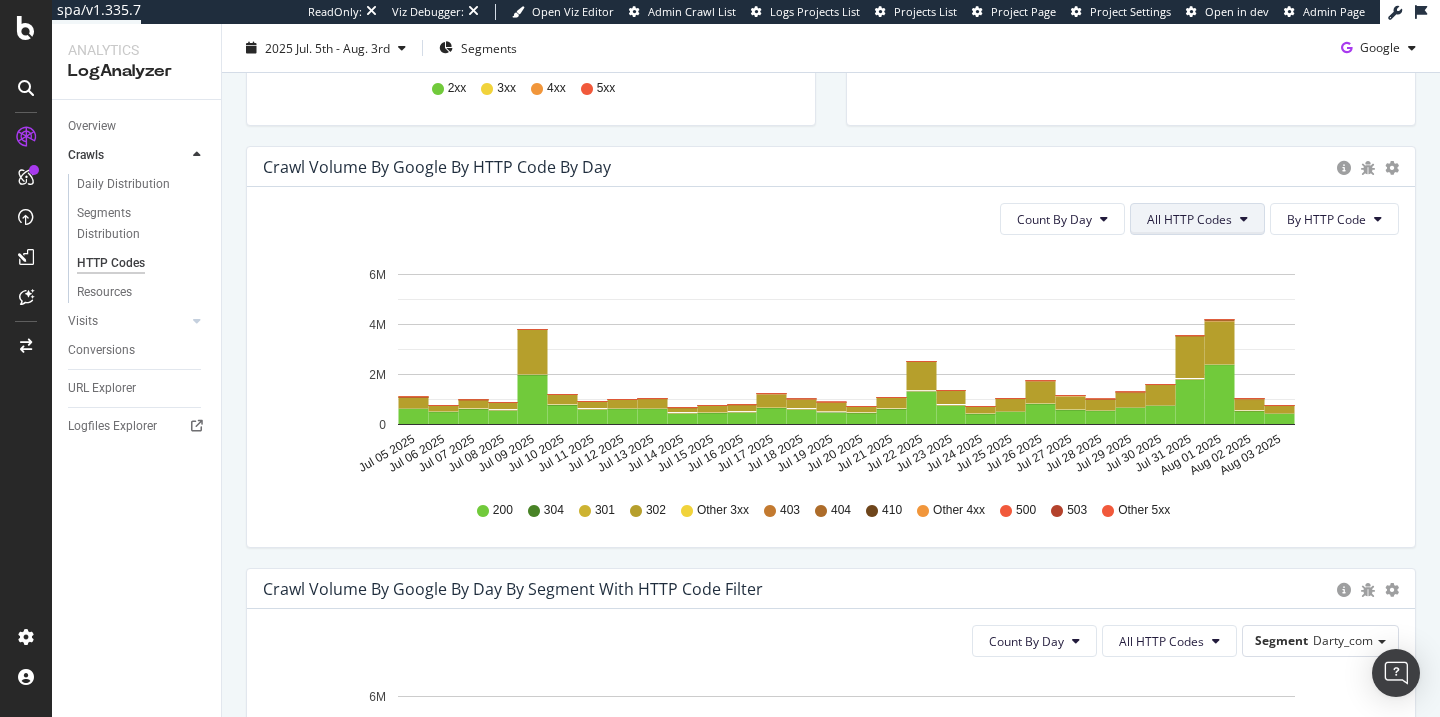 click on "All HTTP Codes" at bounding box center (1189, 219) 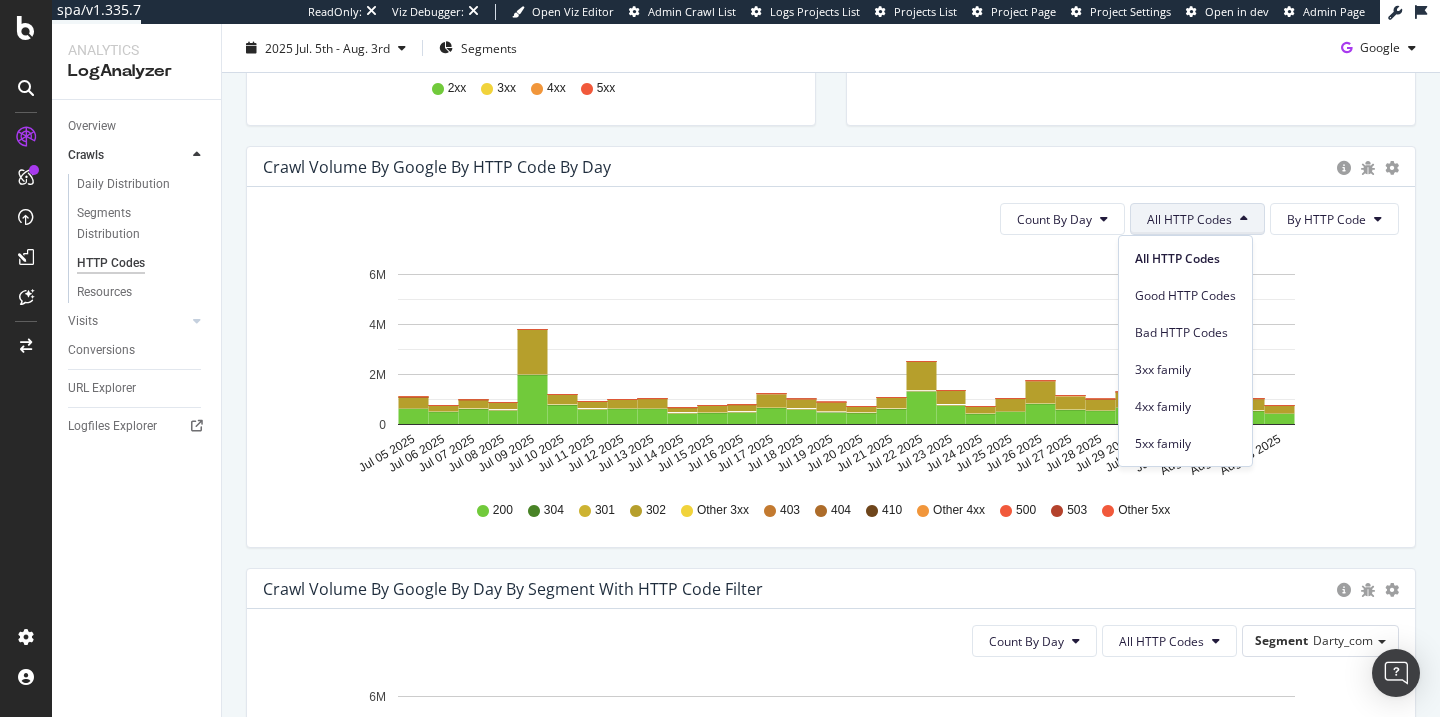 click on "All HTTP Codes" at bounding box center (1189, 219) 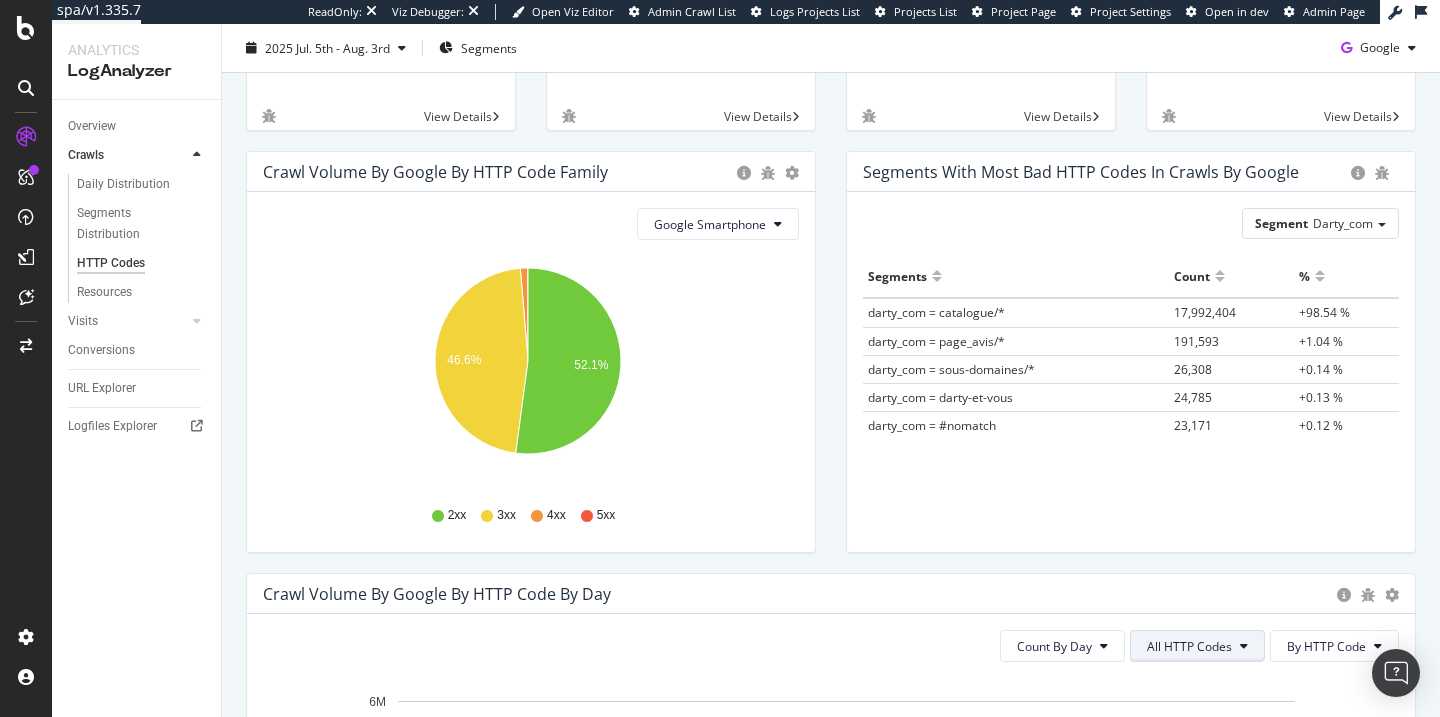 scroll, scrollTop: 0, scrollLeft: 0, axis: both 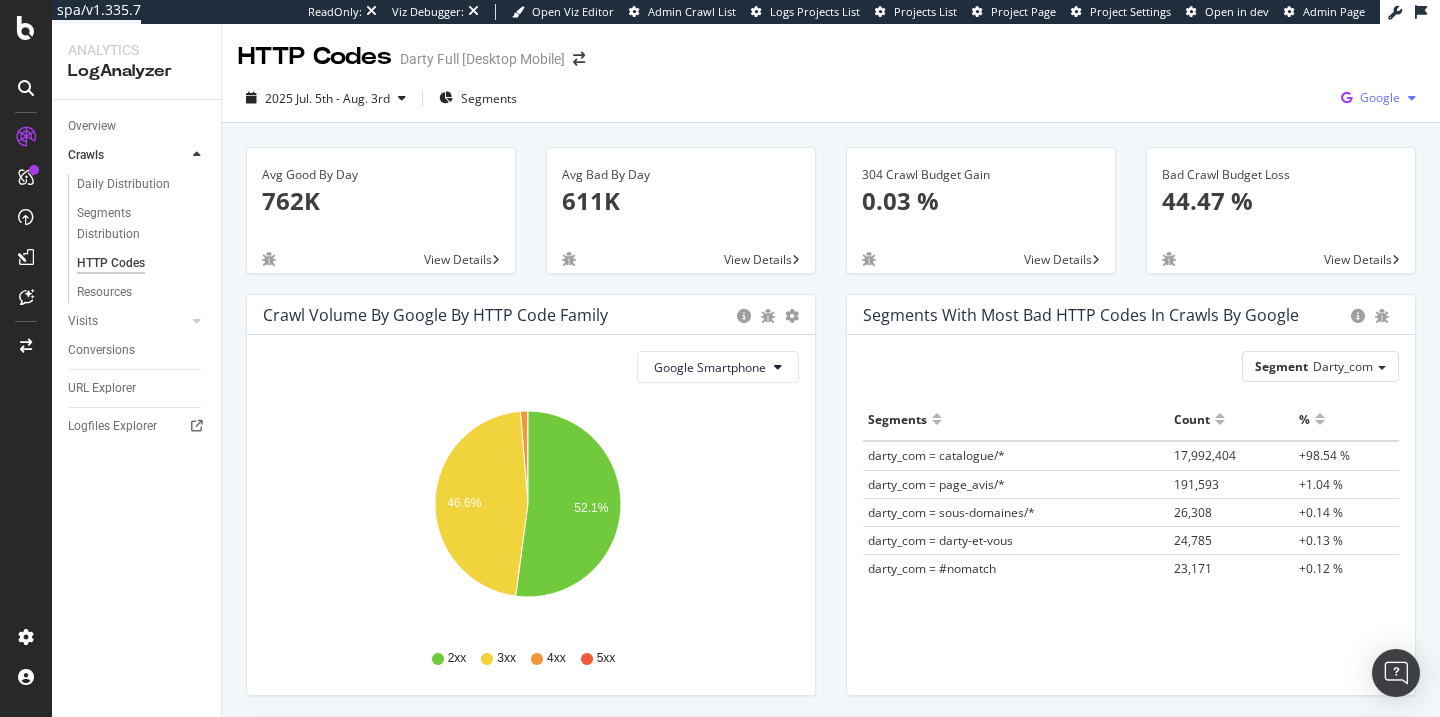click on "Google" at bounding box center (1380, 97) 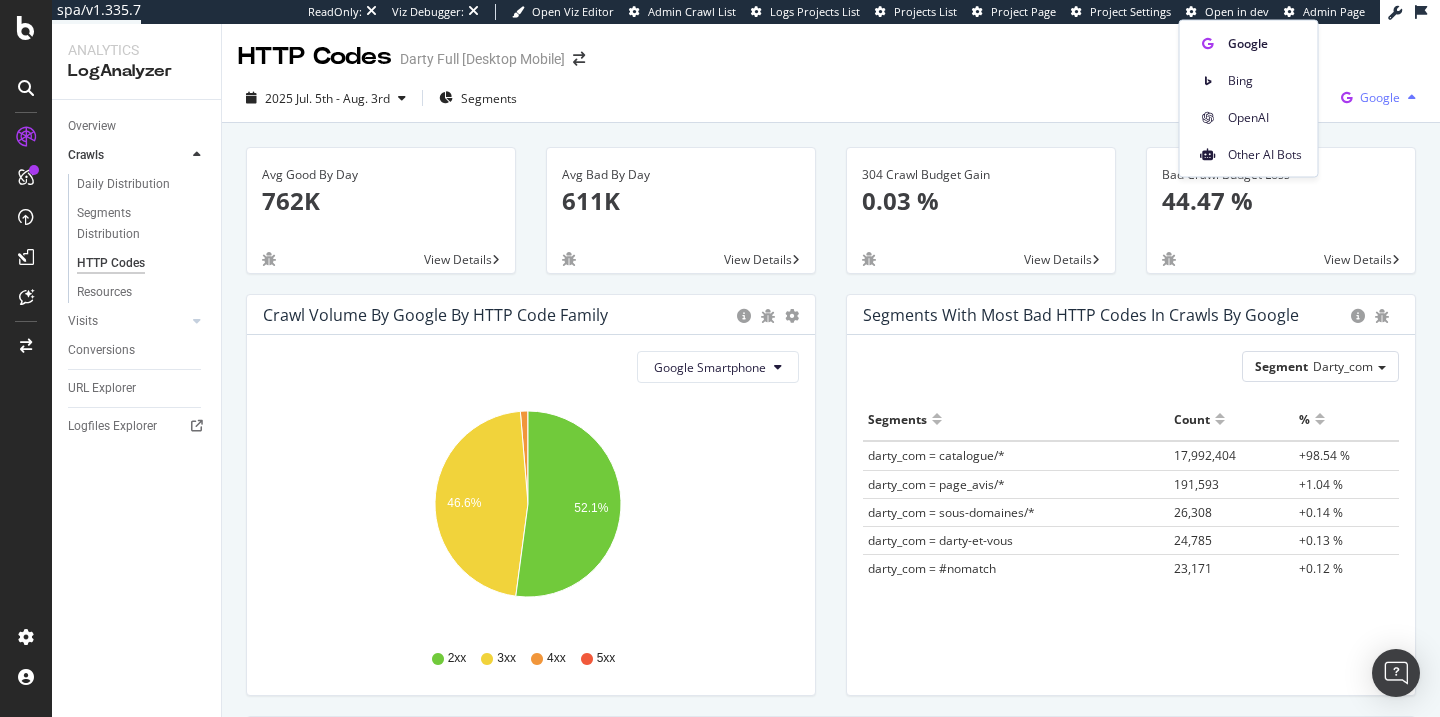 click on "Google" at bounding box center (1380, 97) 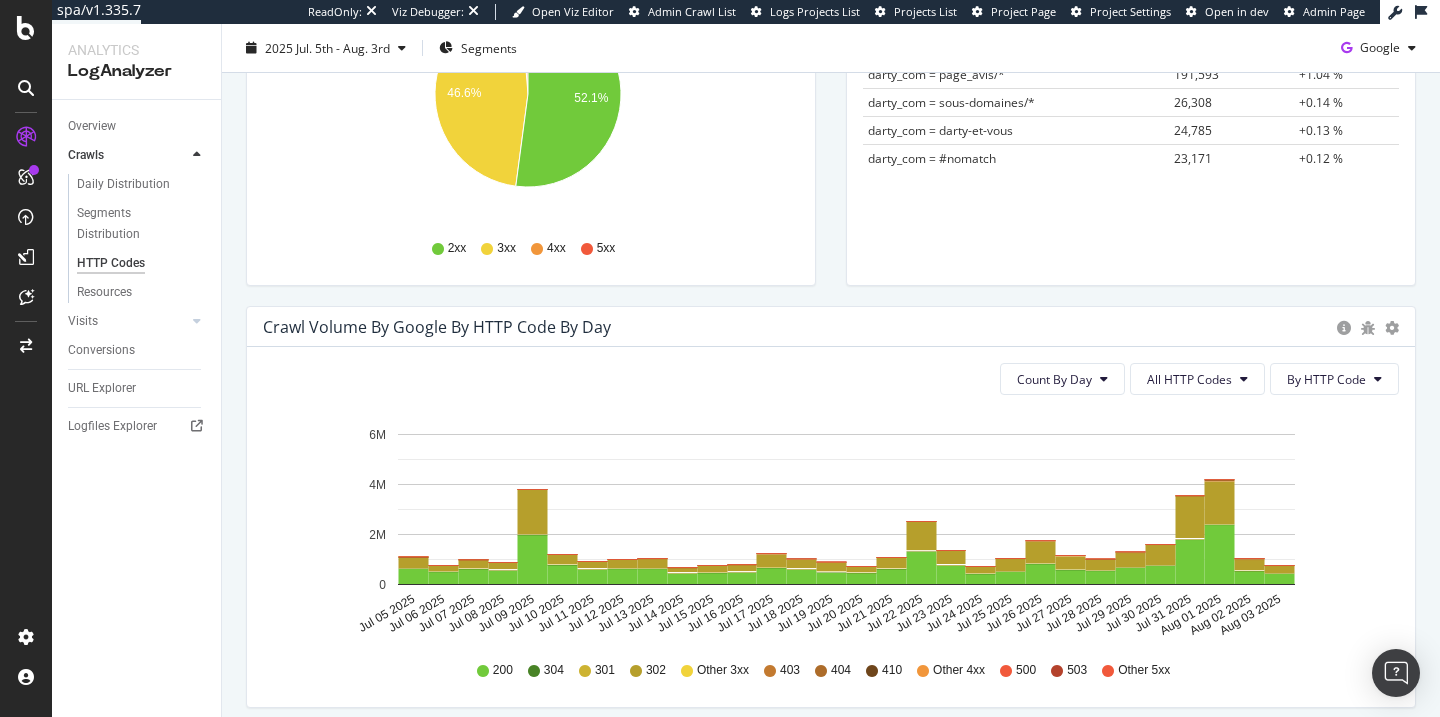 scroll, scrollTop: 584, scrollLeft: 0, axis: vertical 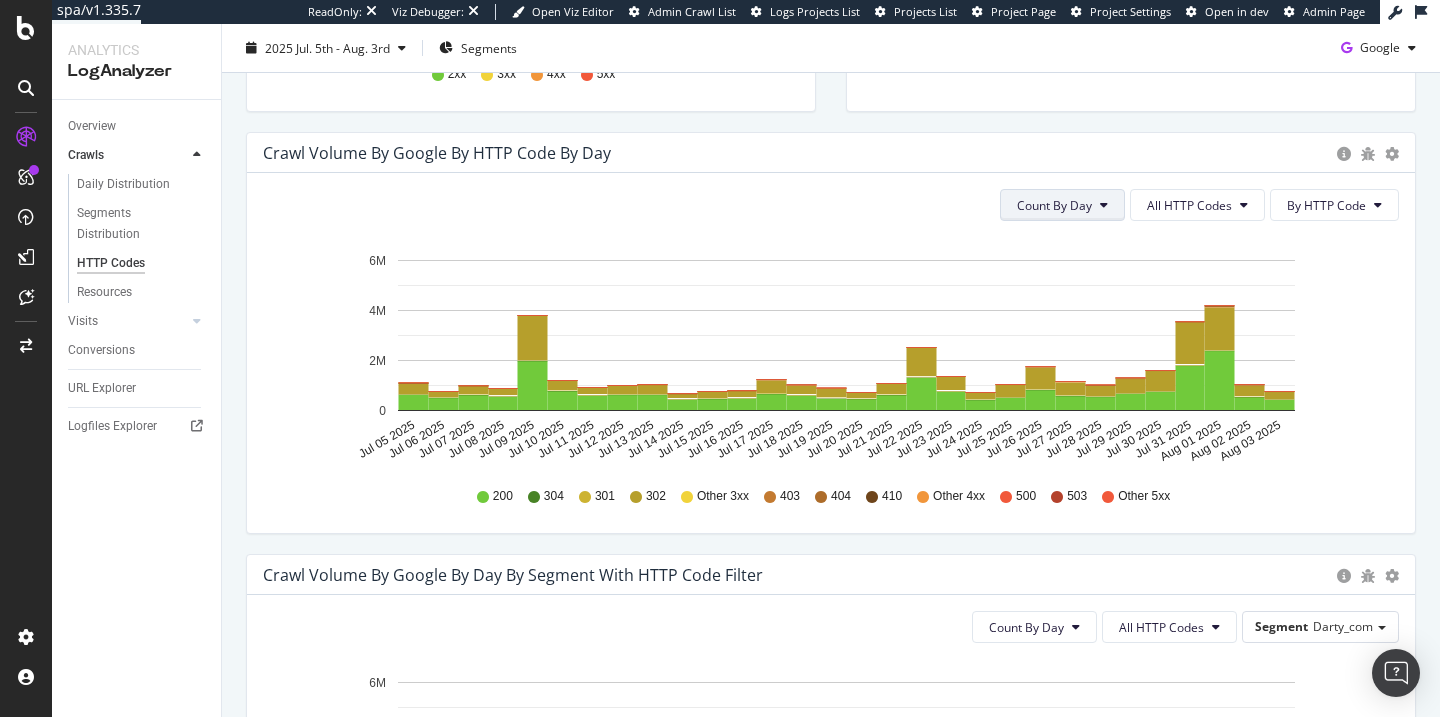 click at bounding box center [1104, 205] 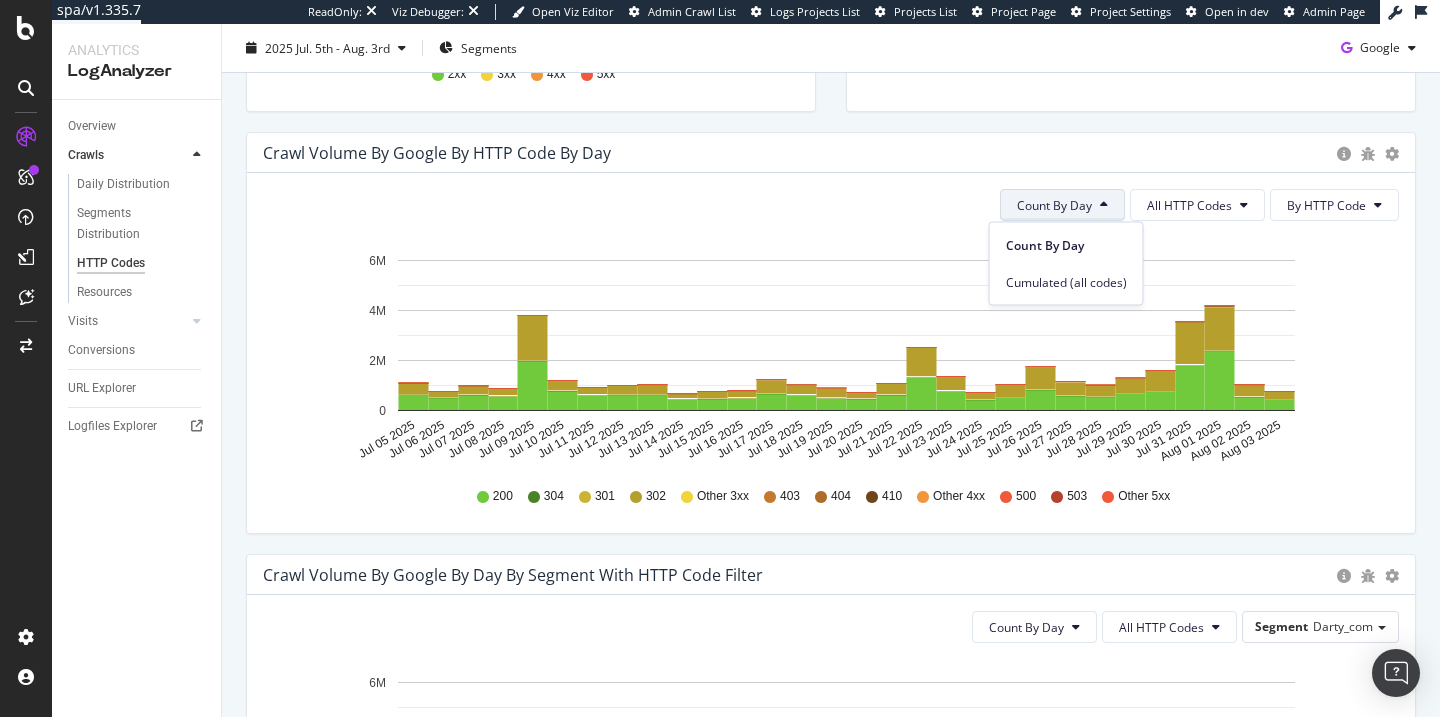 click at bounding box center [1104, 205] 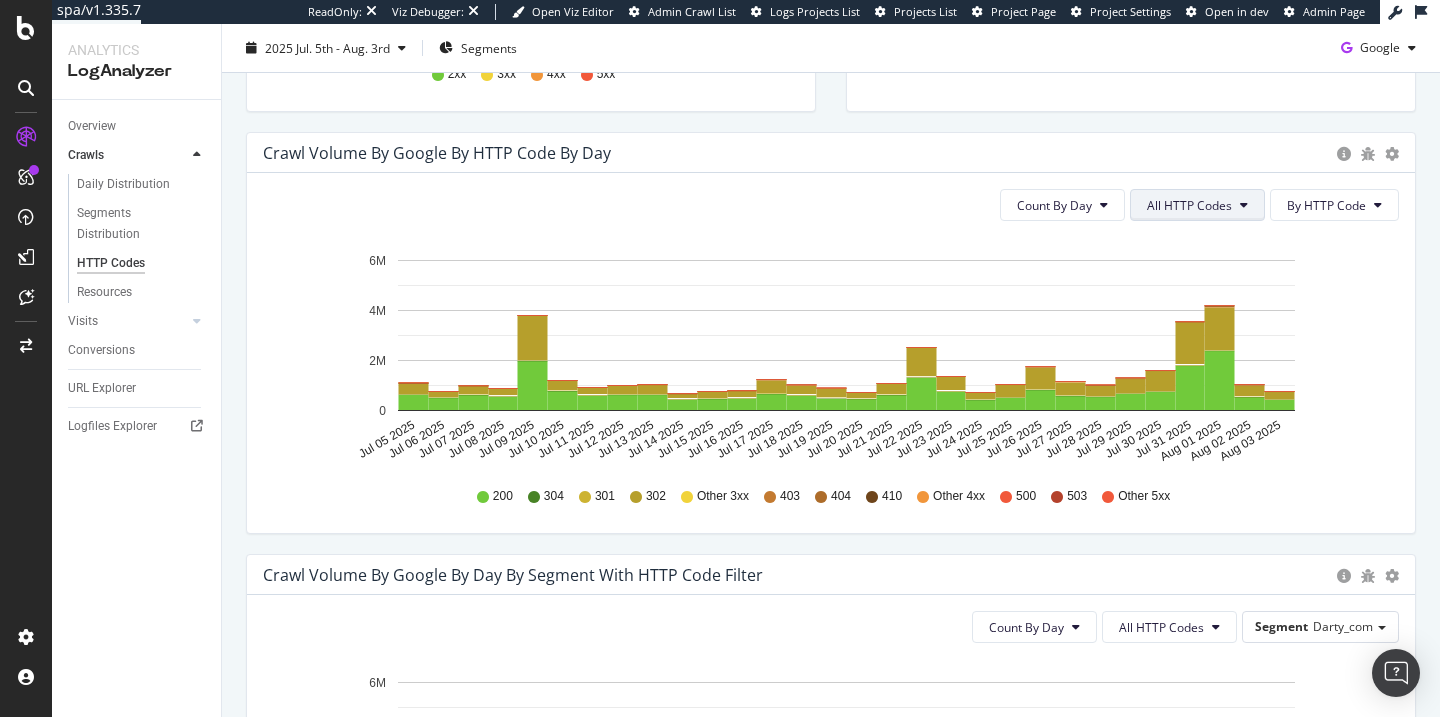 click on "All HTTP Codes" at bounding box center (1189, 205) 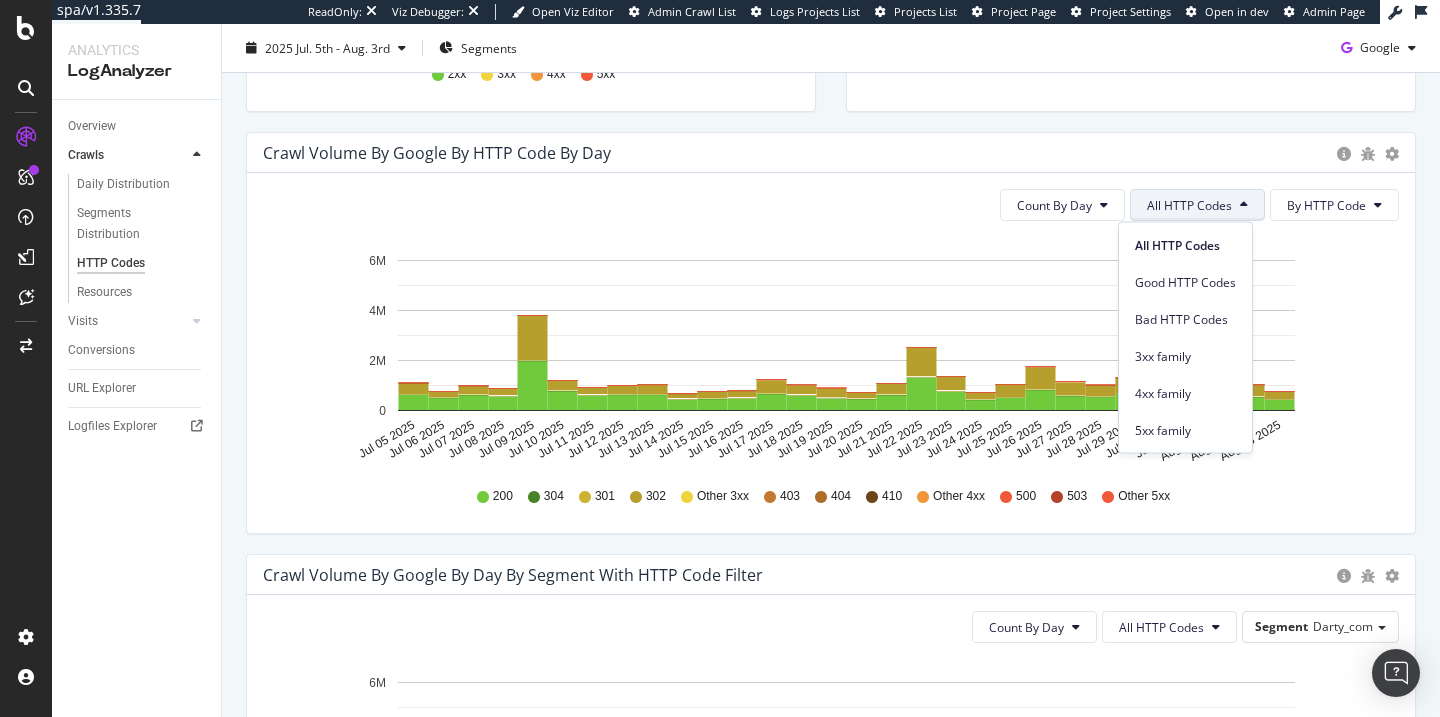 click on "All HTTP Codes" at bounding box center (1189, 205) 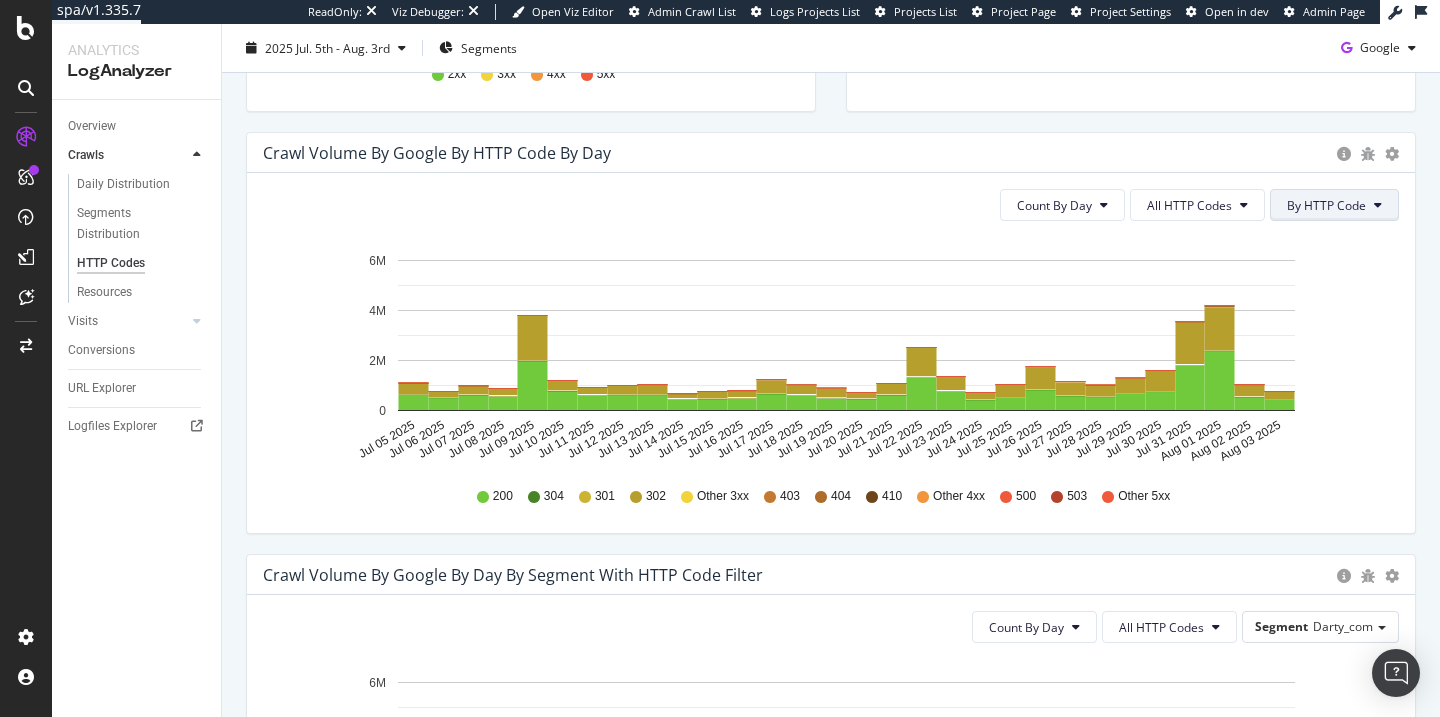 click on "By HTTP Code" at bounding box center [1326, 205] 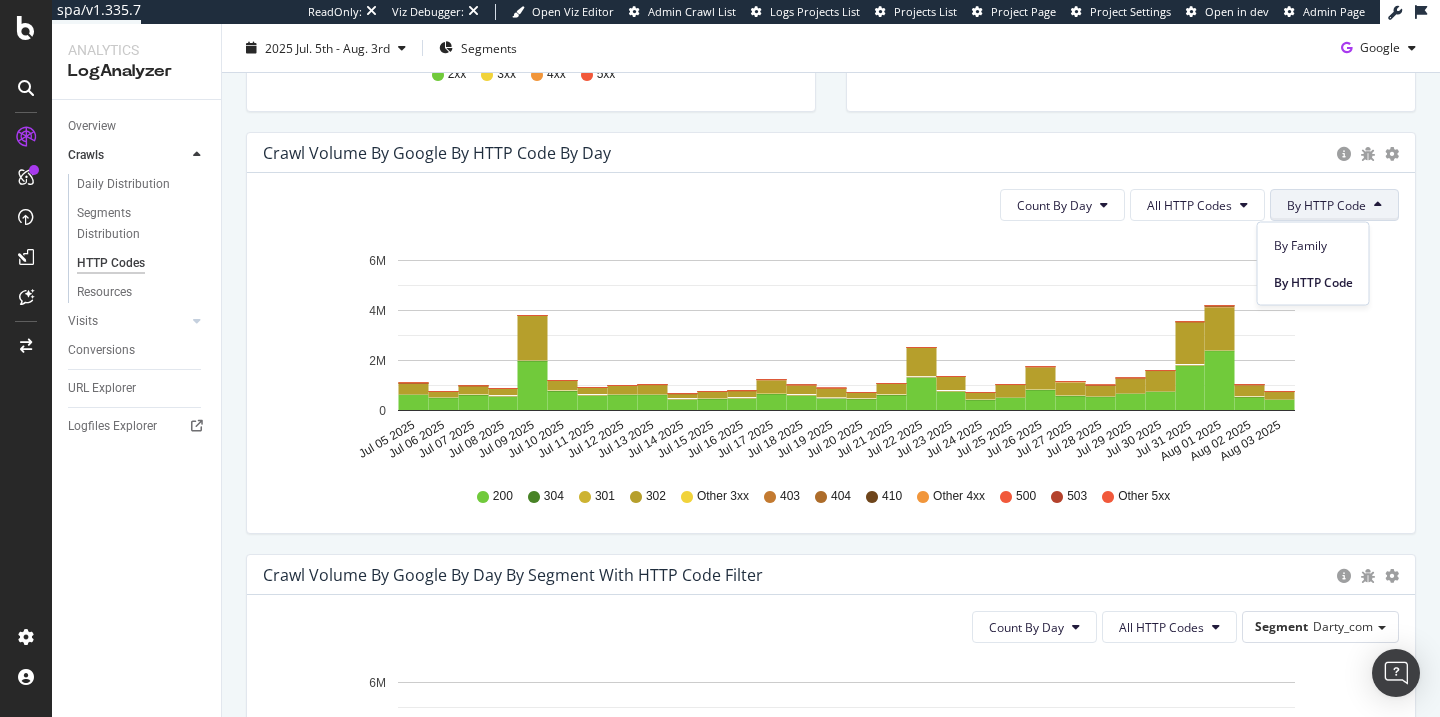 click on "By HTTP Code" at bounding box center [1326, 205] 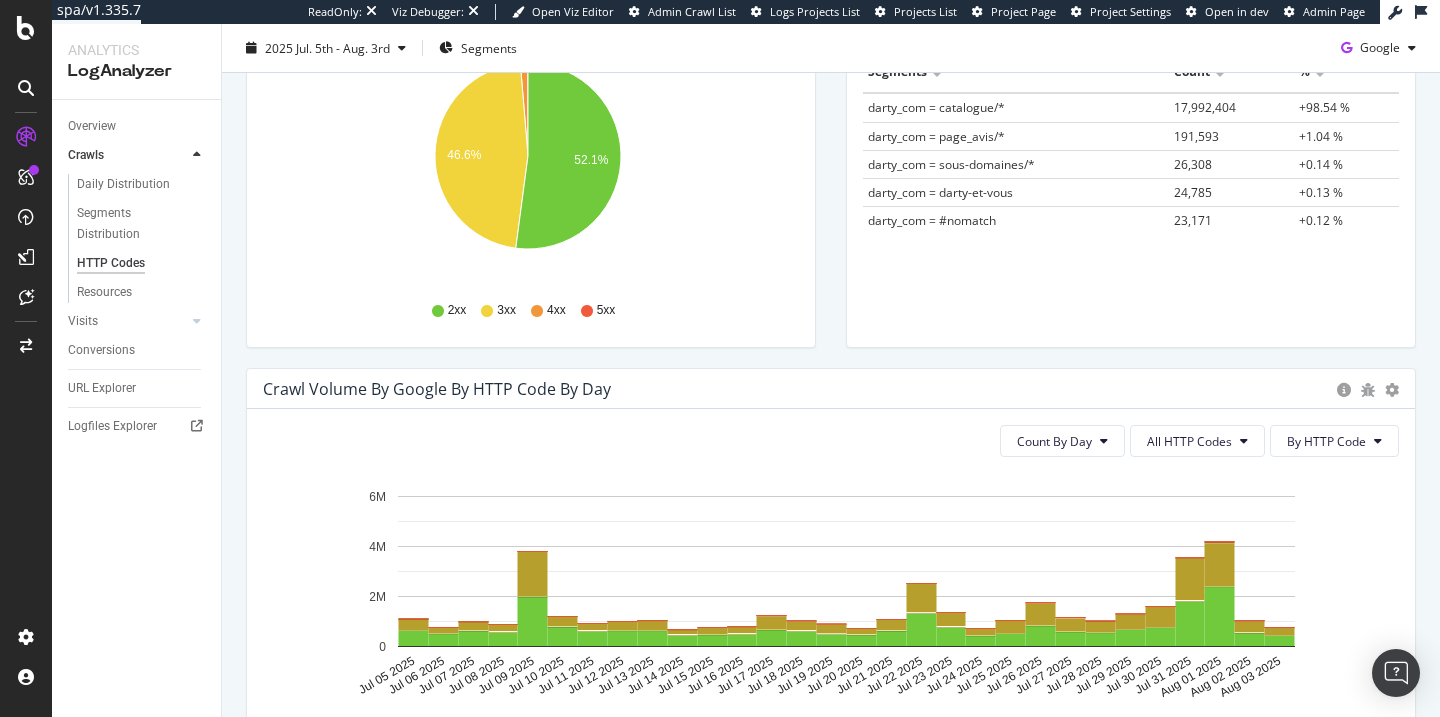 scroll, scrollTop: 762, scrollLeft: 0, axis: vertical 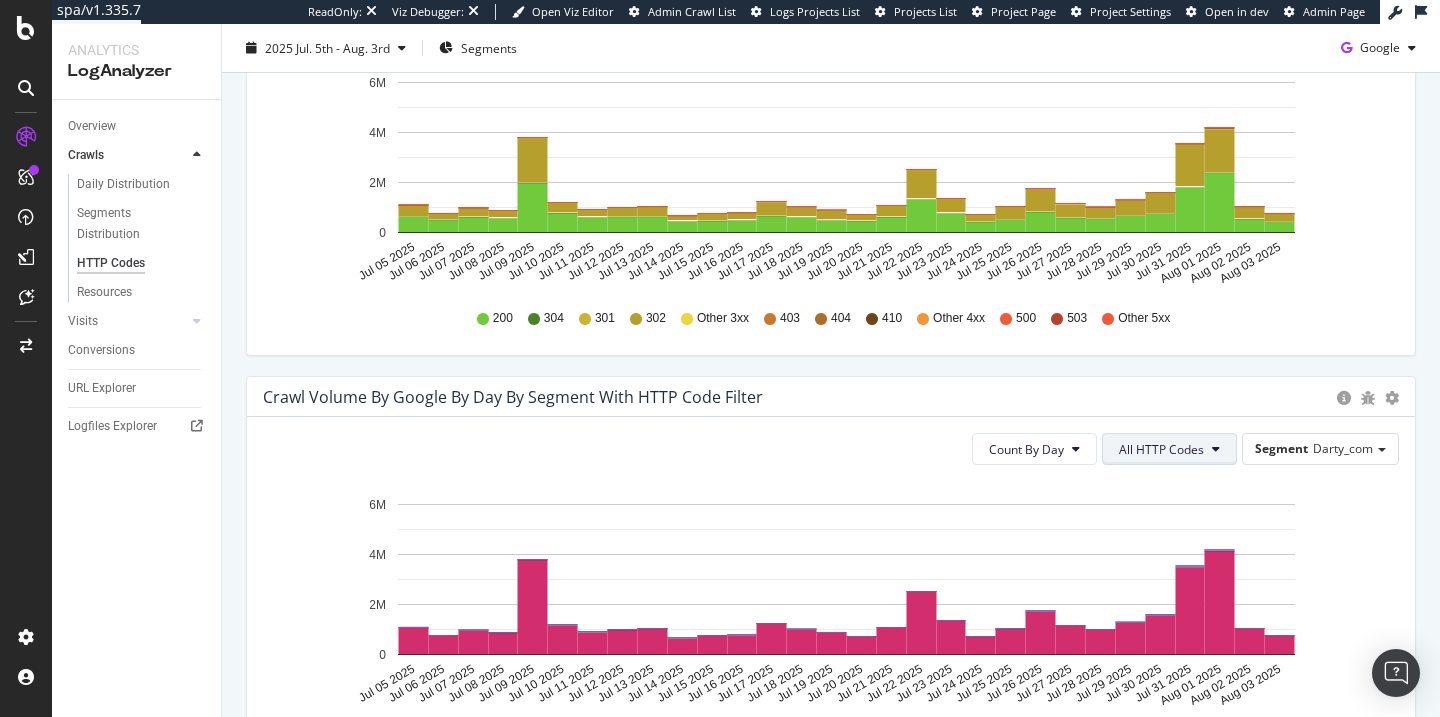 click on "All HTTP Codes" at bounding box center [1161, 449] 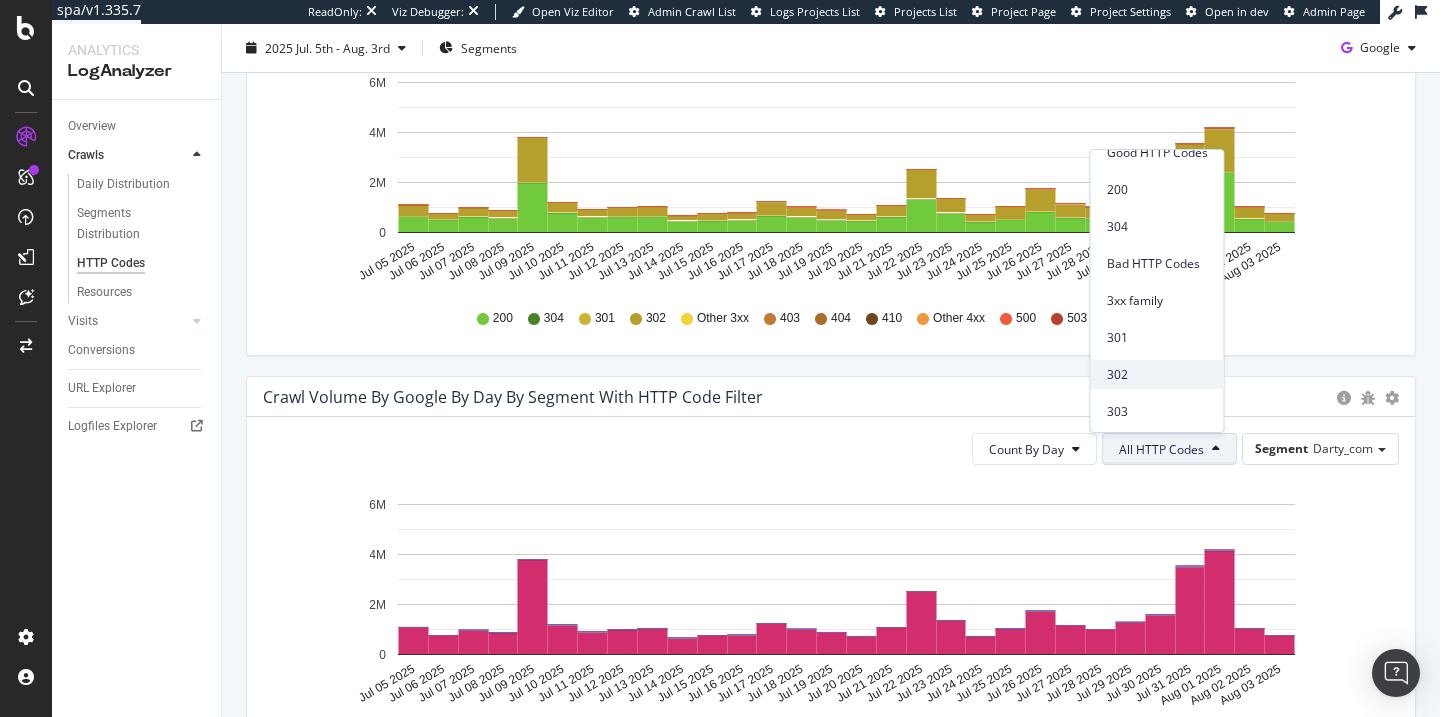 scroll, scrollTop: 0, scrollLeft: 0, axis: both 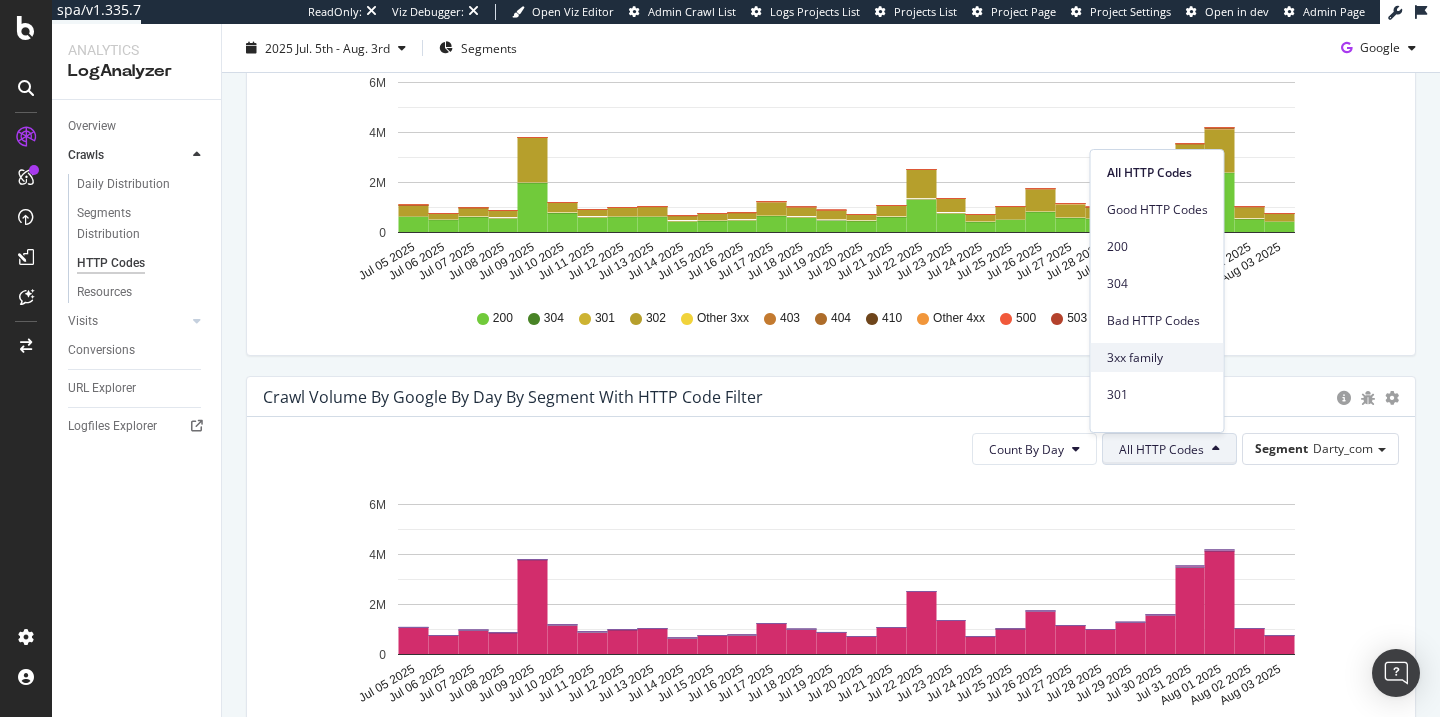 click on "3xx family" at bounding box center (1157, 358) 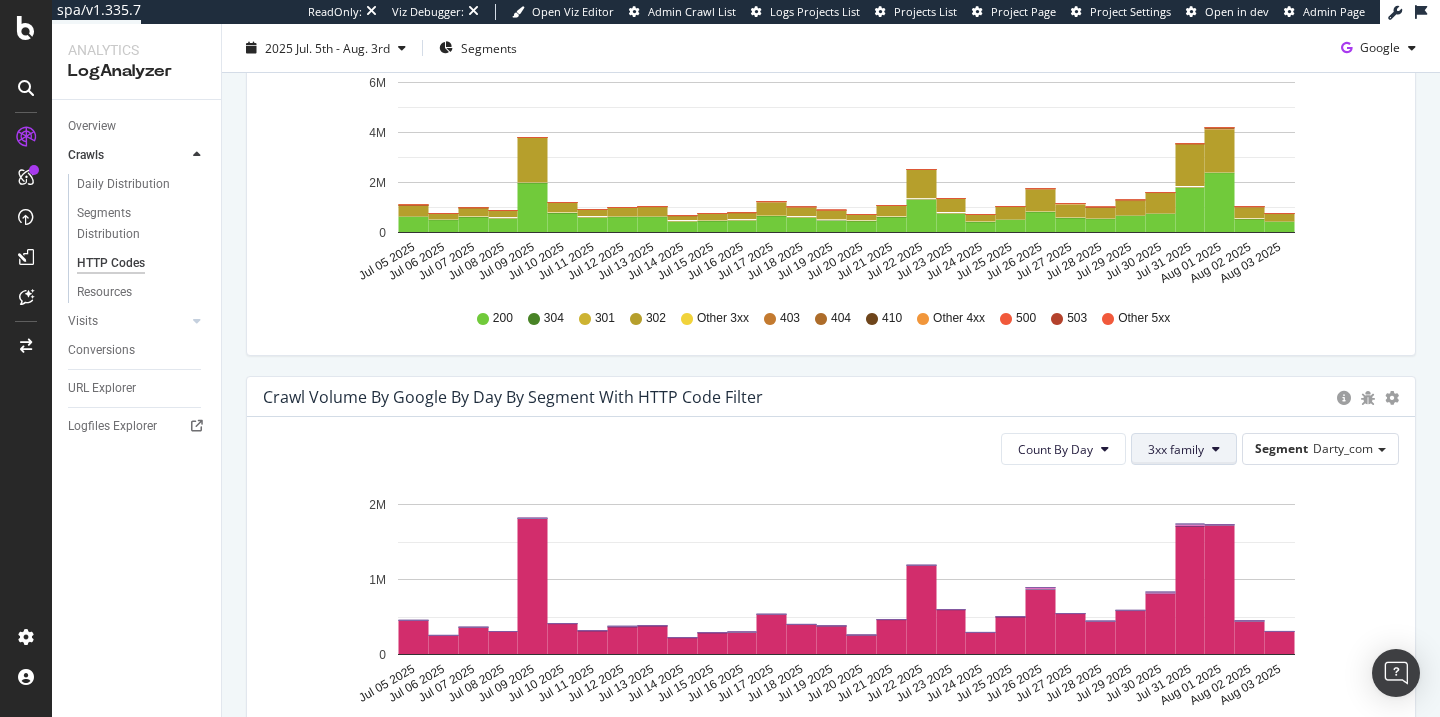 click on "3xx family" at bounding box center [1176, 449] 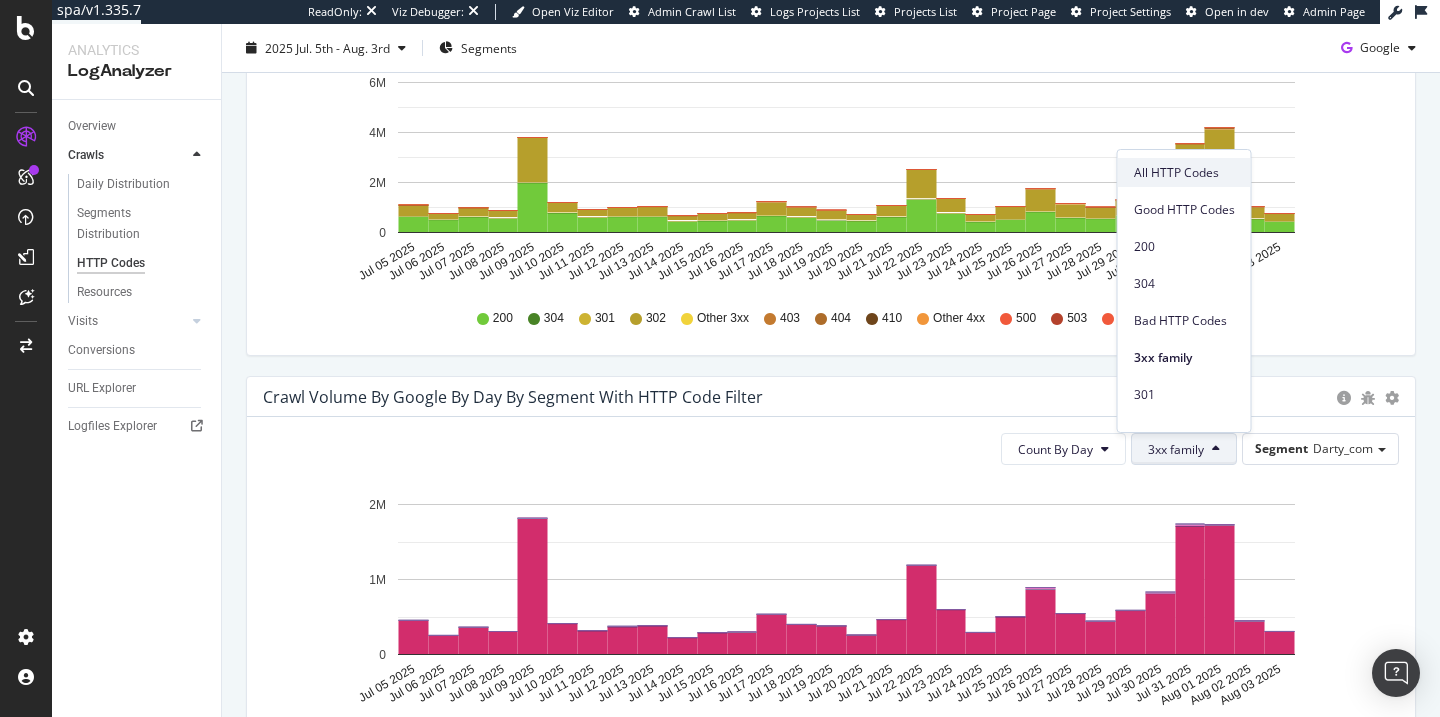 click on "All HTTP Codes" at bounding box center (1184, 173) 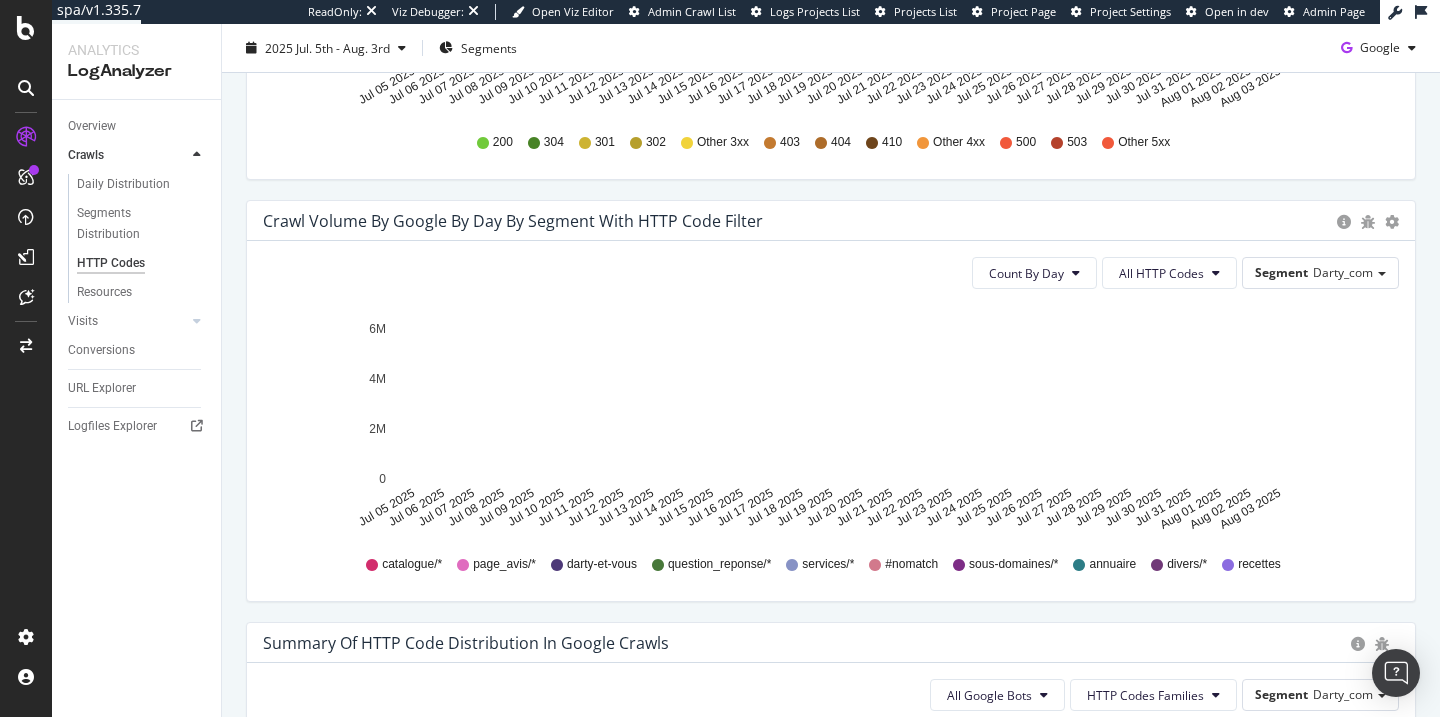 scroll, scrollTop: 955, scrollLeft: 0, axis: vertical 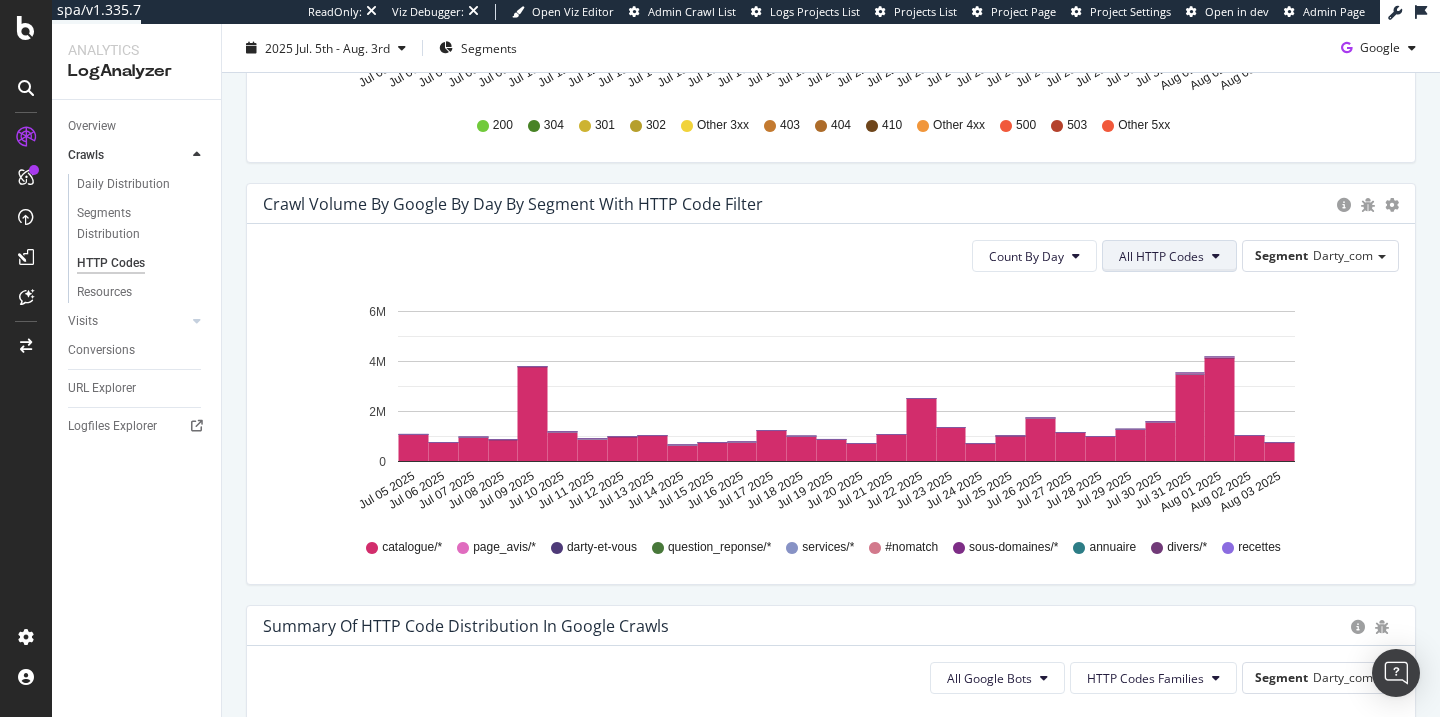click on "All HTTP Codes" at bounding box center [1169, 256] 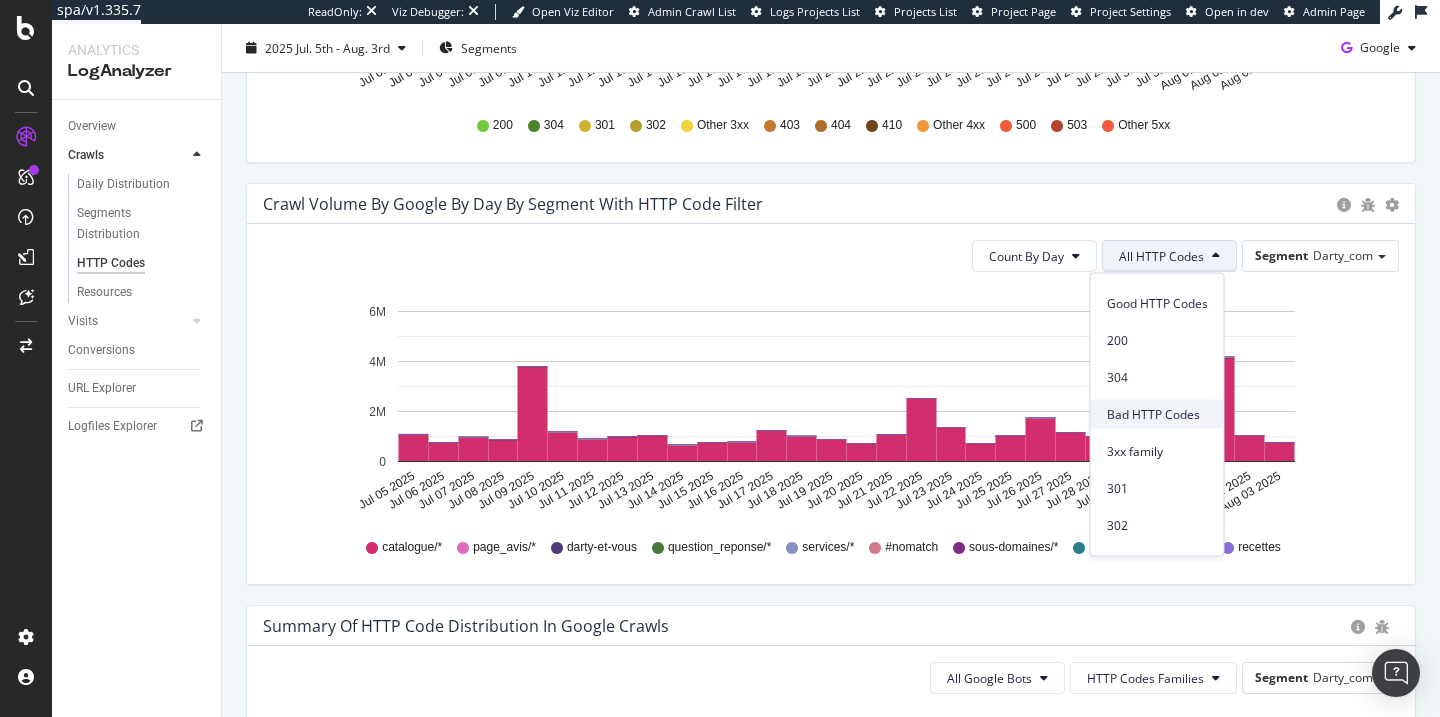 scroll, scrollTop: 31, scrollLeft: 0, axis: vertical 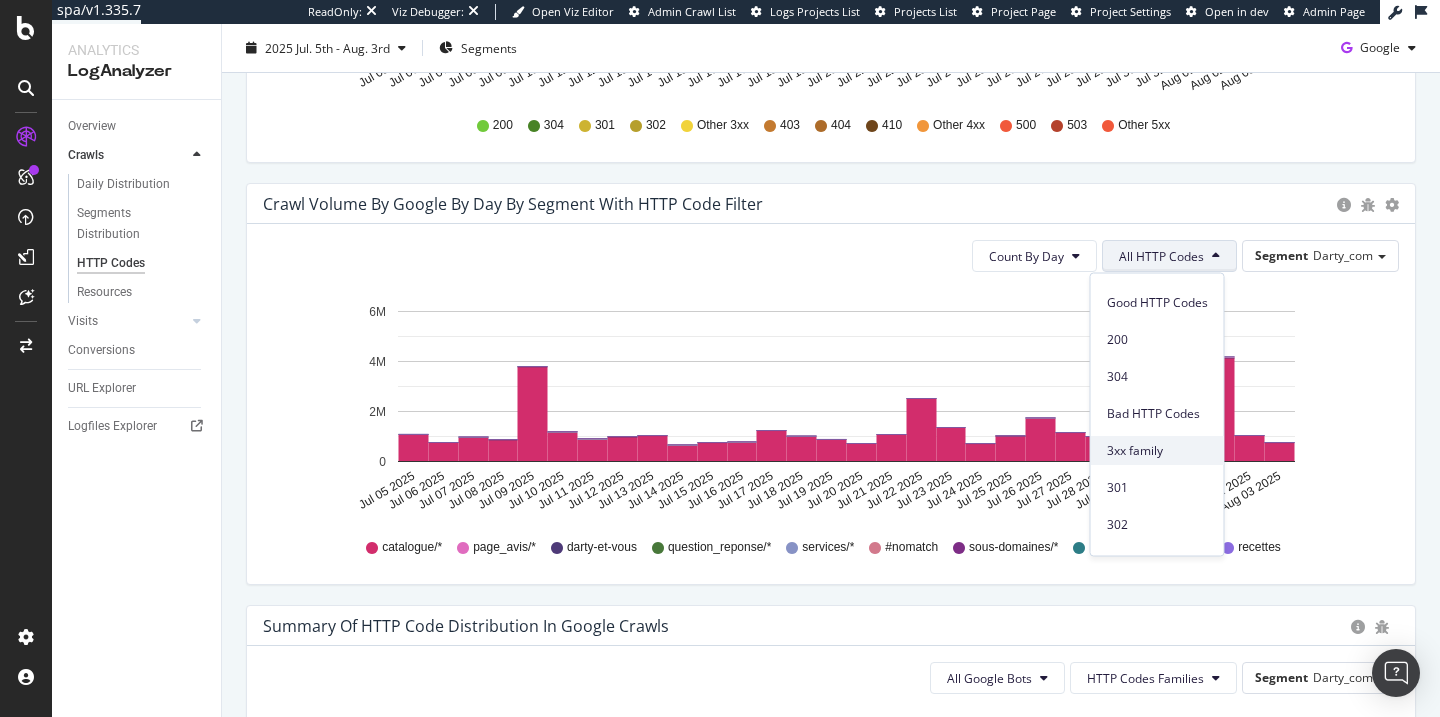 click on "3xx family" at bounding box center [1157, 450] 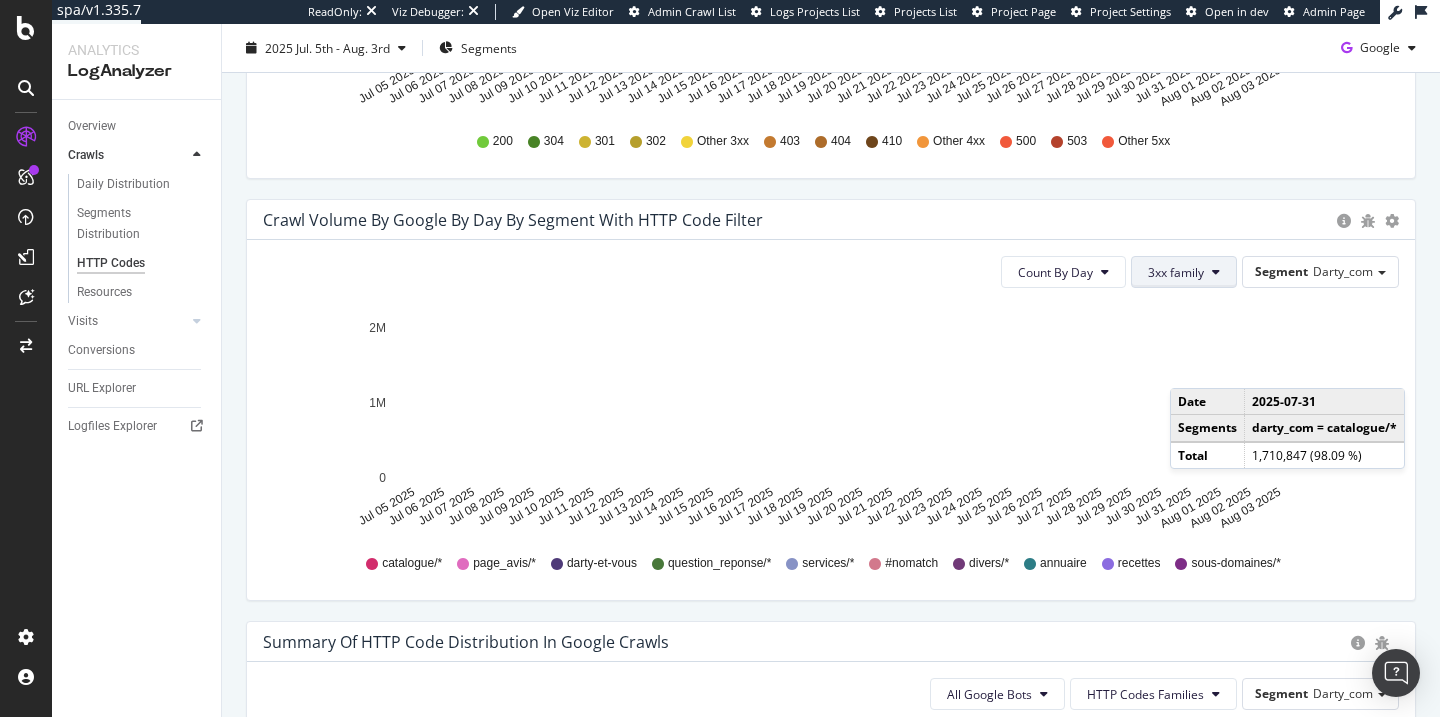 scroll, scrollTop: 919, scrollLeft: 0, axis: vertical 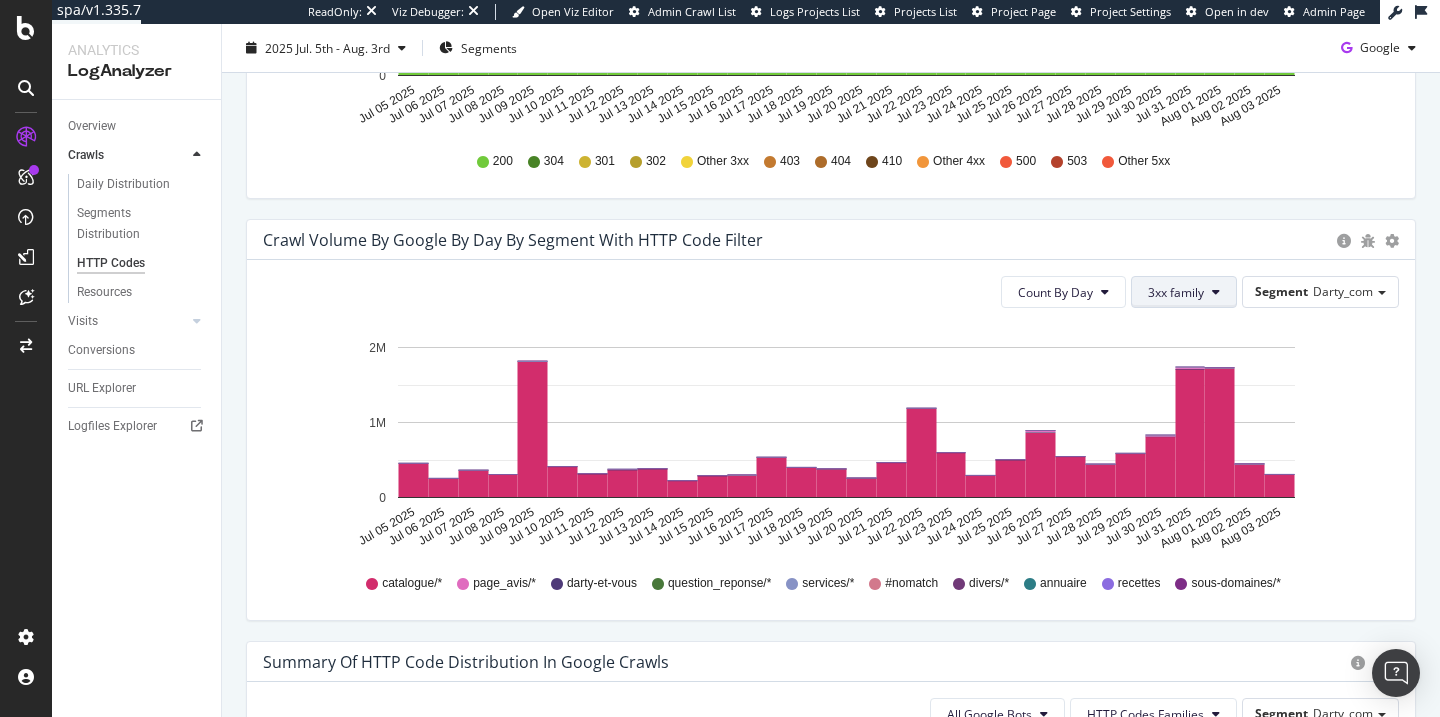 click on "3xx family" at bounding box center [1176, 292] 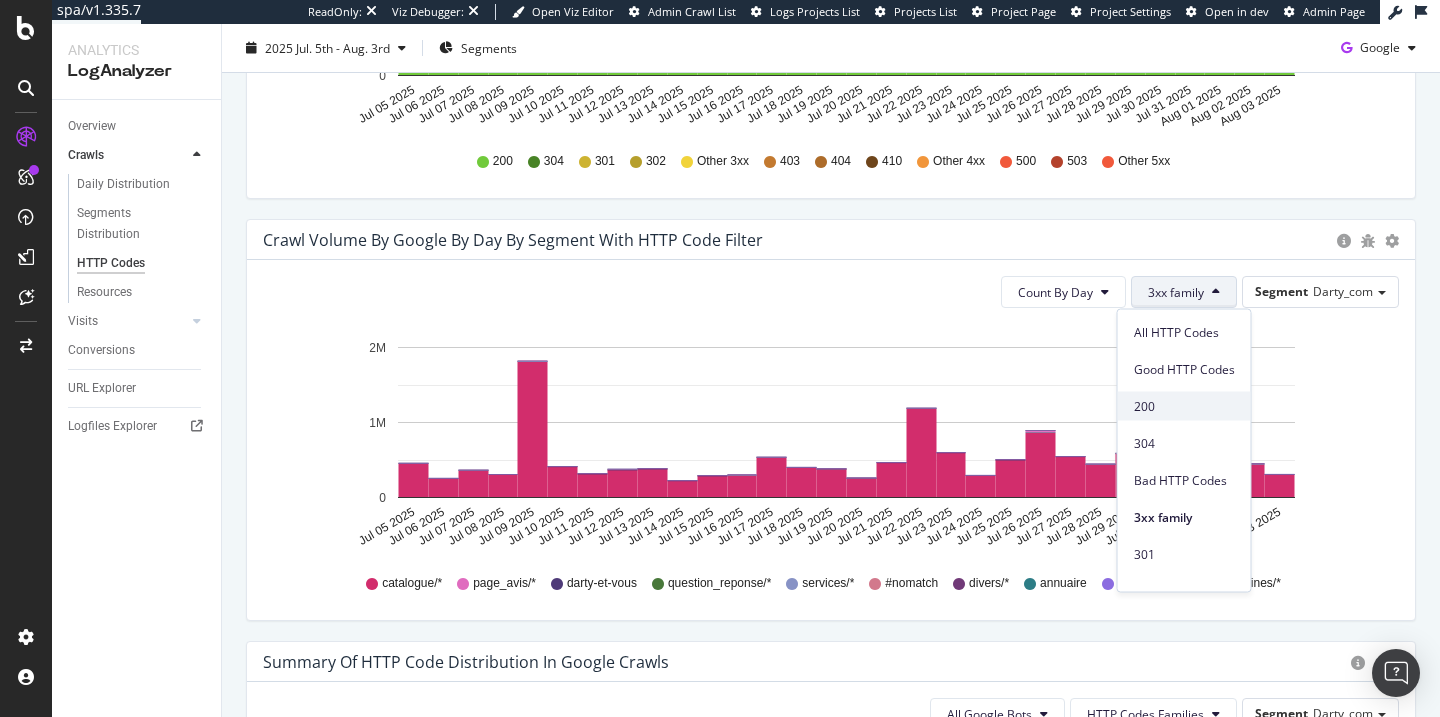 click on "200" at bounding box center (1184, 406) 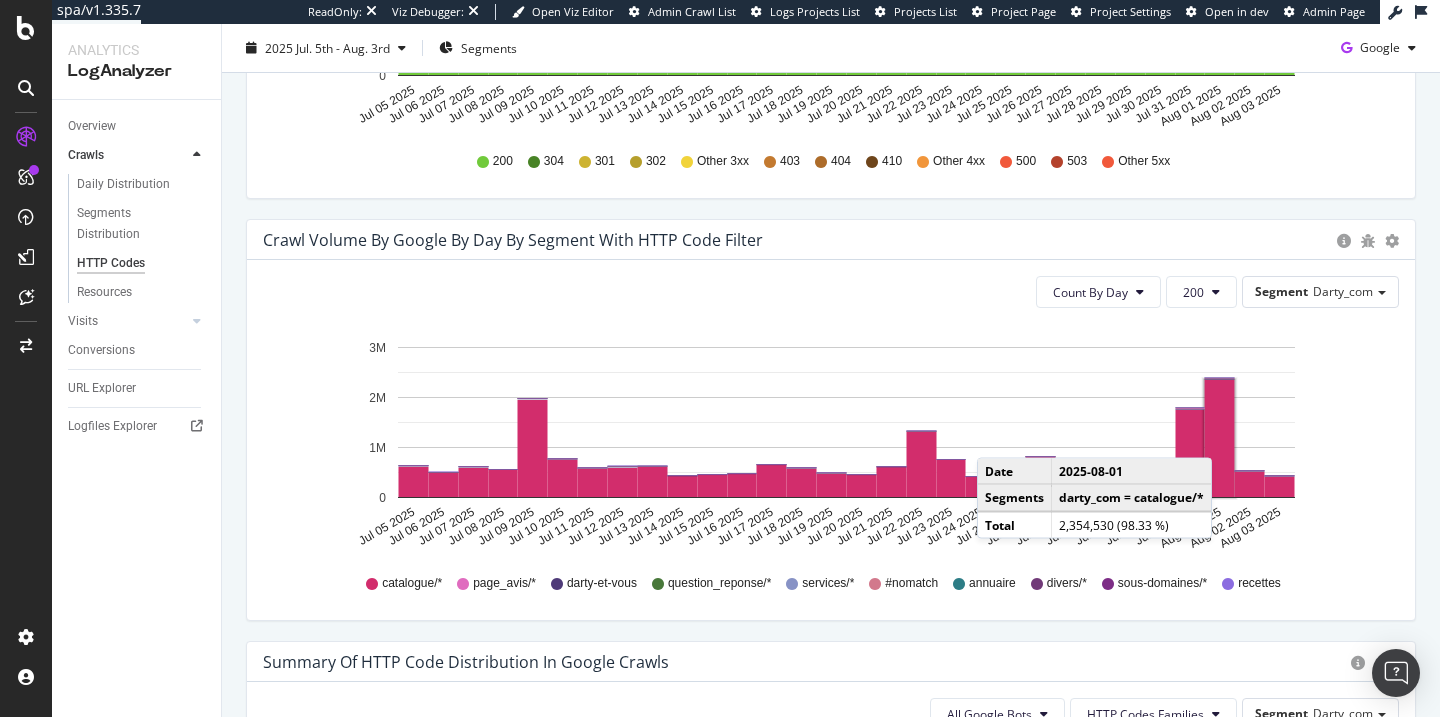 click 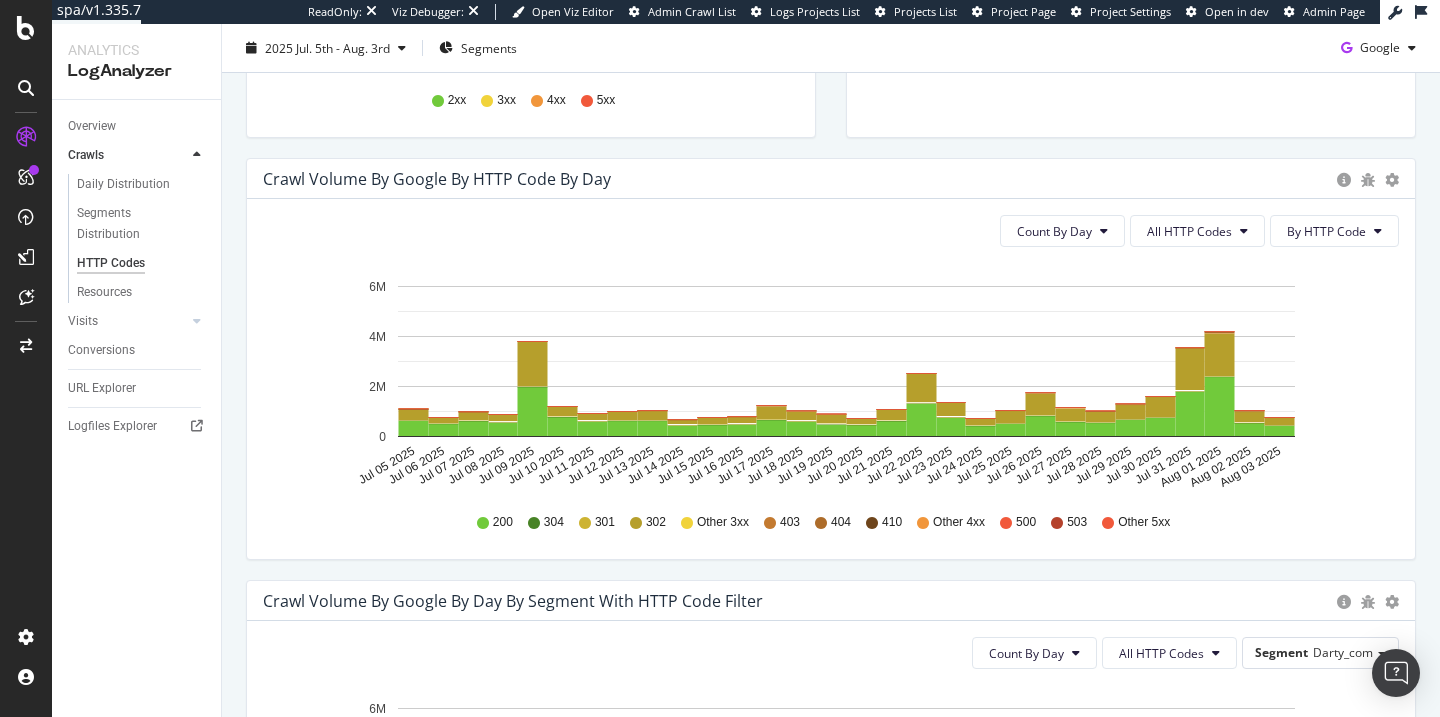 scroll, scrollTop: 748, scrollLeft: 0, axis: vertical 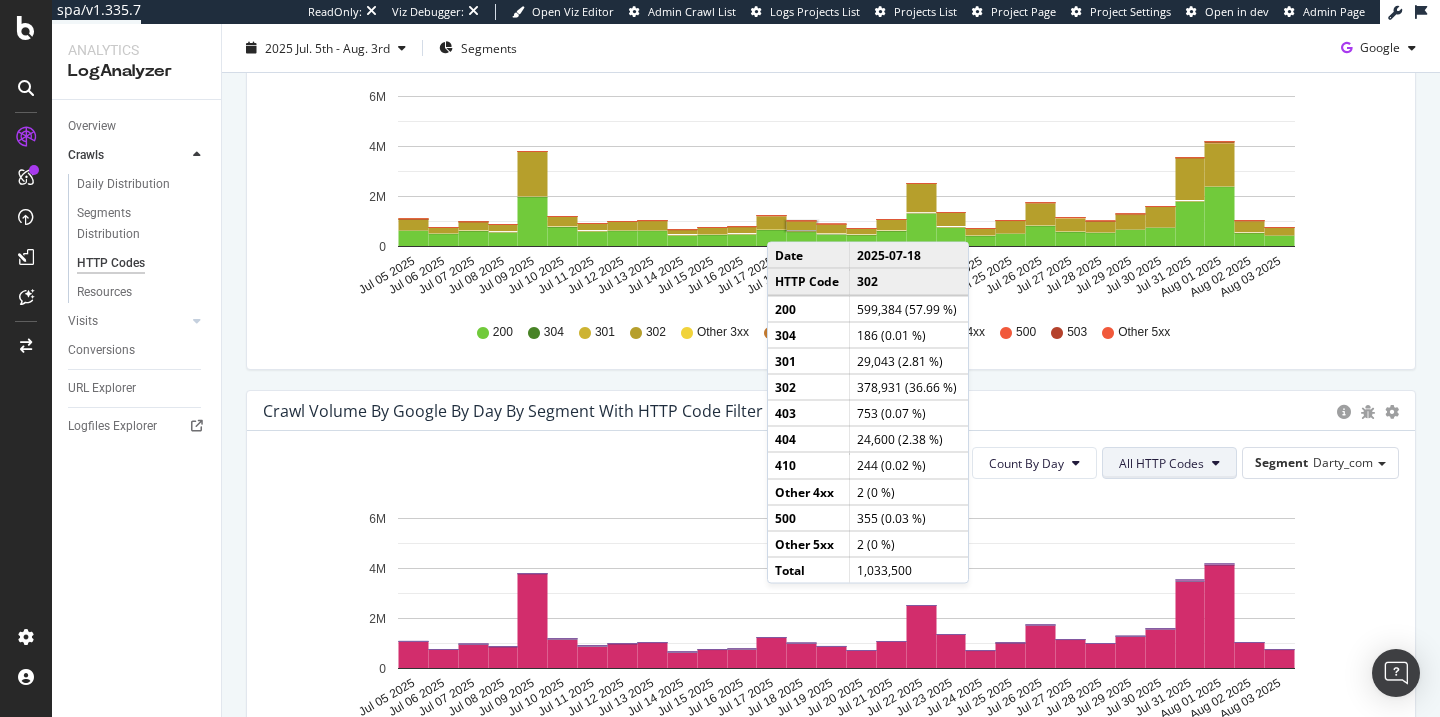 click on "All HTTP Codes" at bounding box center (1169, 463) 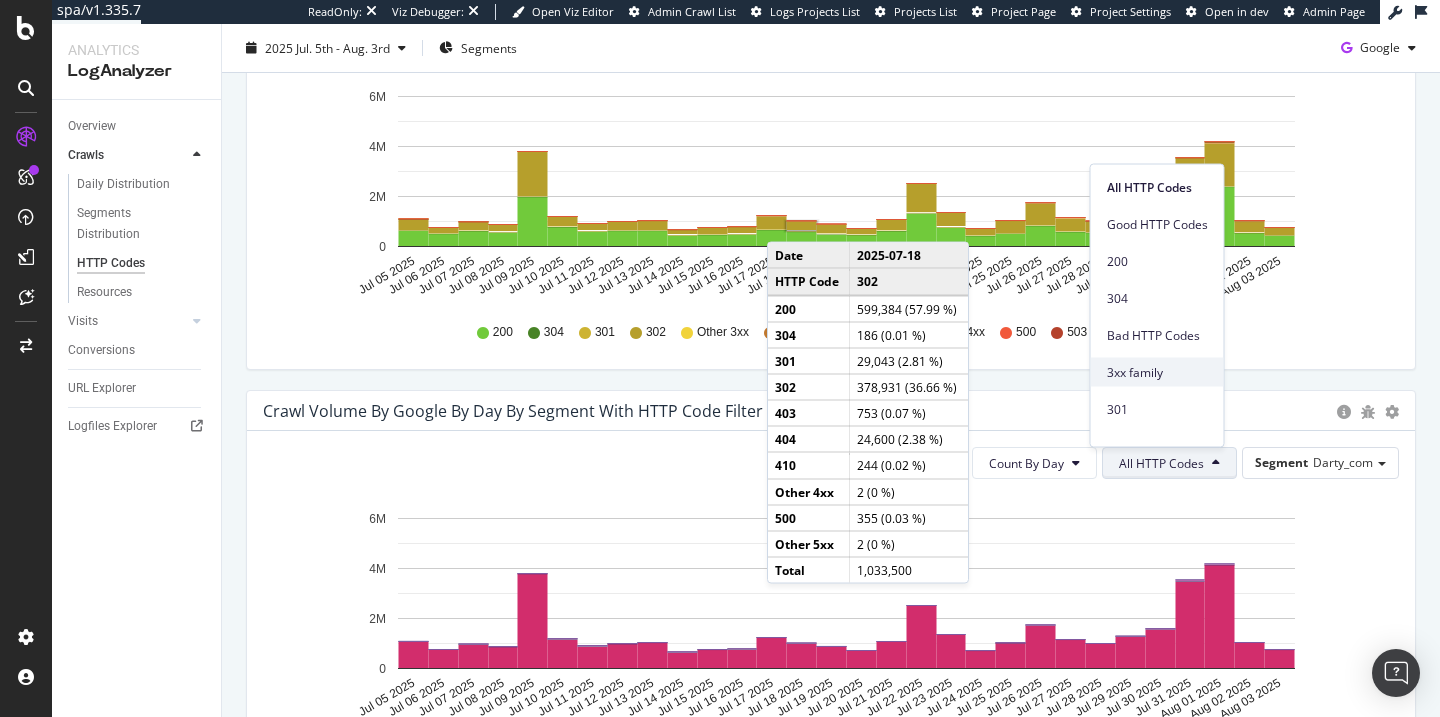 click on "3xx family" at bounding box center (1157, 372) 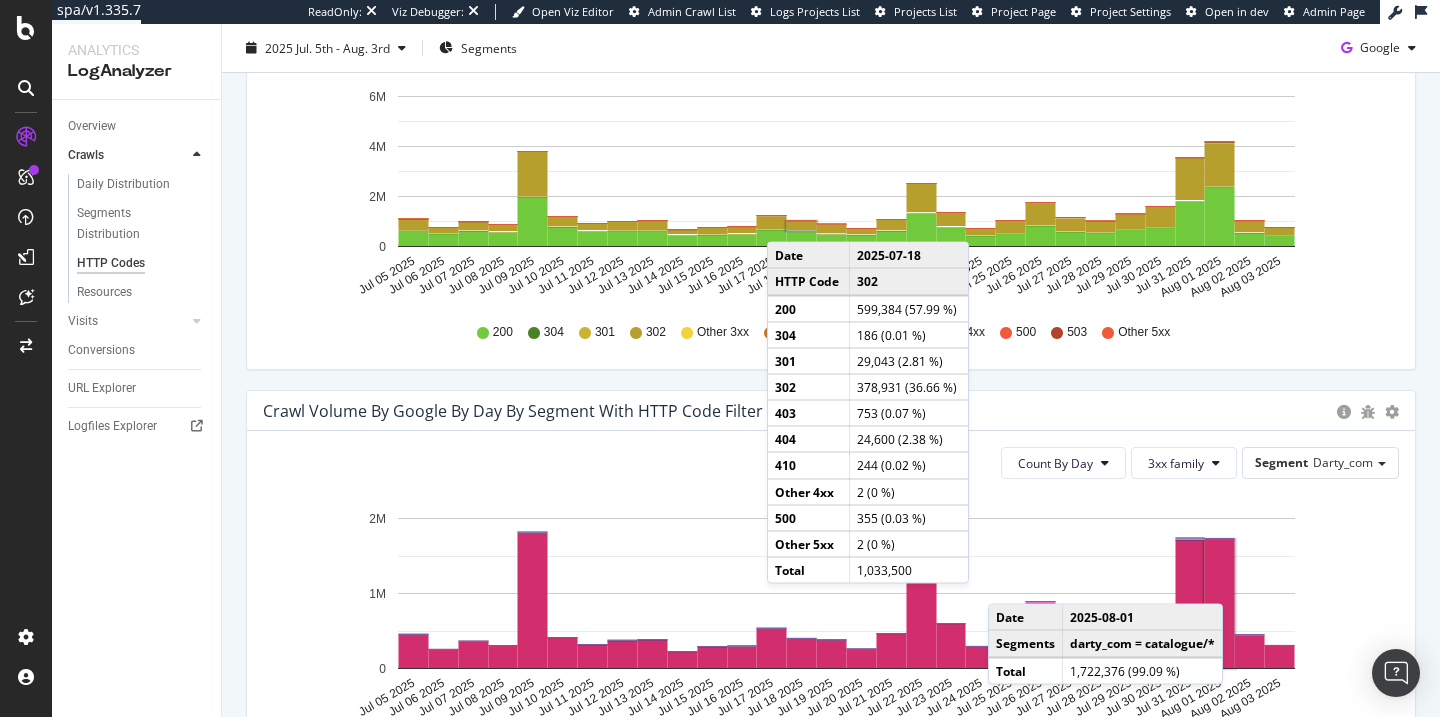 click 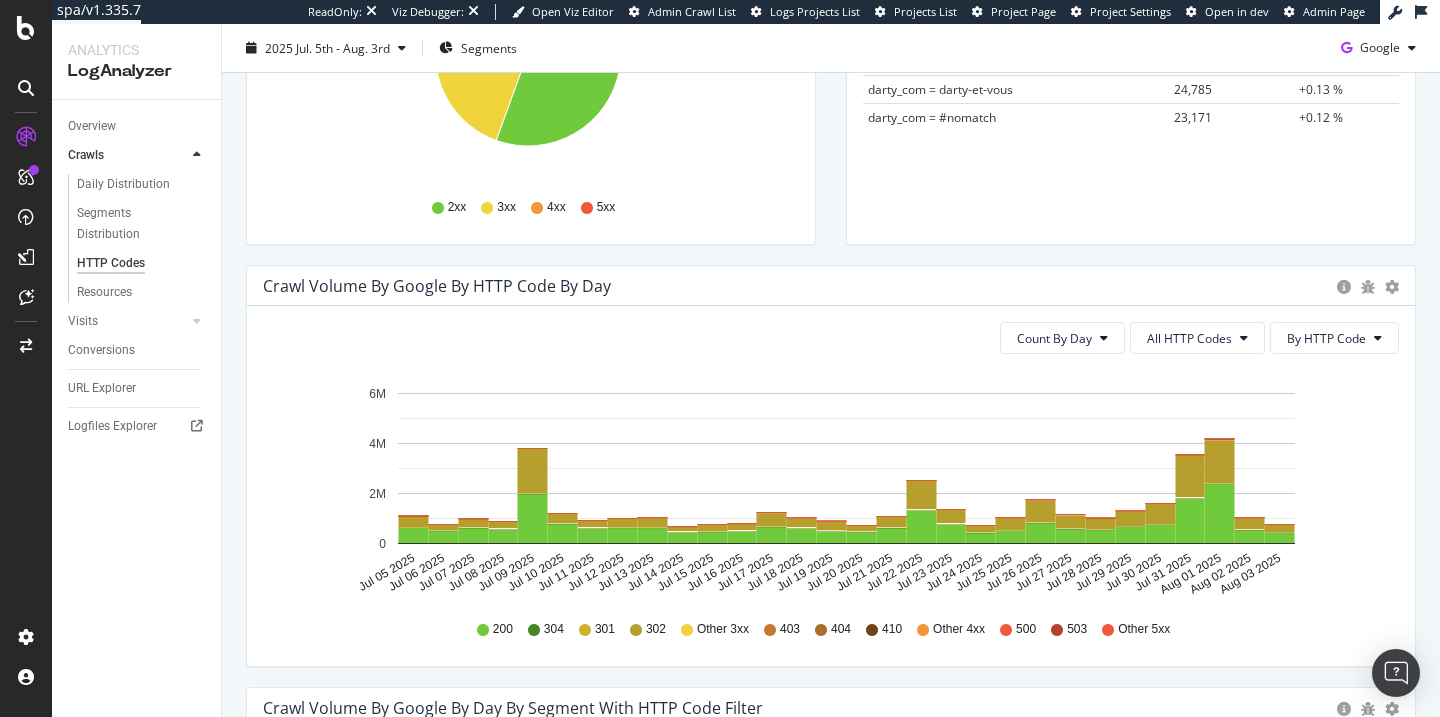 scroll, scrollTop: 6, scrollLeft: 0, axis: vertical 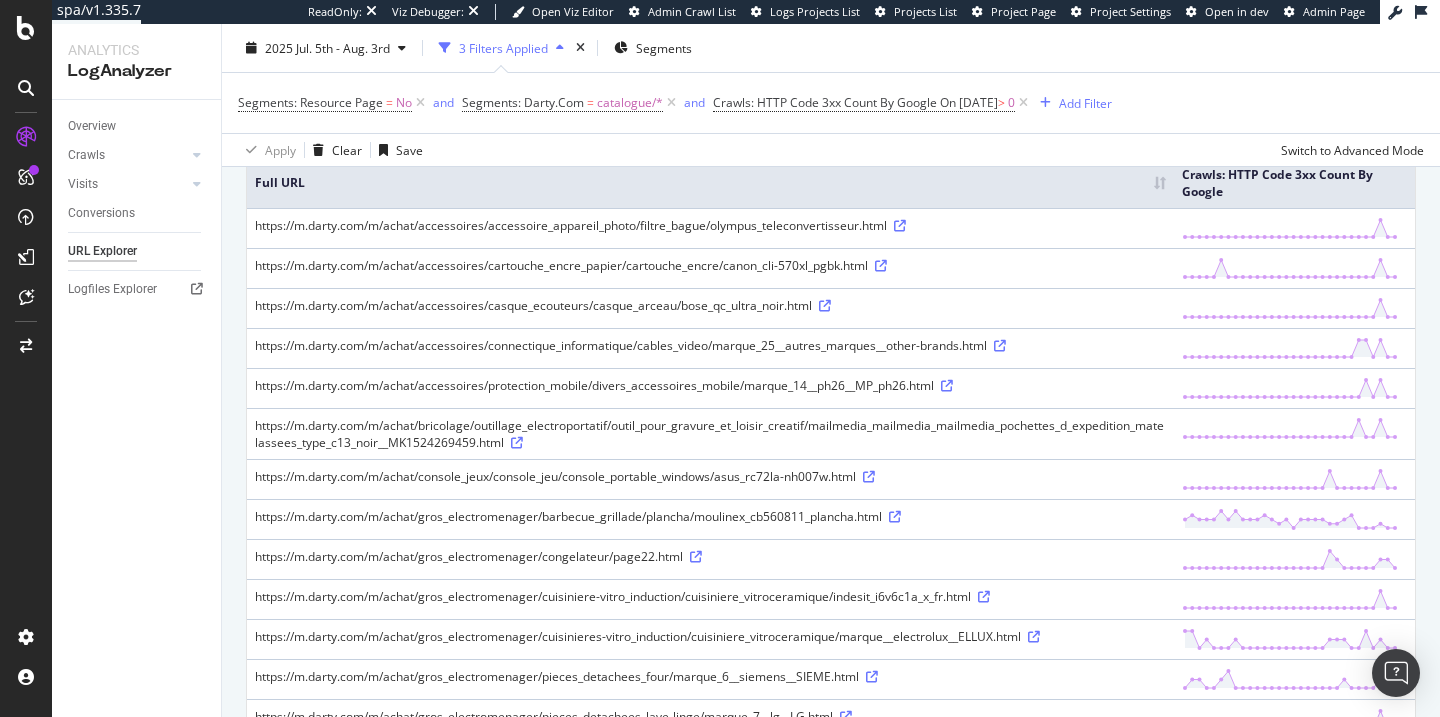 drag, startPoint x: 889, startPoint y: 229, endPoint x: 253, endPoint y: 229, distance: 636 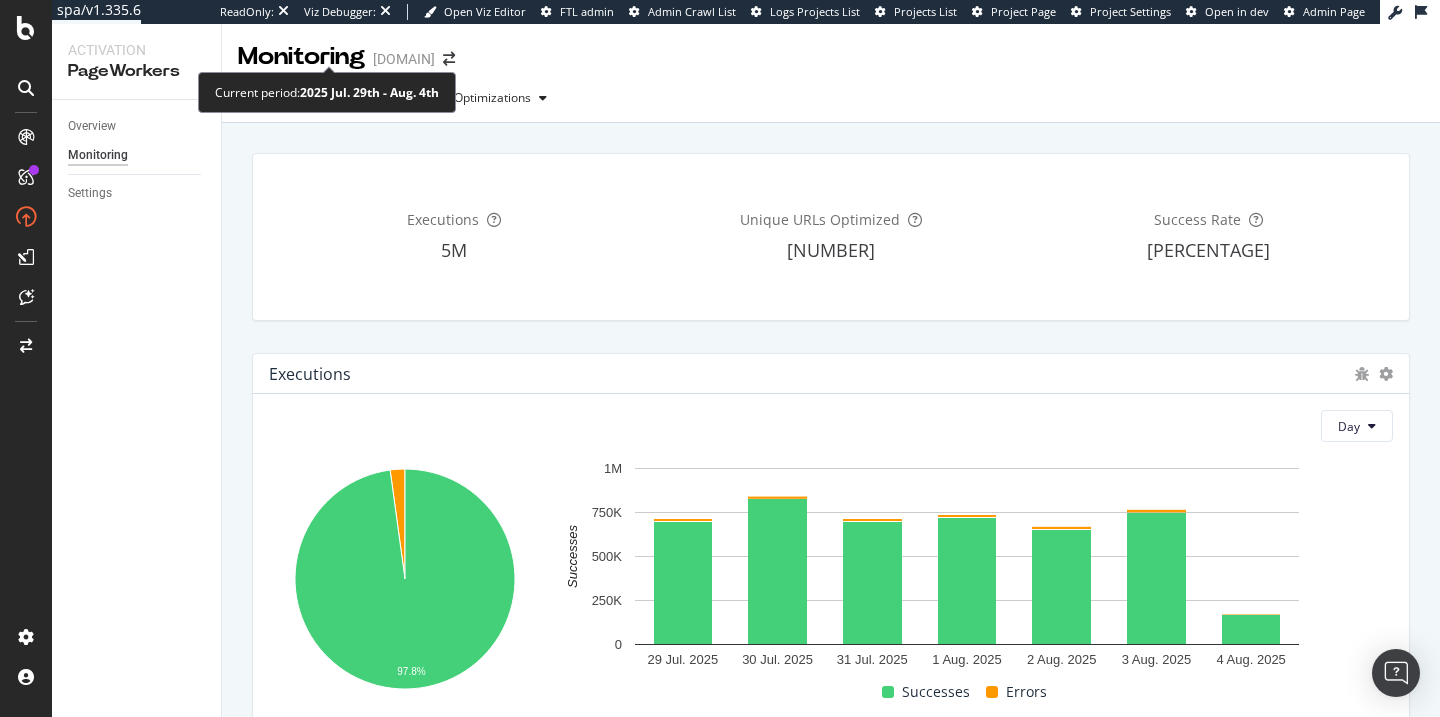 scroll, scrollTop: 0, scrollLeft: 0, axis: both 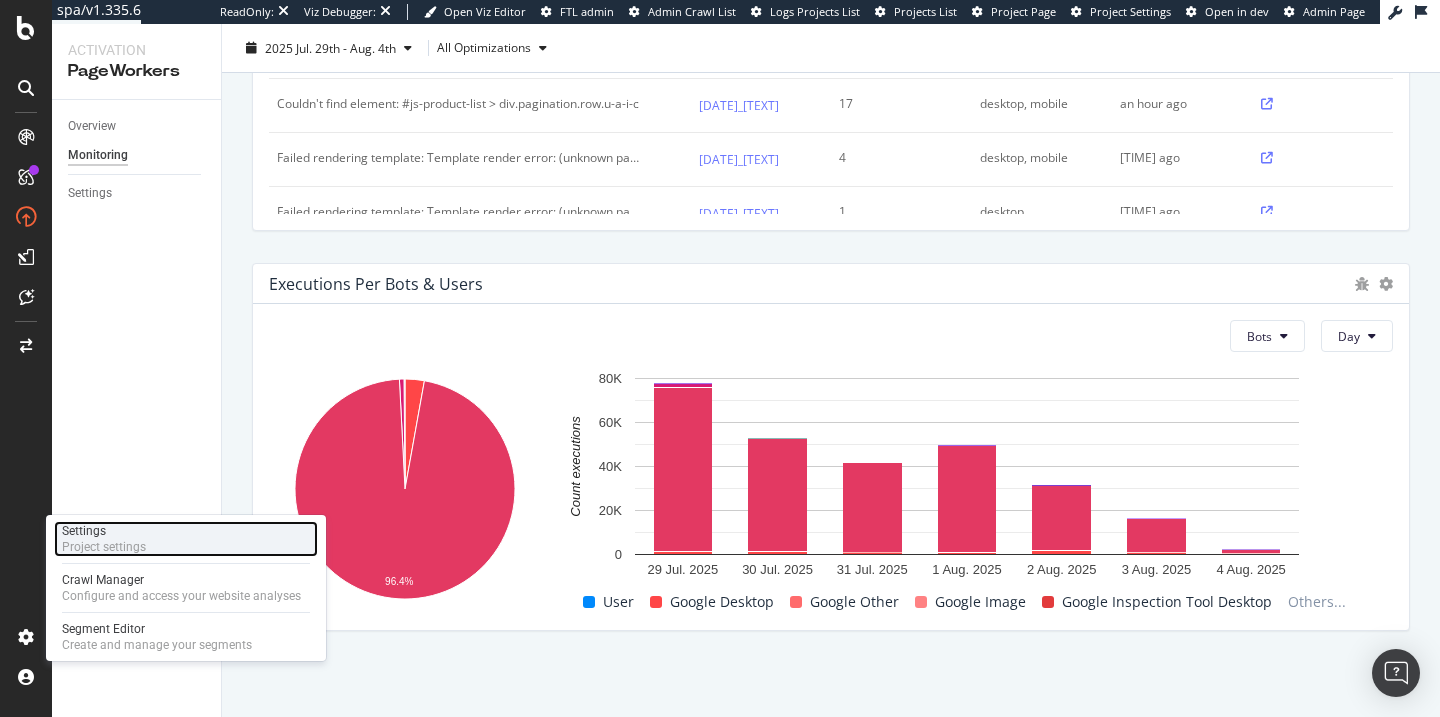 click on "Project settings" at bounding box center [104, 547] 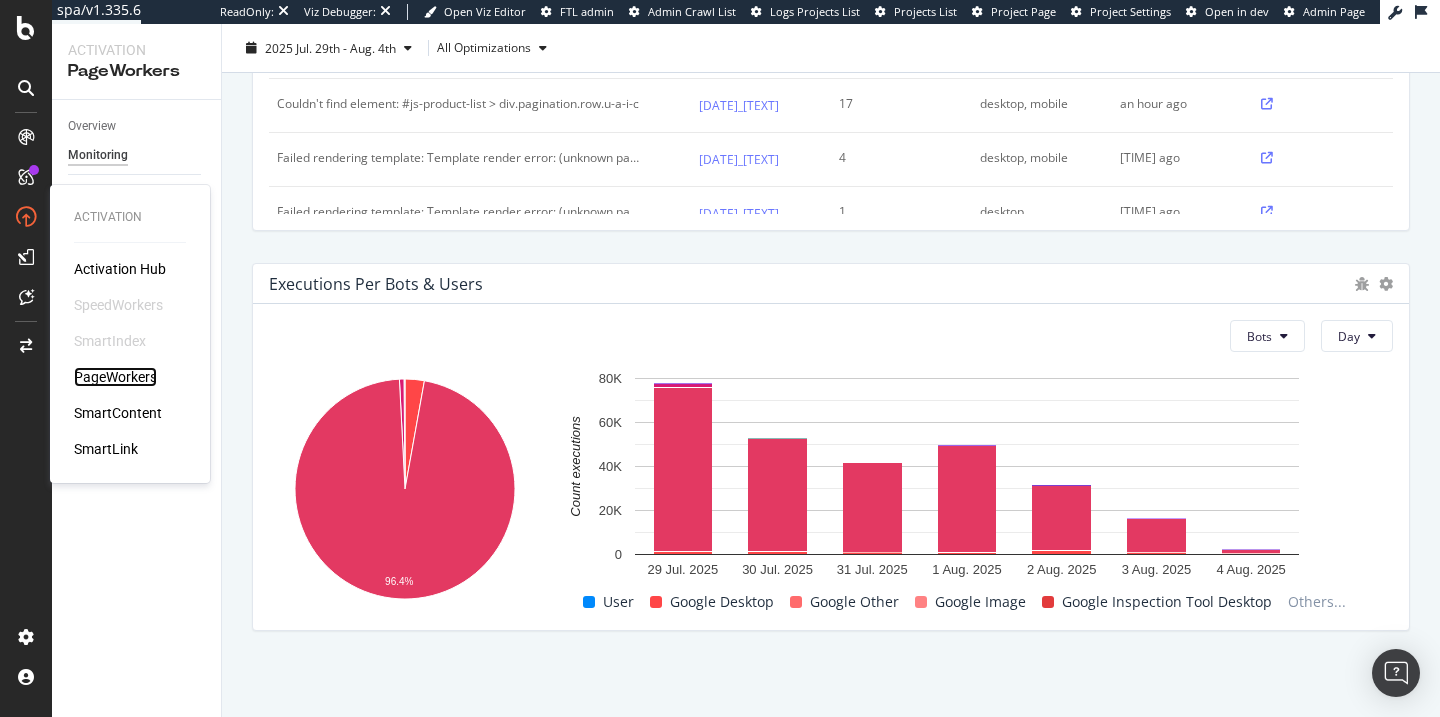 click on "PageWorkers" at bounding box center (115, 377) 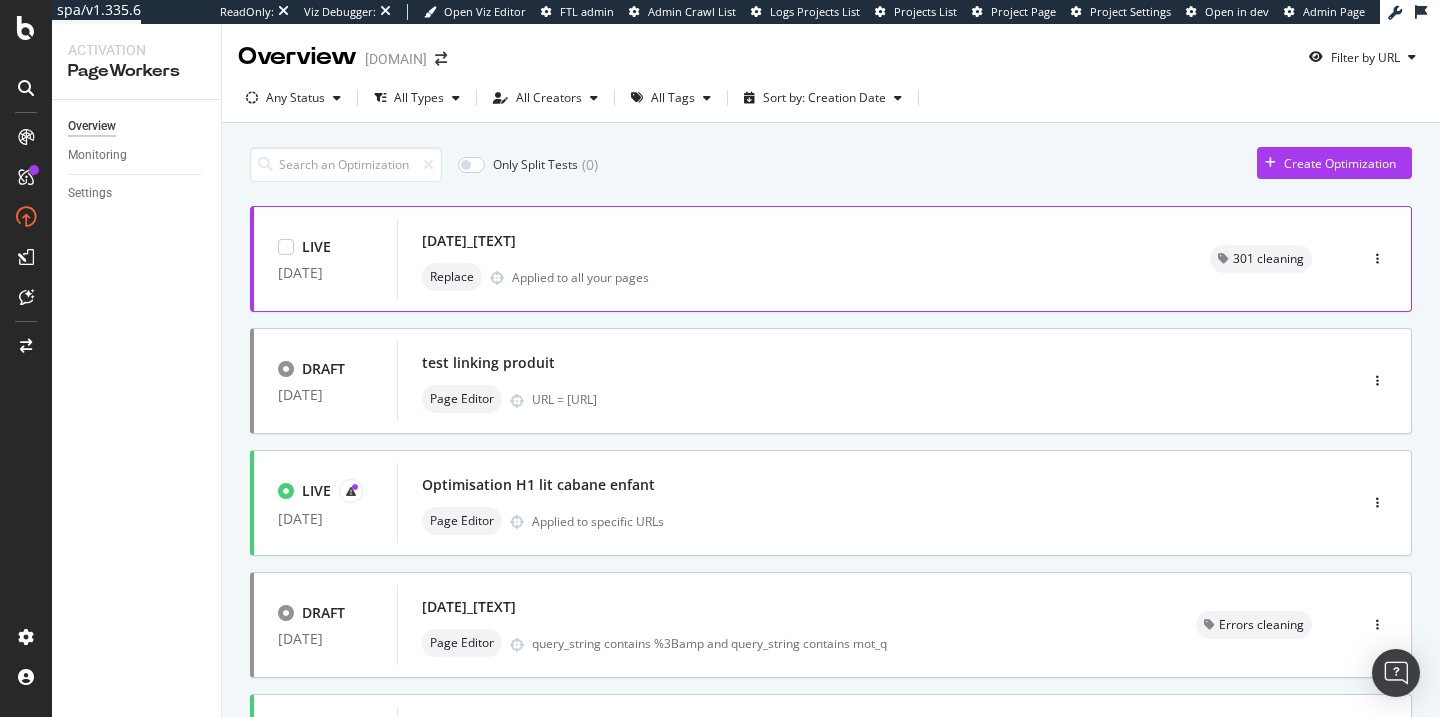 click on "09042025_Replace 301" at bounding box center (792, 241) 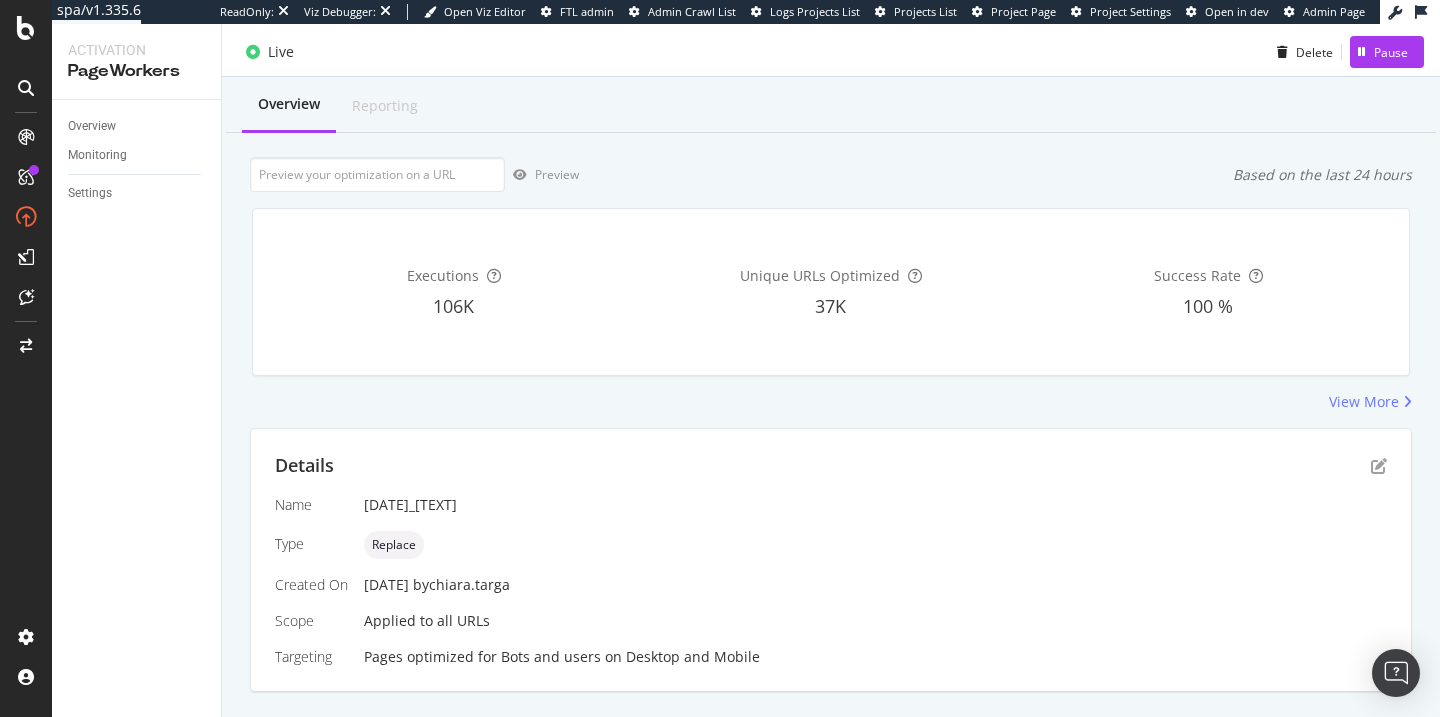 scroll, scrollTop: 13, scrollLeft: 0, axis: vertical 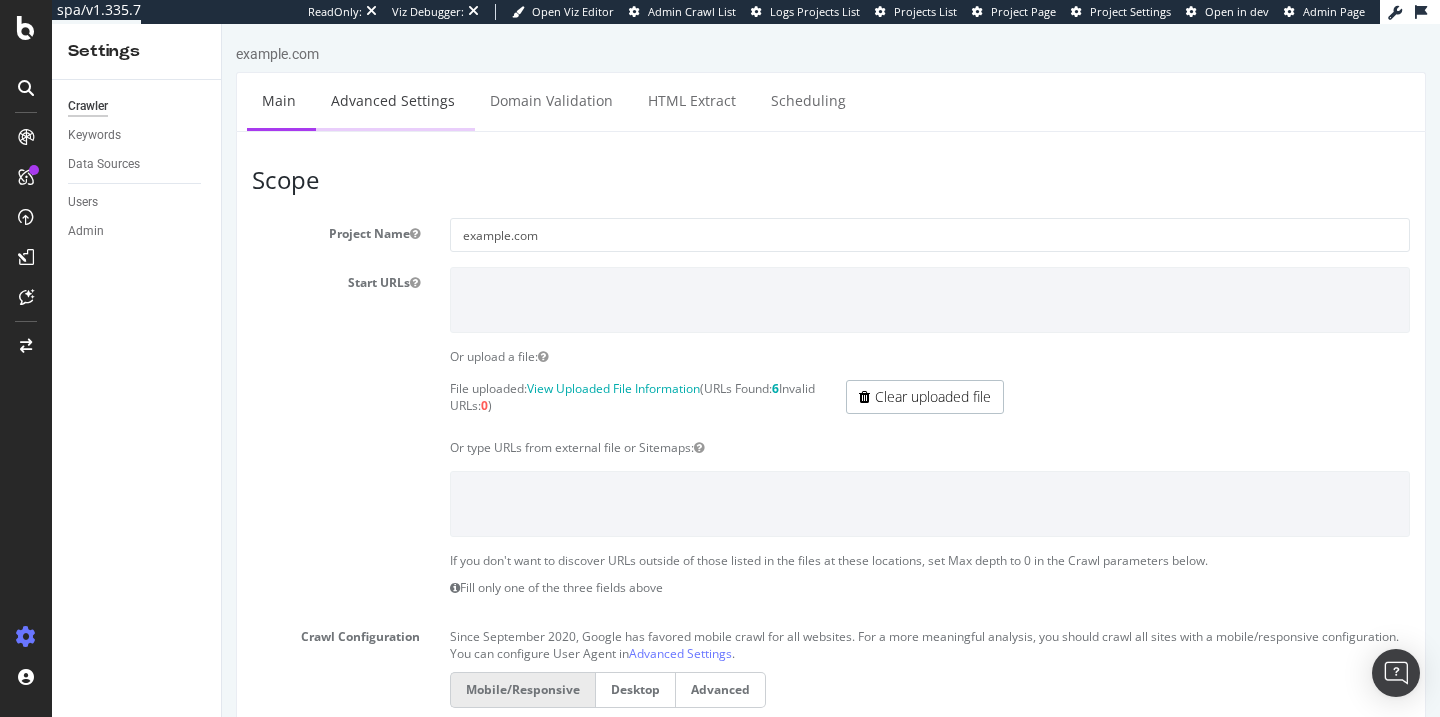 click on "Advanced Settings" at bounding box center [393, 100] 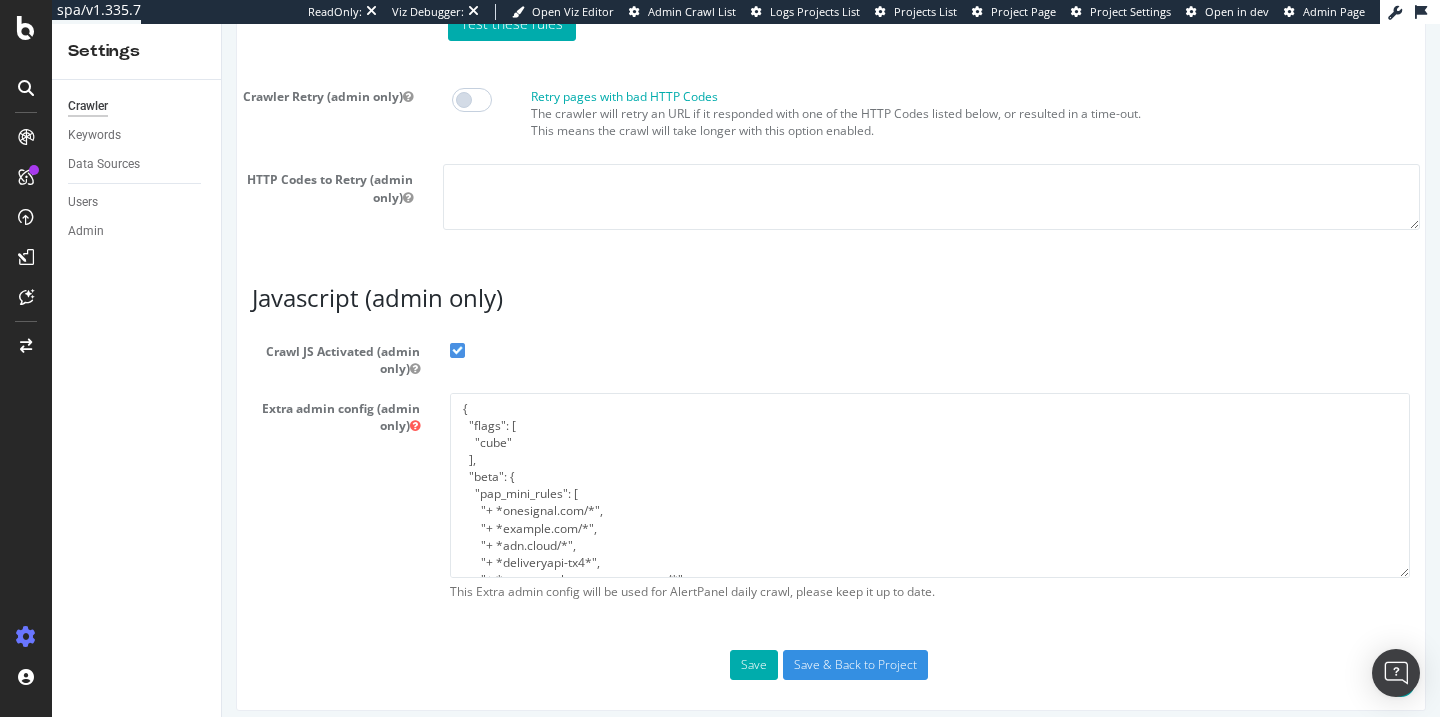 scroll, scrollTop: 1786, scrollLeft: 0, axis: vertical 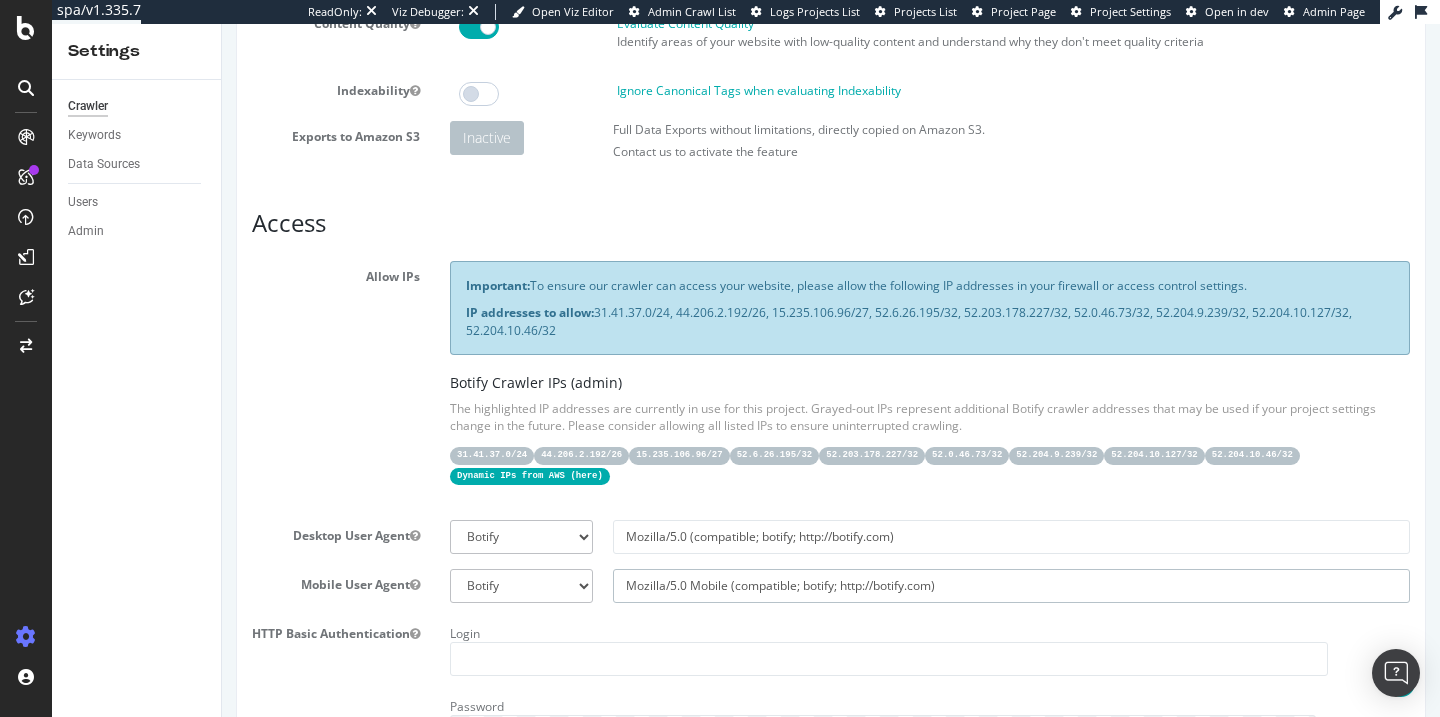 drag, startPoint x: 984, startPoint y: 588, endPoint x: 576, endPoint y: 583, distance: 408.03064 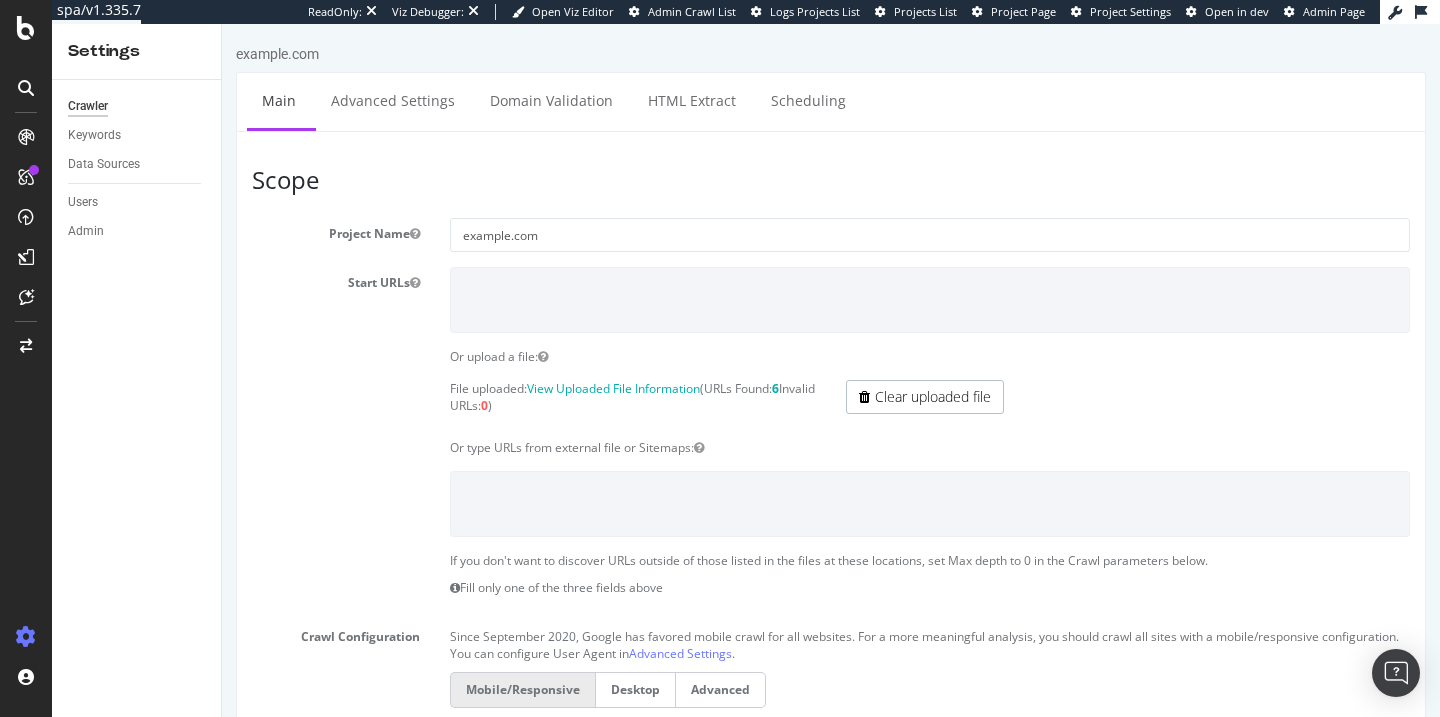 scroll, scrollTop: 0, scrollLeft: 0, axis: both 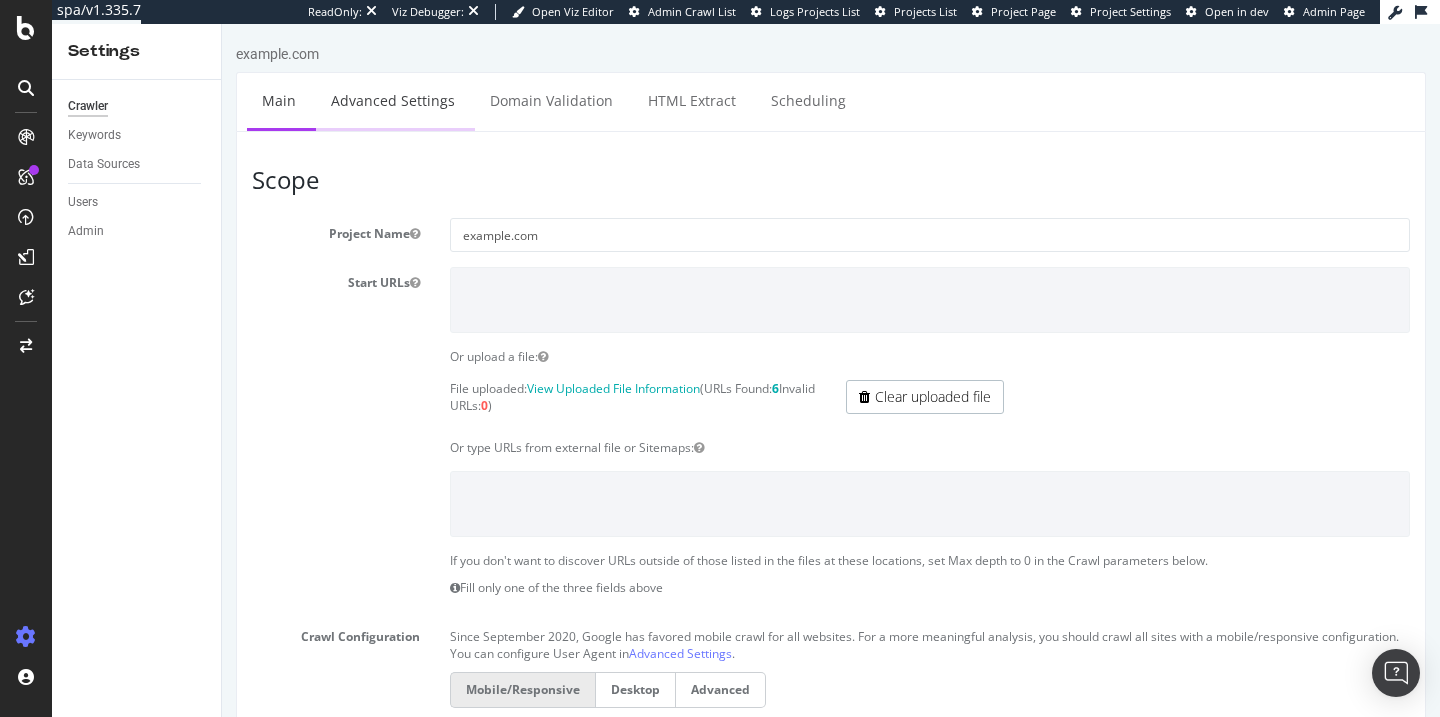 click on "Advanced Settings" at bounding box center [393, 100] 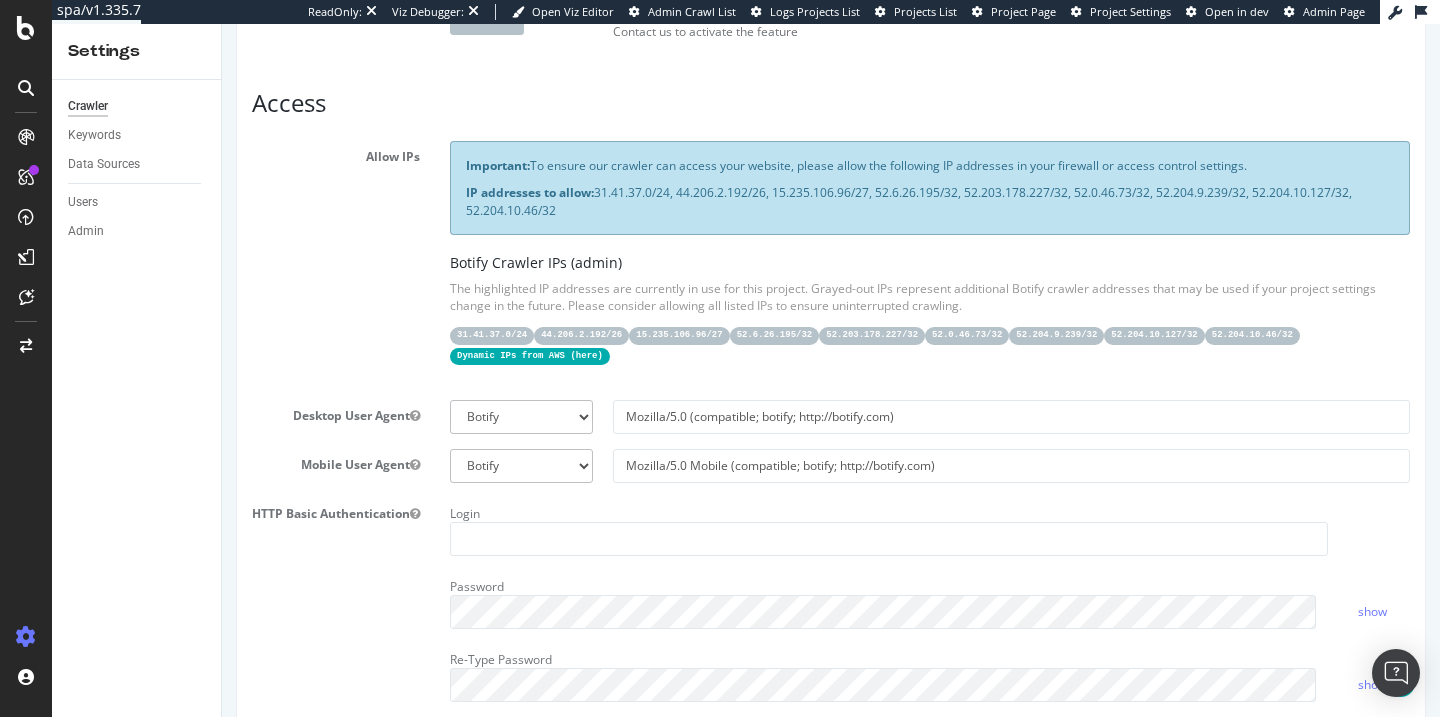 scroll, scrollTop: 500, scrollLeft: 0, axis: vertical 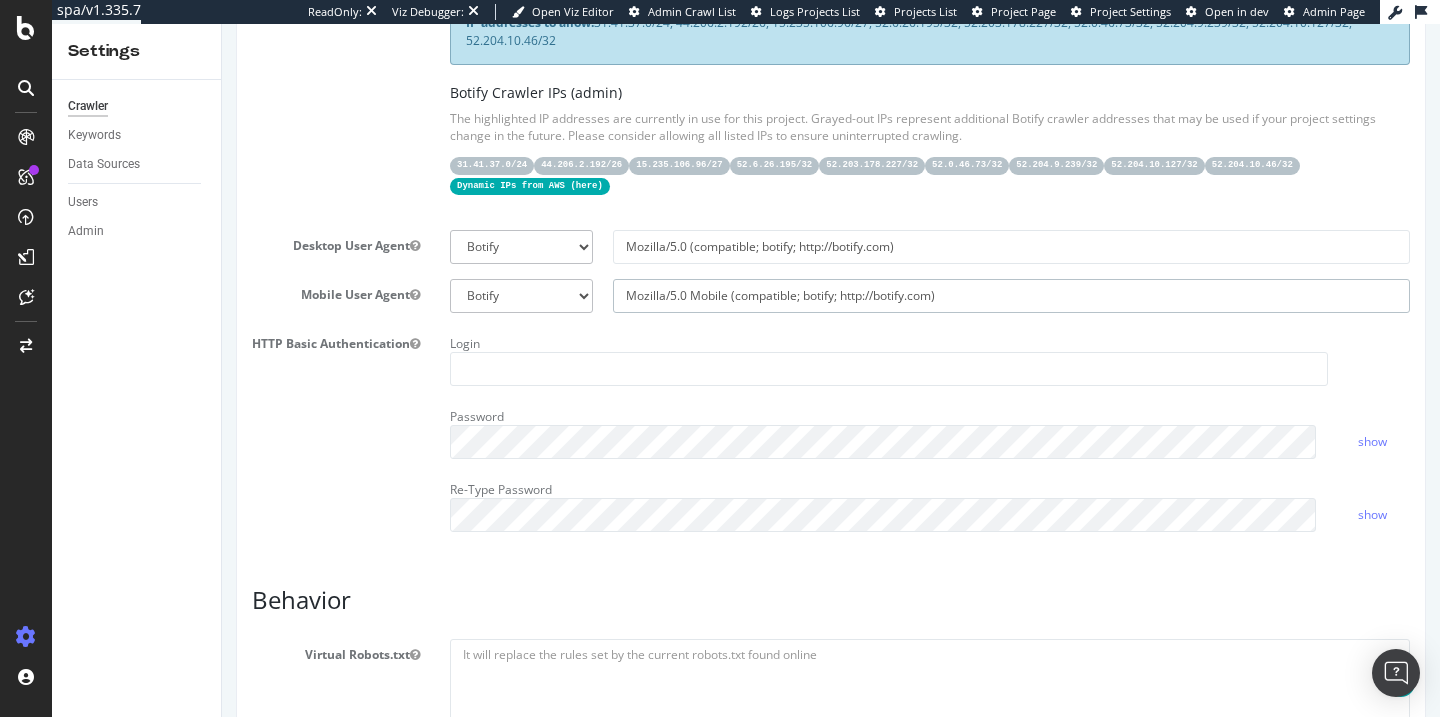 drag, startPoint x: 1012, startPoint y: 297, endPoint x: 573, endPoint y: 296, distance: 439.00113 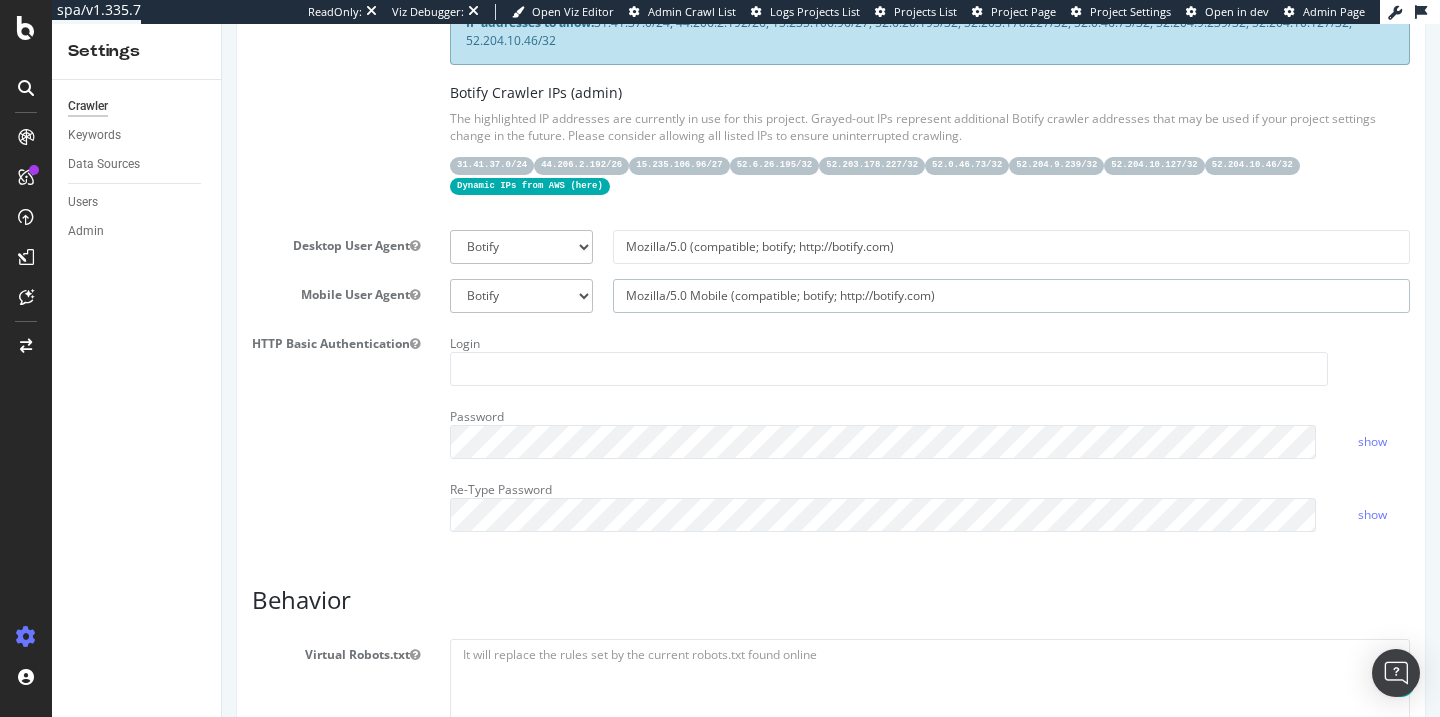scroll, scrollTop: 0, scrollLeft: 0, axis: both 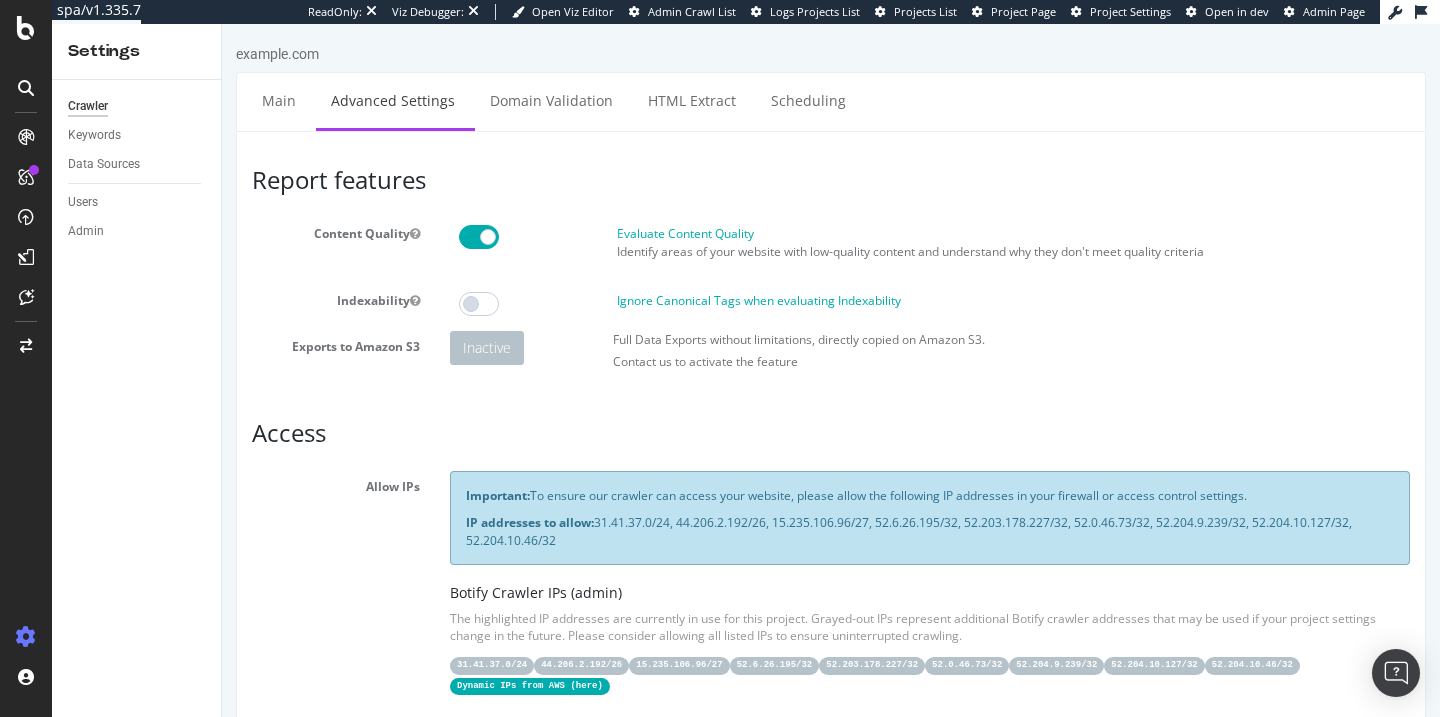 click on "Advanced Settings" at bounding box center [393, 100] 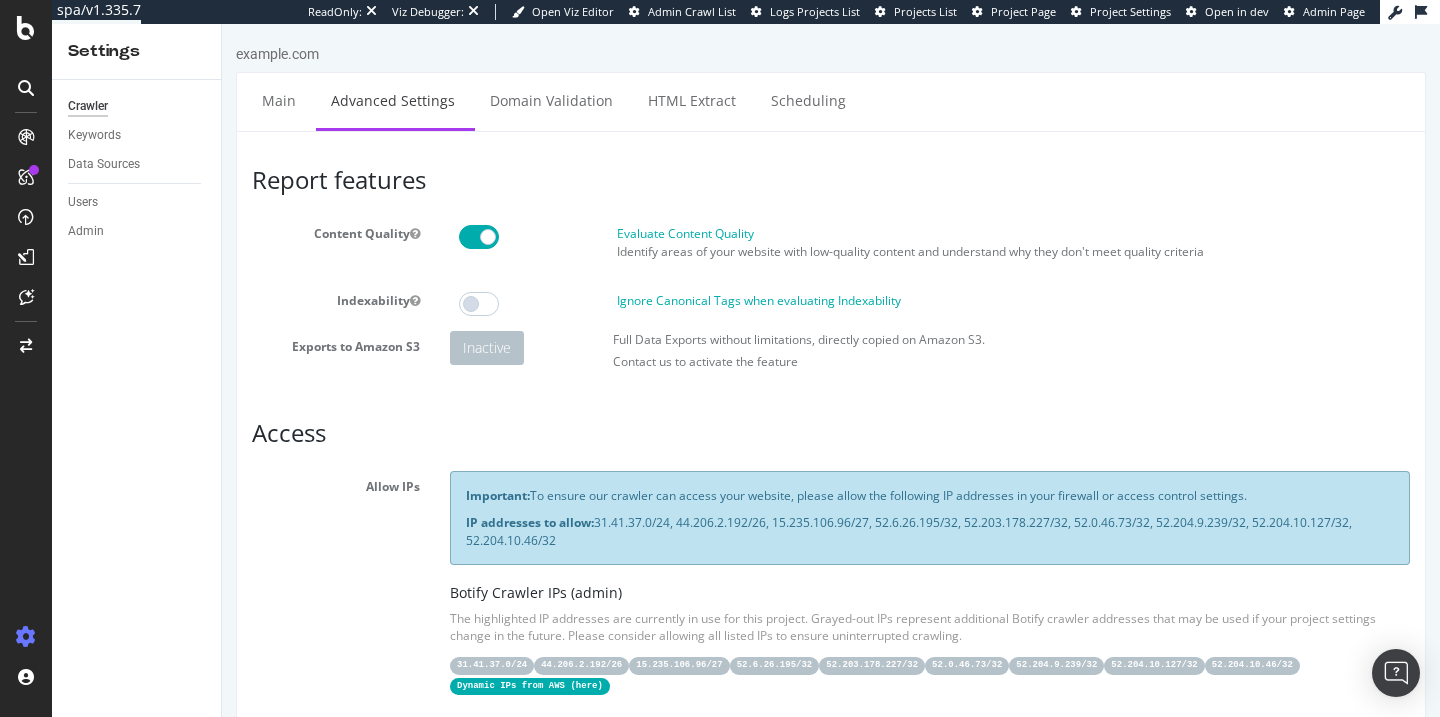 scroll, scrollTop: 0, scrollLeft: 0, axis: both 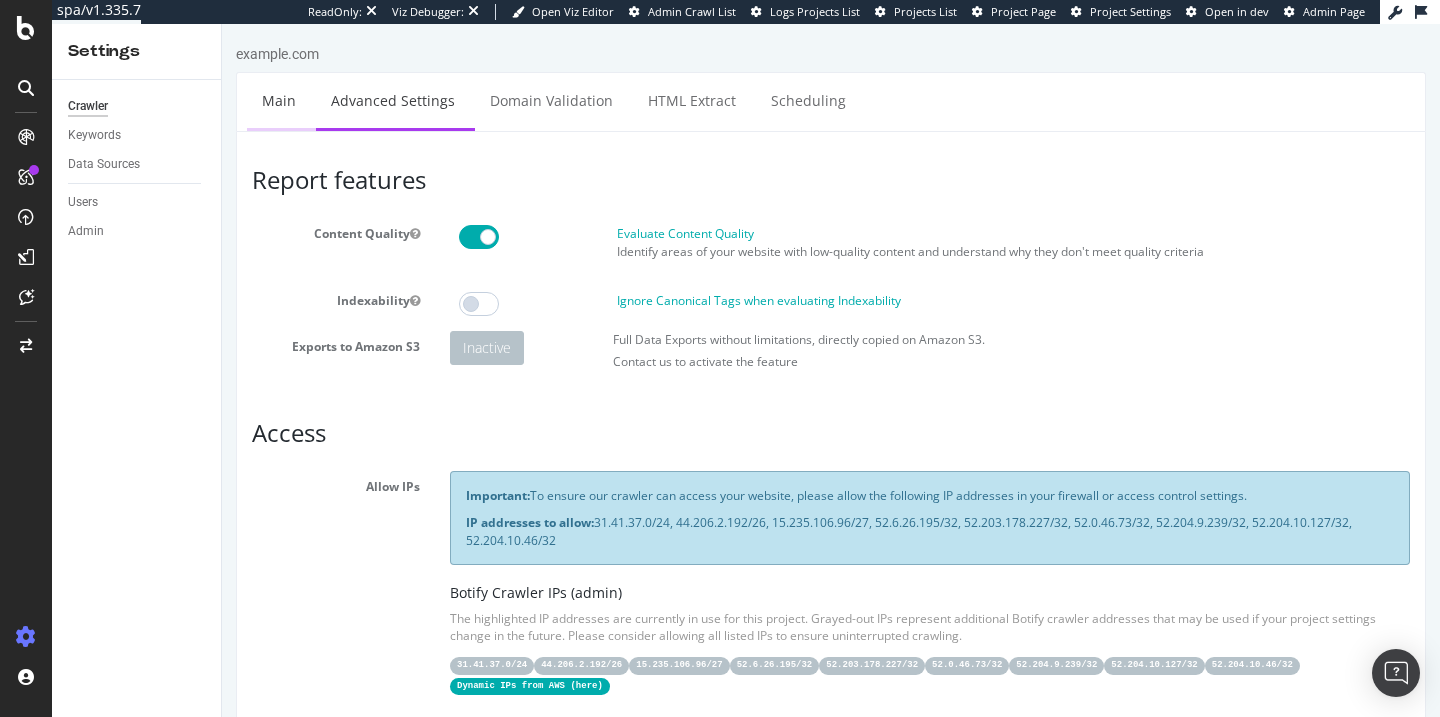 click on "Main" at bounding box center [279, 100] 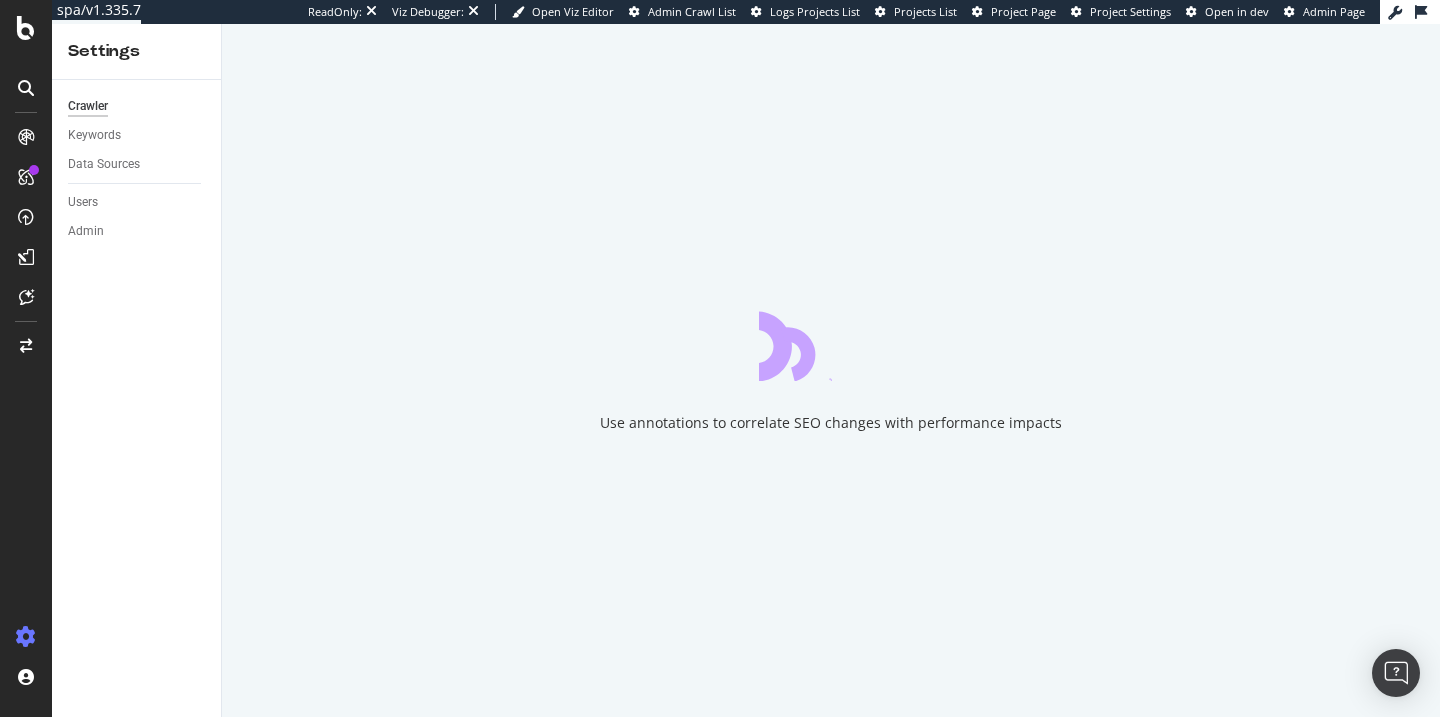 scroll, scrollTop: 0, scrollLeft: 0, axis: both 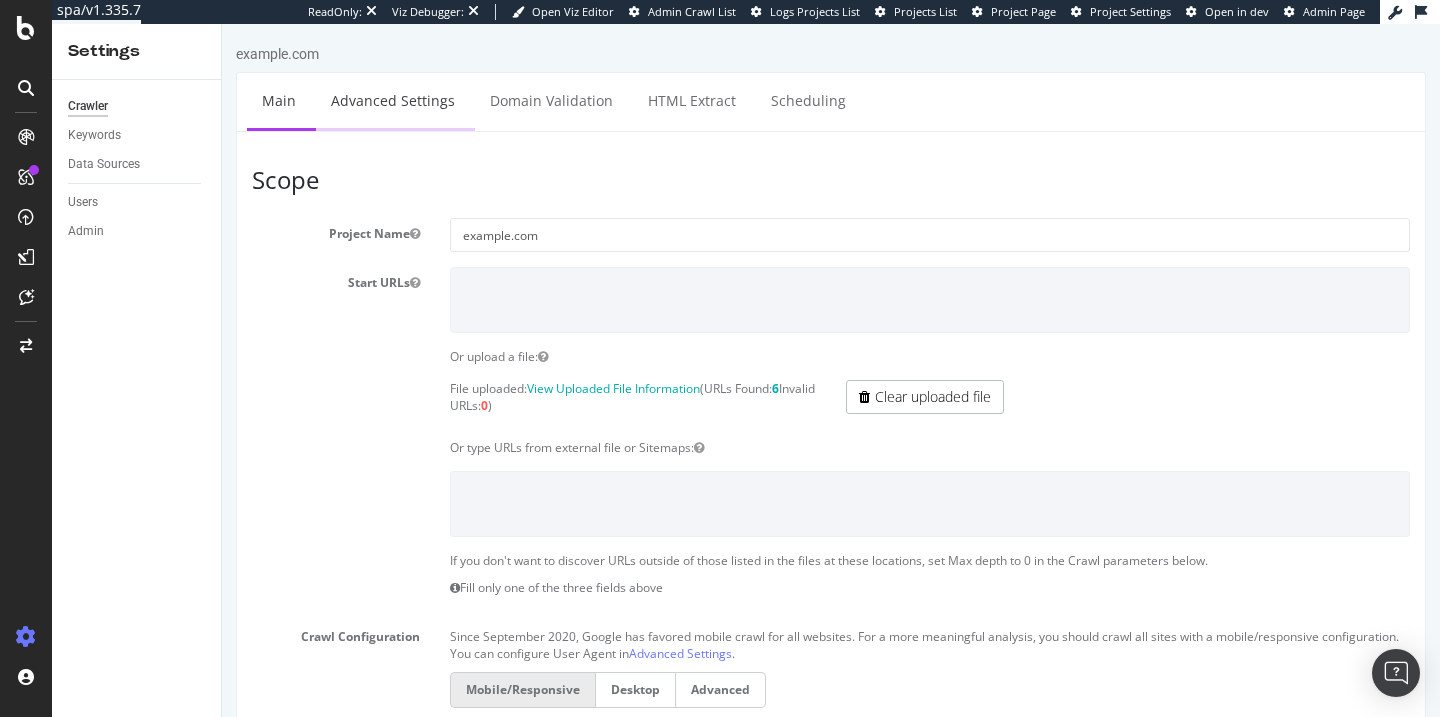 click on "Advanced Settings" at bounding box center (393, 100) 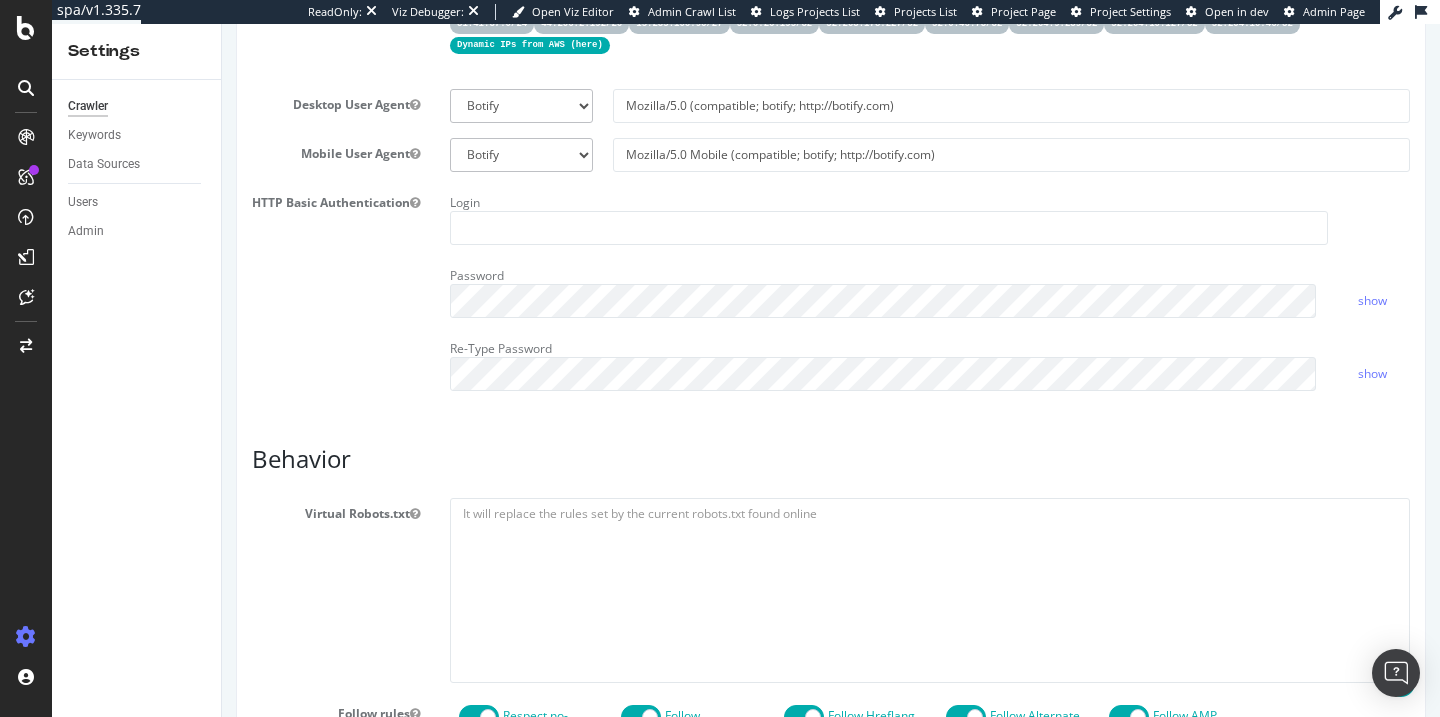 scroll, scrollTop: 627, scrollLeft: 0, axis: vertical 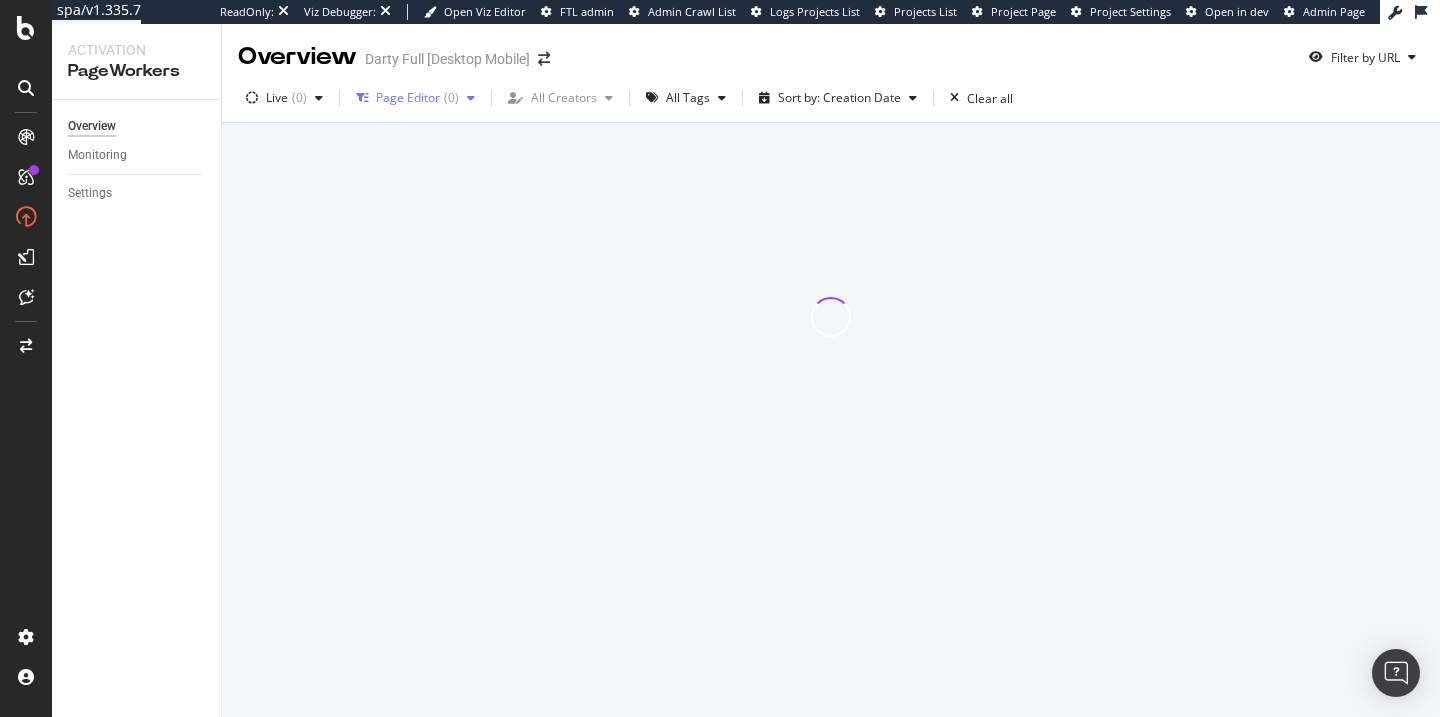 click on "Page Editor" at bounding box center [408, 98] 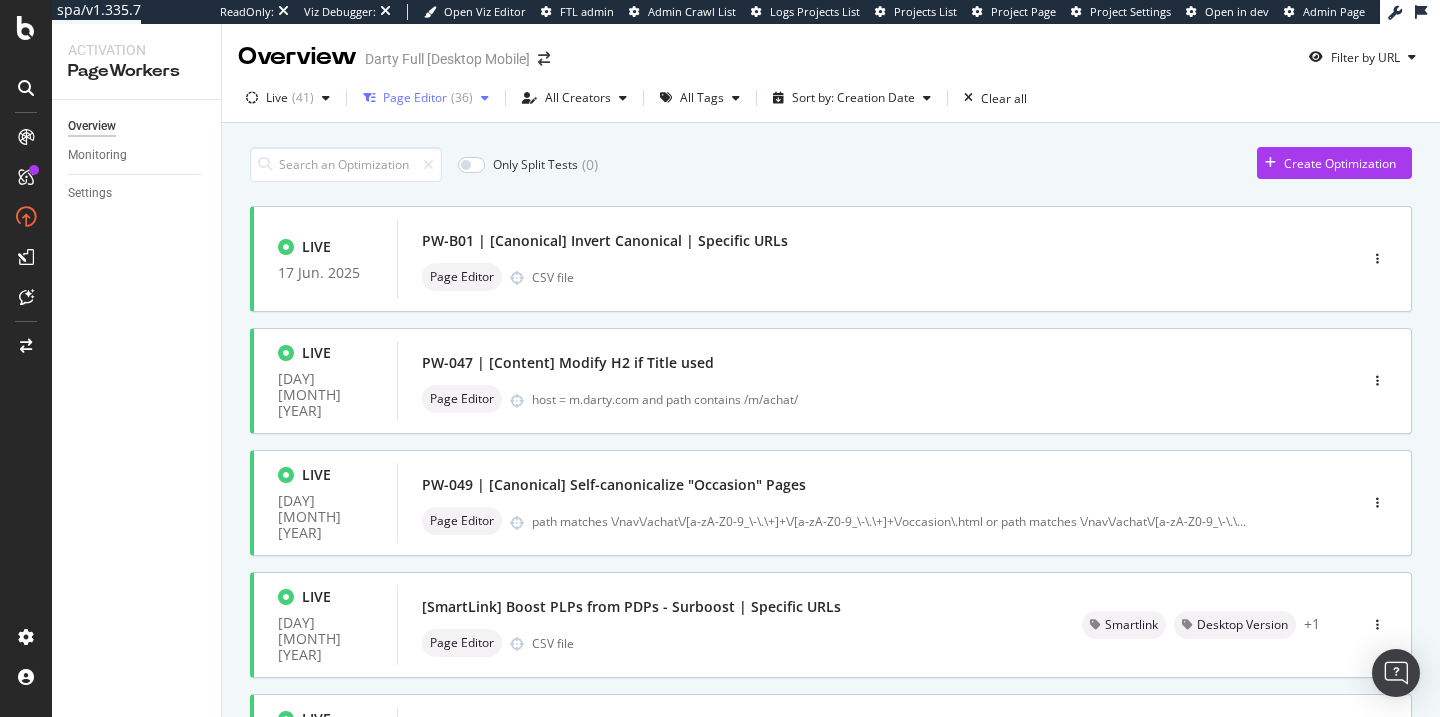 click on "Page Editor" at bounding box center [415, 98] 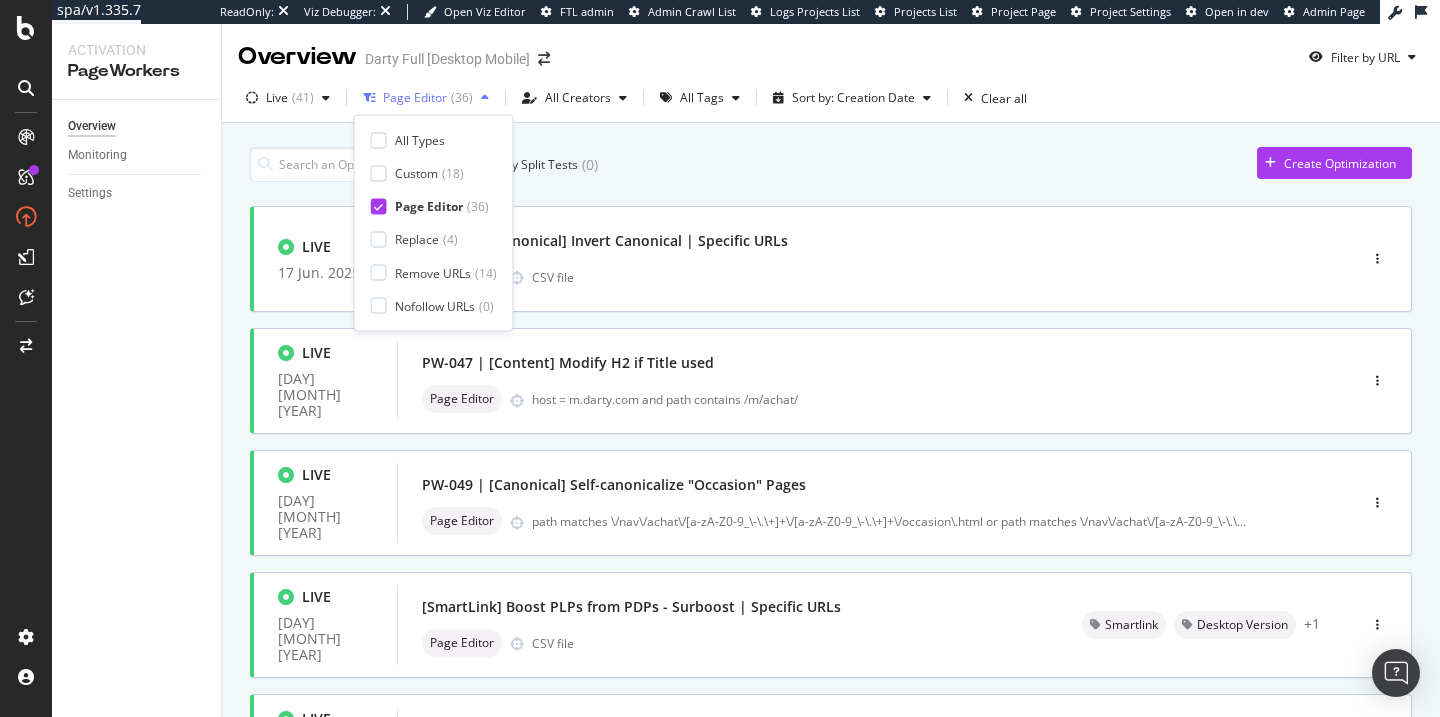 click at bounding box center [369, 98] 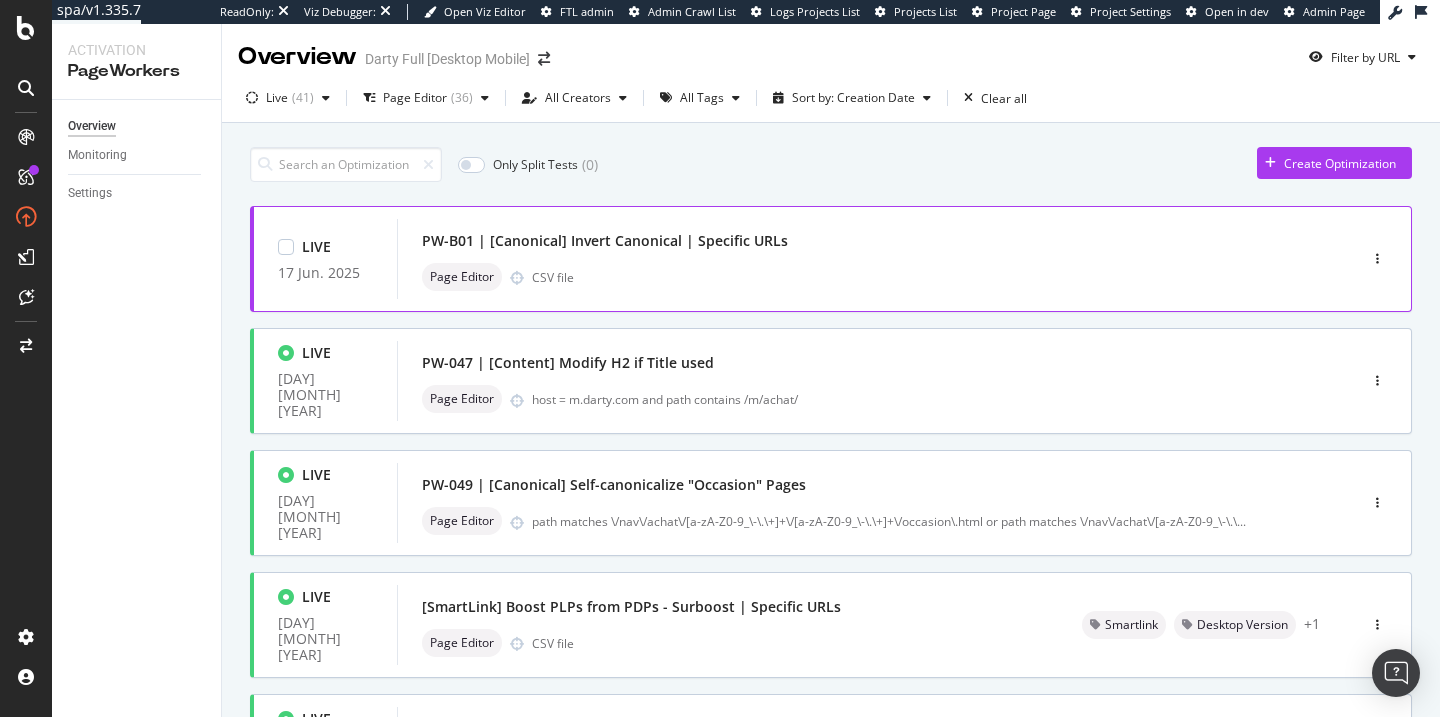 click on "Page Editor CSV file" at bounding box center (847, 277) 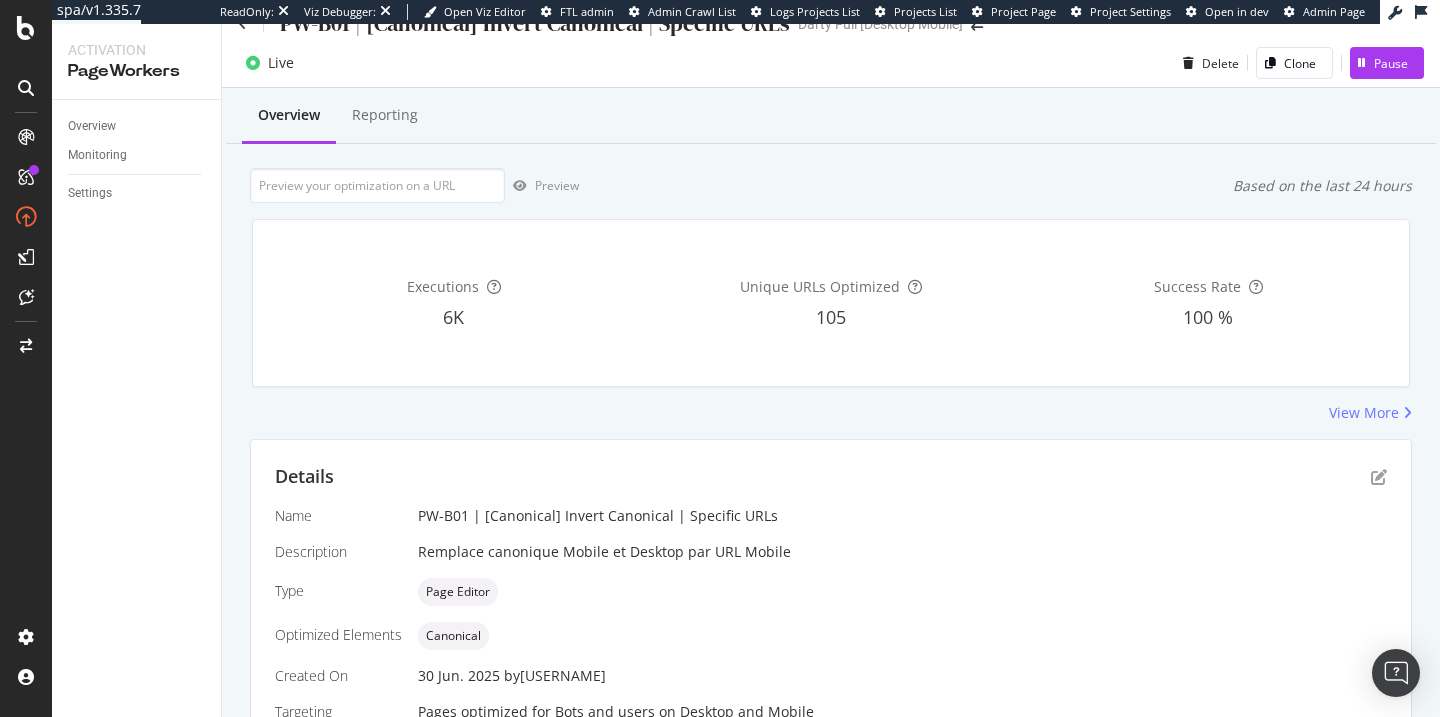 scroll, scrollTop: 0, scrollLeft: 0, axis: both 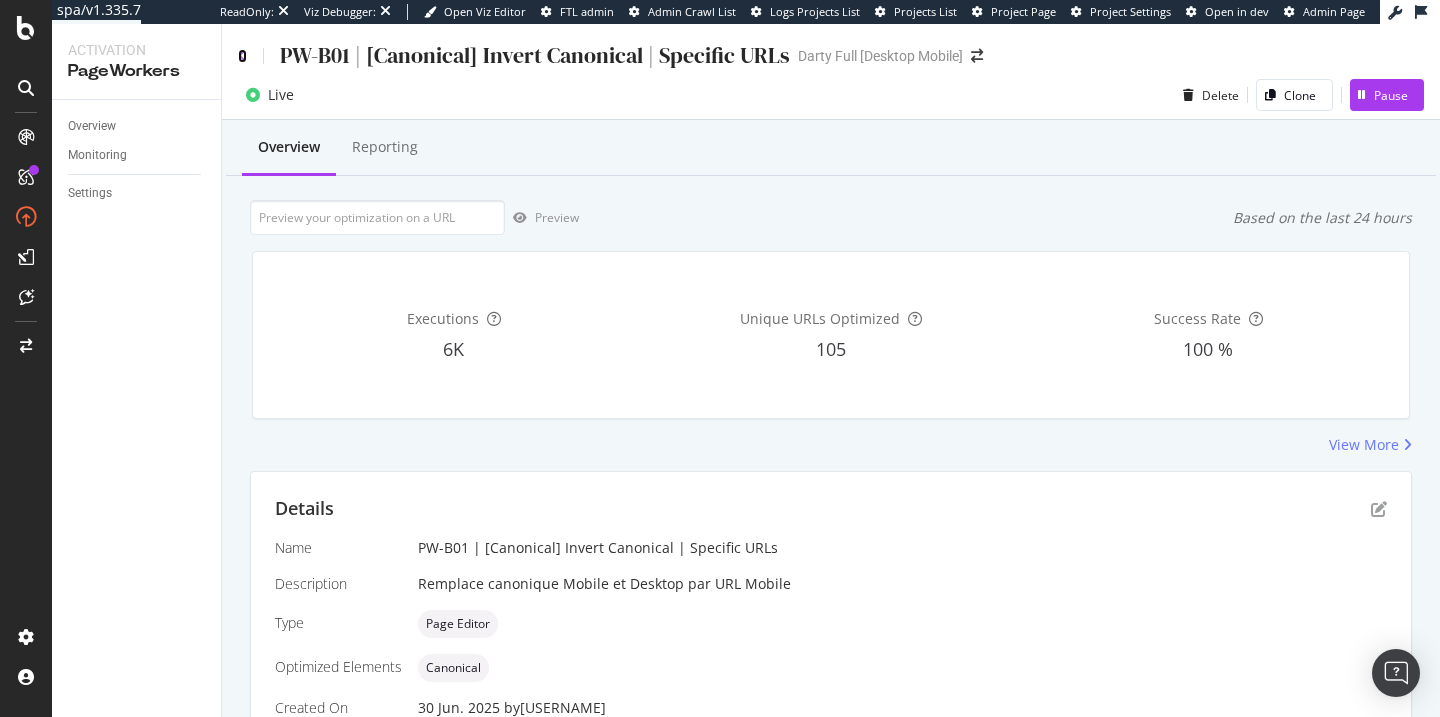click at bounding box center (242, 56) 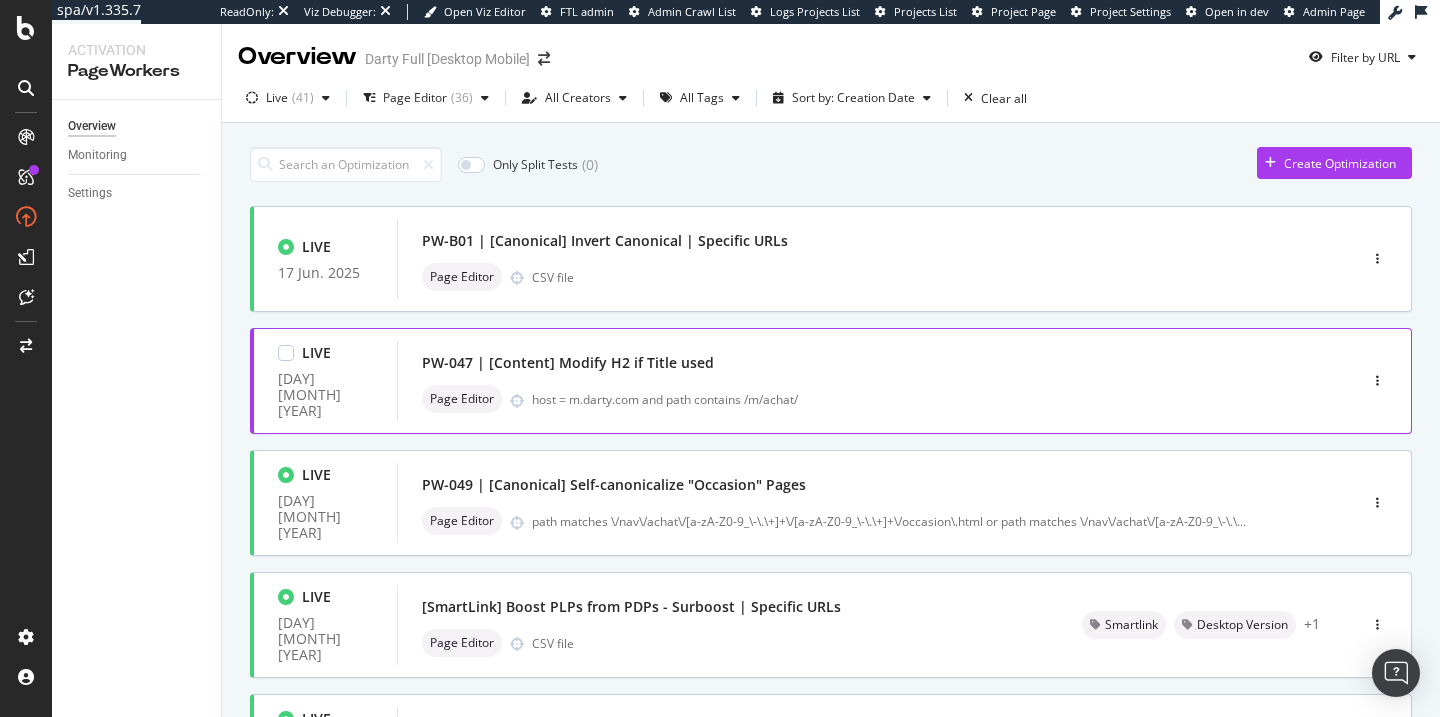 click on "PW-047 | [Content] Modify H2 if Title used" at bounding box center [847, 363] 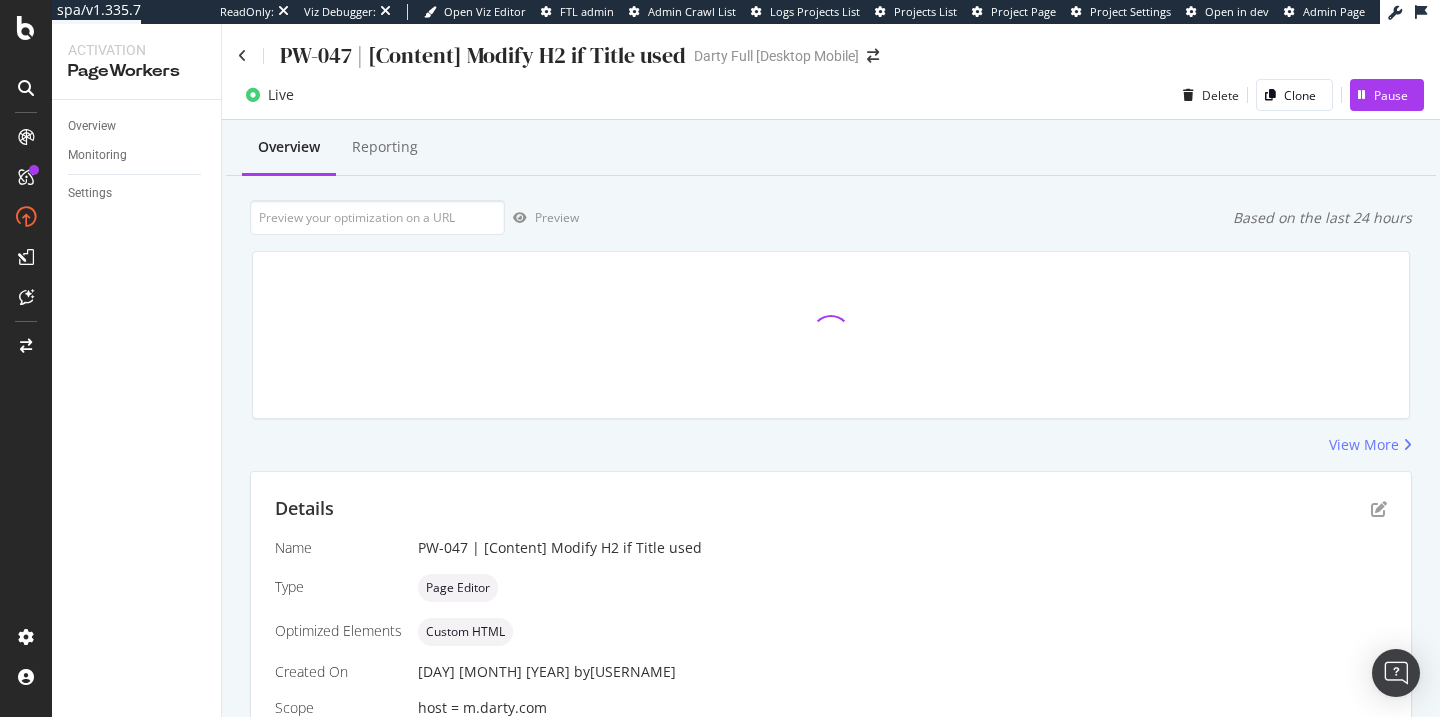 scroll, scrollTop: 160, scrollLeft: 0, axis: vertical 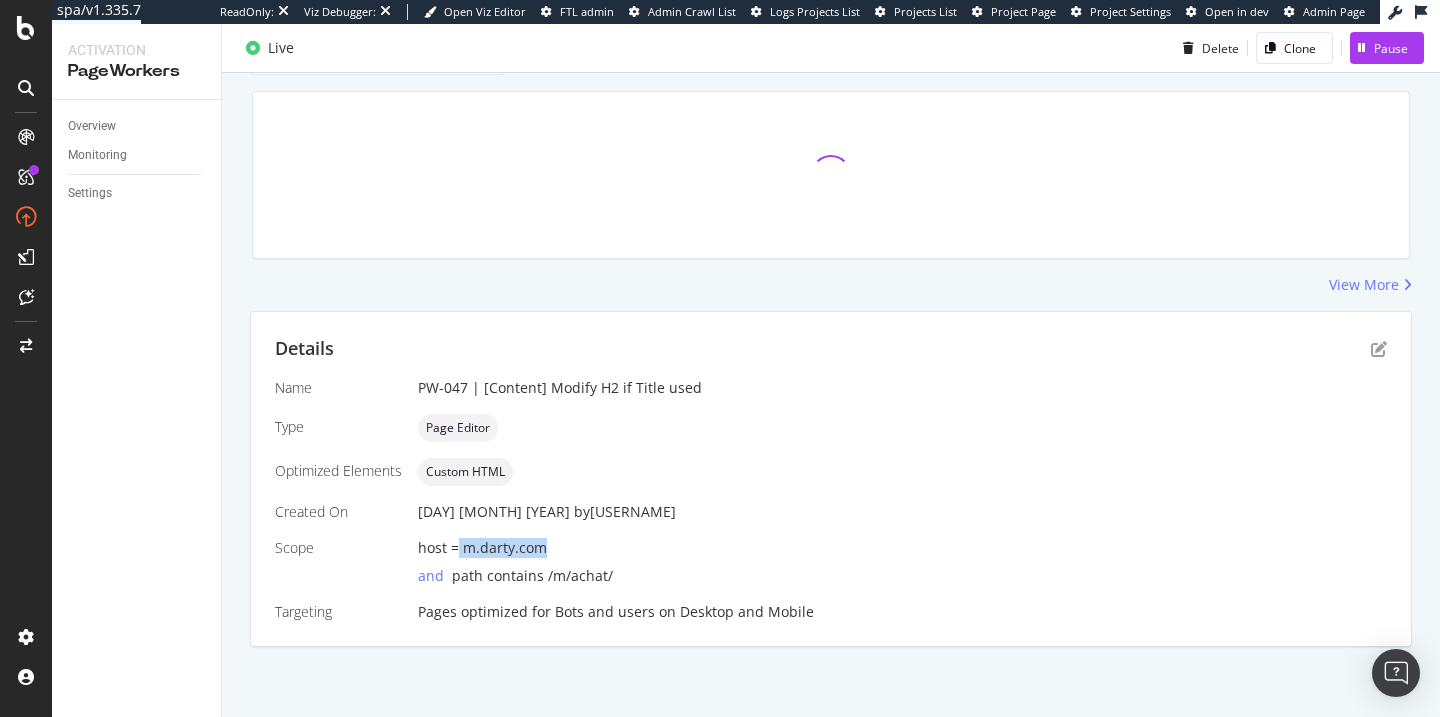 drag, startPoint x: 454, startPoint y: 556, endPoint x: 558, endPoint y: 554, distance: 104.019226 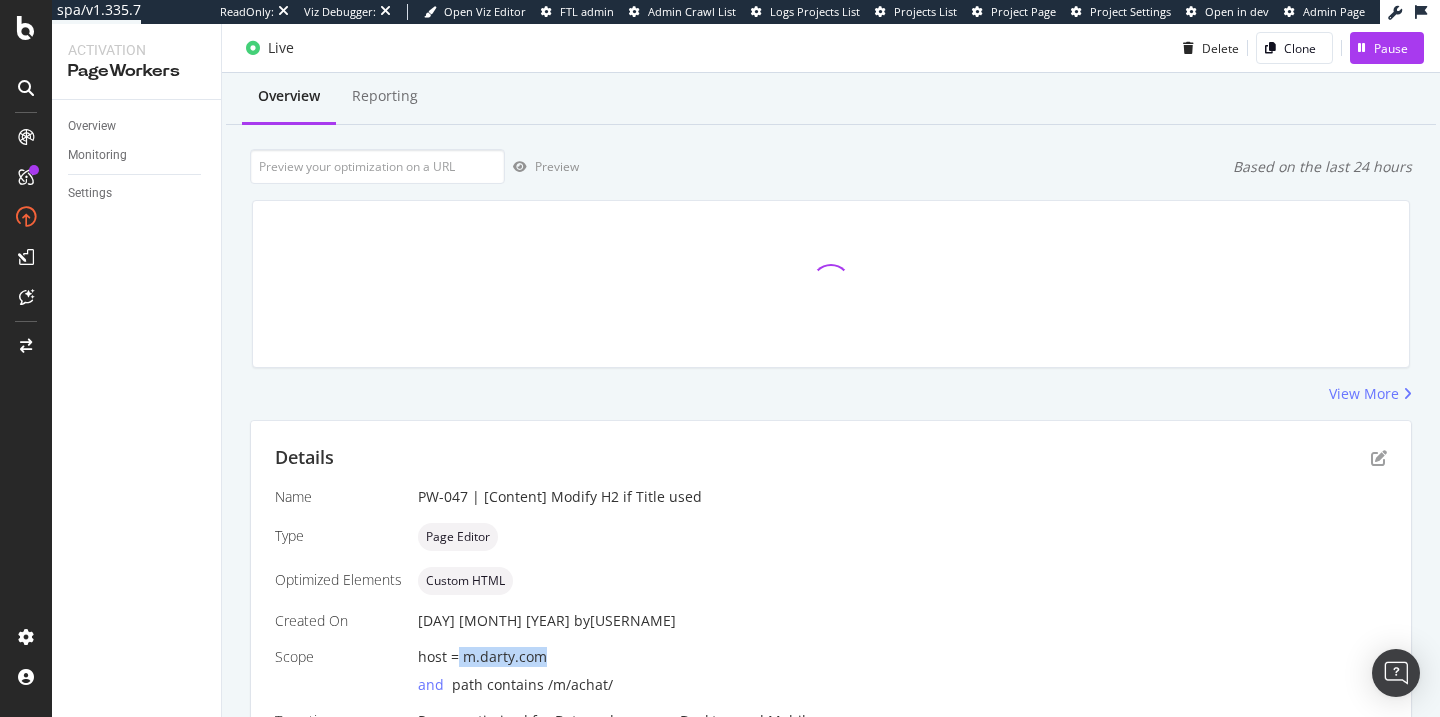 scroll, scrollTop: 0, scrollLeft: 0, axis: both 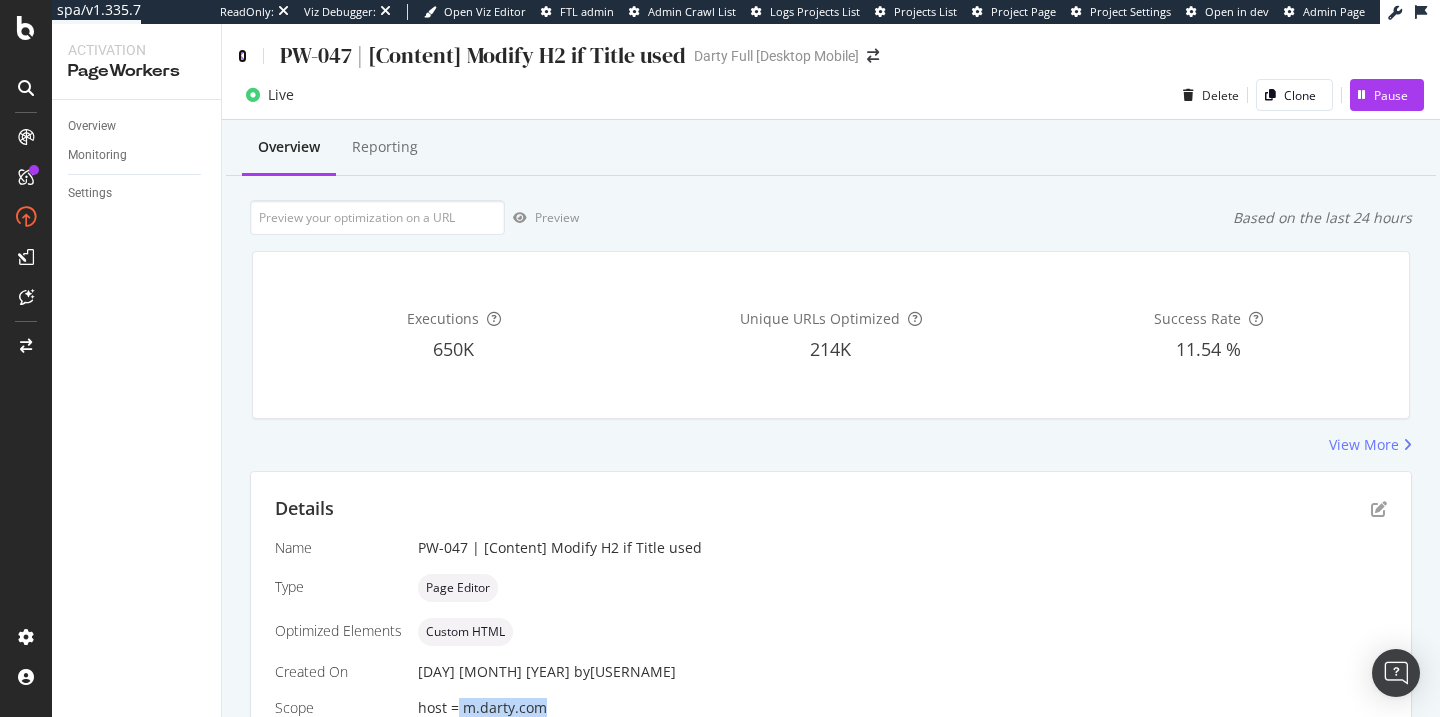 click at bounding box center (242, 56) 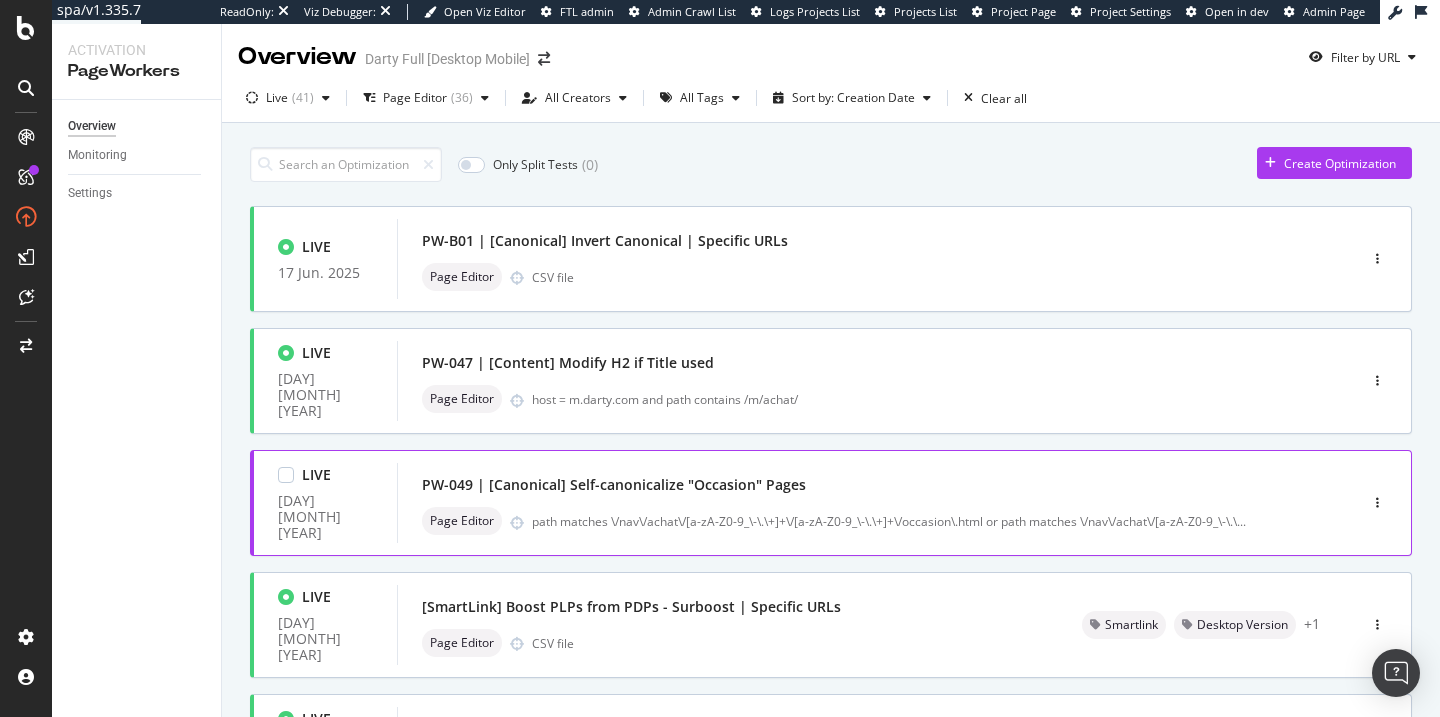click on "PW-049 | [Canonical] Self-canonicalize "Occasion" Pages" at bounding box center [847, 485] 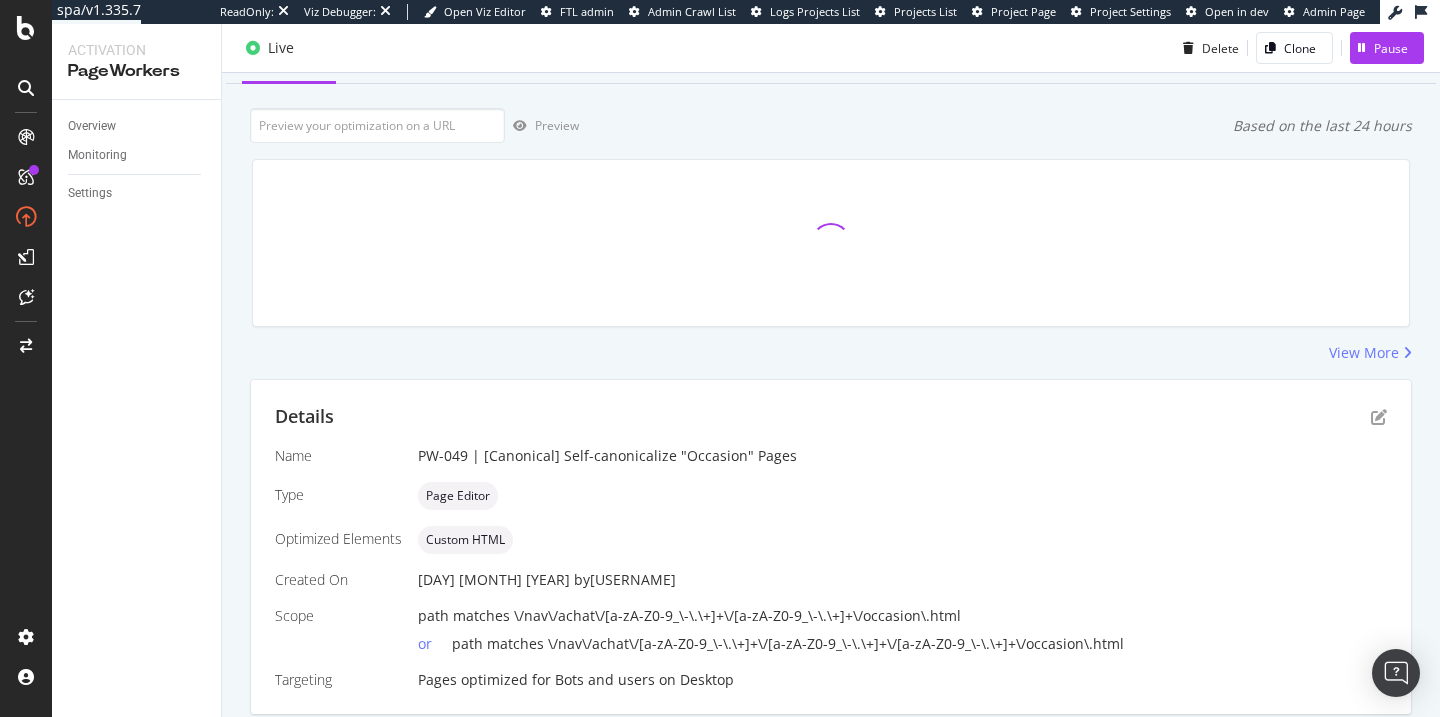 scroll, scrollTop: 160, scrollLeft: 0, axis: vertical 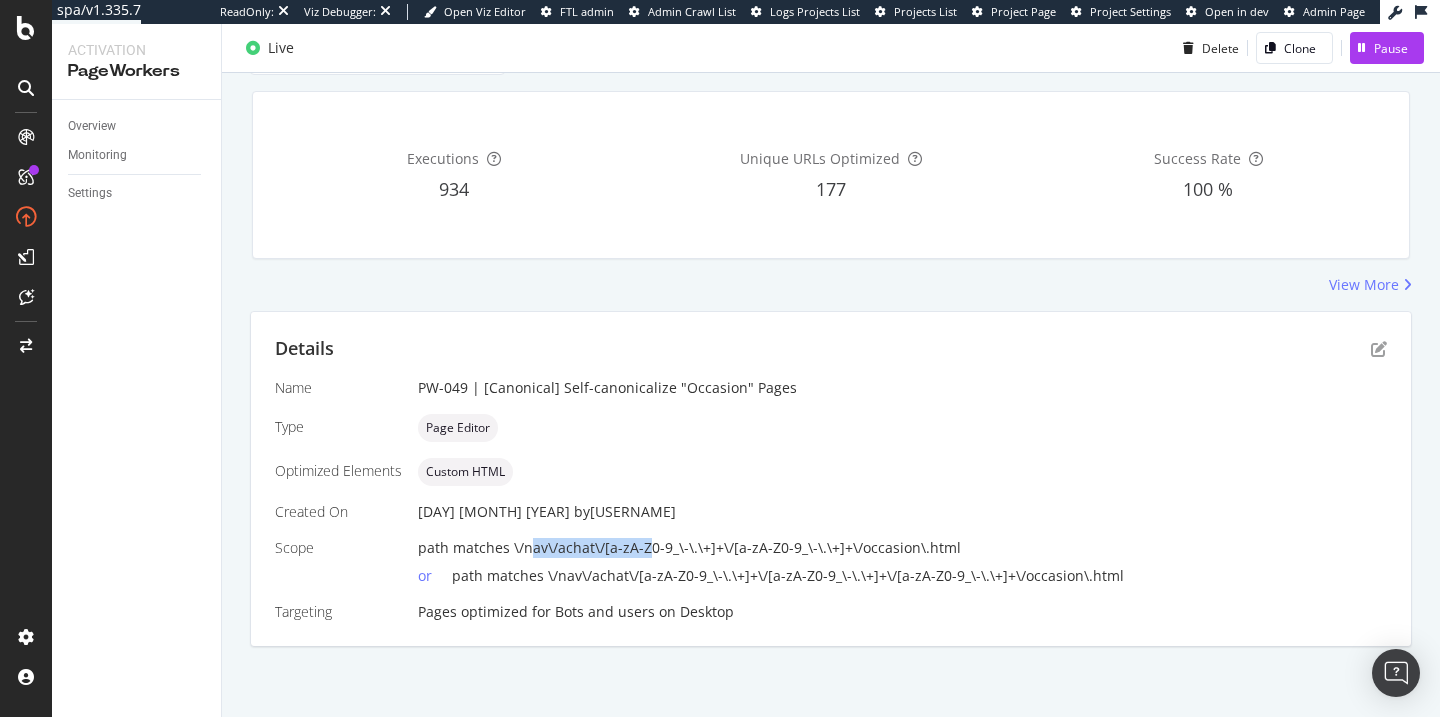drag, startPoint x: 528, startPoint y: 539, endPoint x: 646, endPoint y: 549, distance: 118.42297 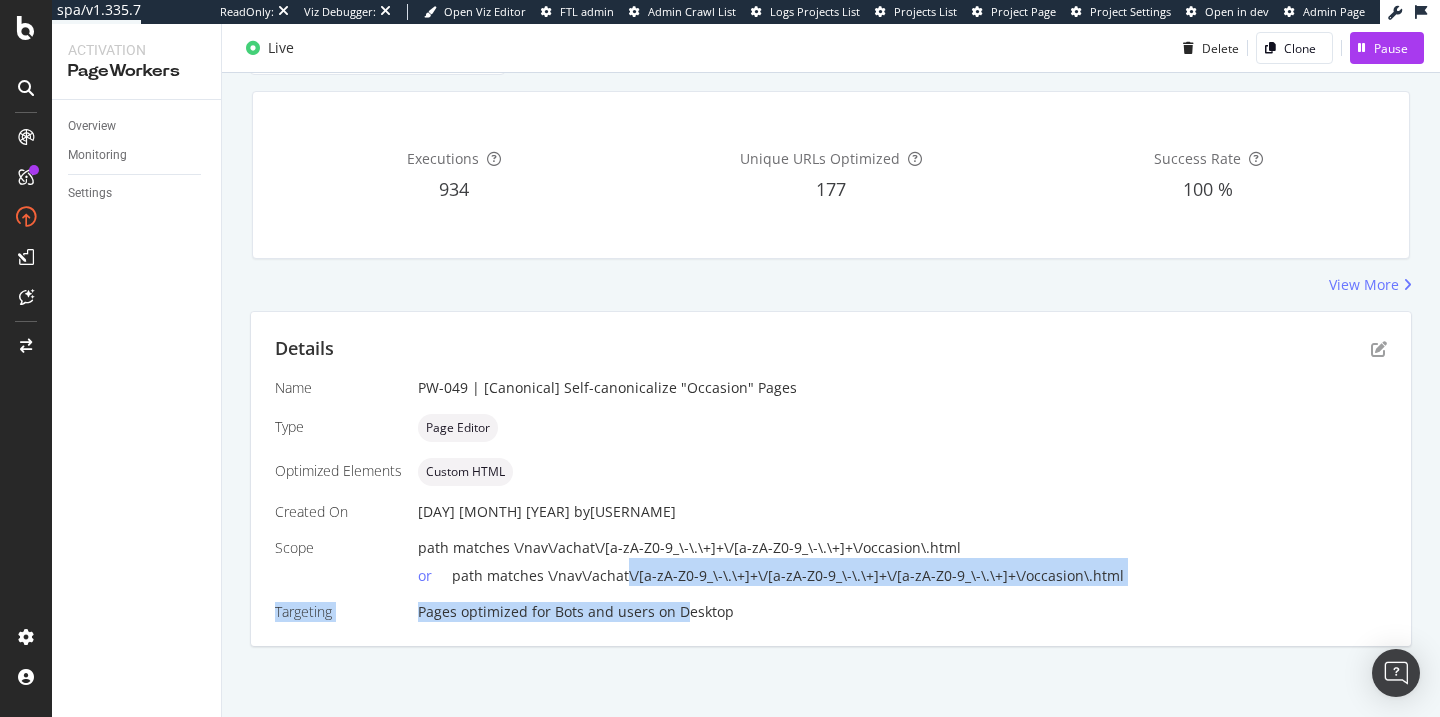 drag, startPoint x: 625, startPoint y: 565, endPoint x: 695, endPoint y: 606, distance: 81.12336 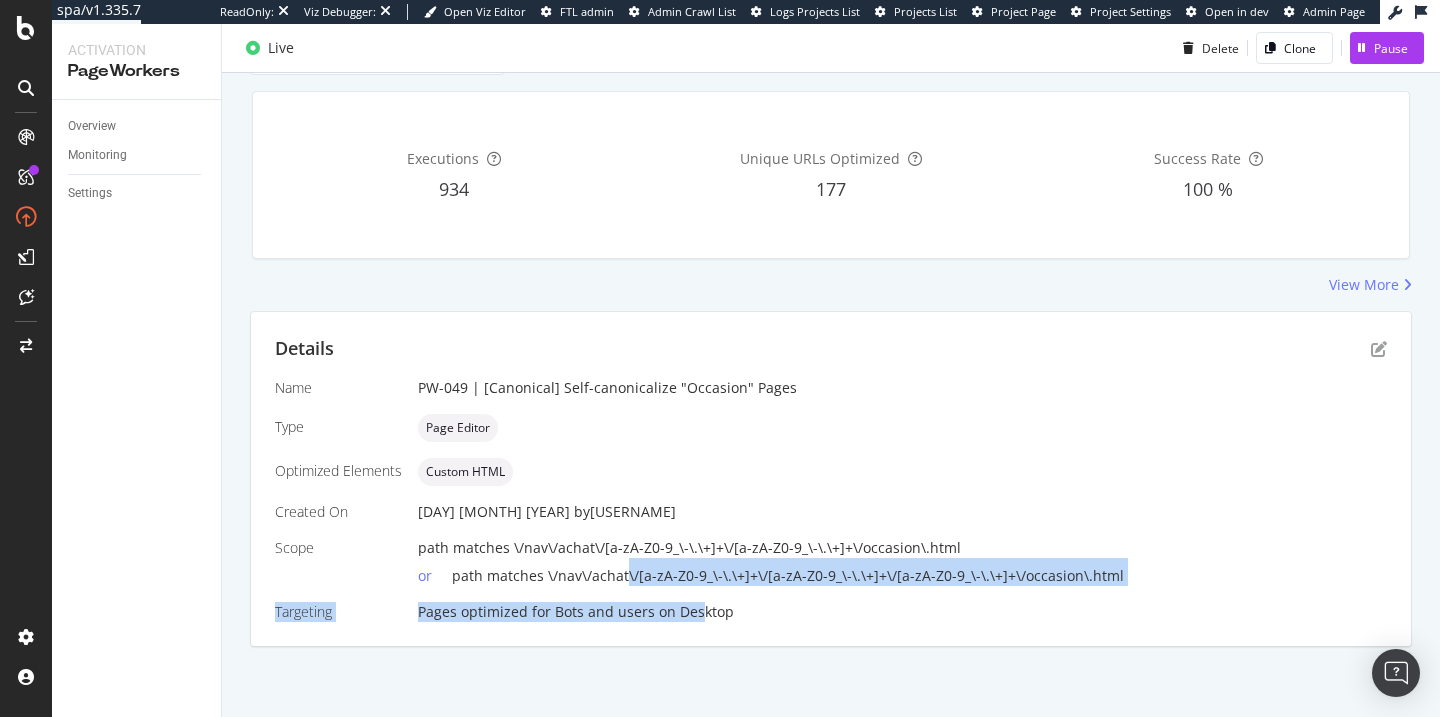 click on "Name PW-049 | [Canonical] Self-canonicalize "Occasion" Pages Type Page Editor Optimized Elements Custom HTML Created On 04 Feb. 2025  by  arthur.r Scope path matches \/nav\/achat\/[a-zA-Z0-9_\-\.\+]+\/[a-zA-Z0-9_\-\.\+]+\/occasion\.html or path matches \/nav\/achat\/[a-zA-Z0-9_\-\.\+]+\/[a-zA-Z0-9_\-\.\+]+\/[a-zA-Z0-9_\-\.\+]+\/occasion\.html Targeting Pages optimized for Bots and users on Desktop" at bounding box center [831, 500] 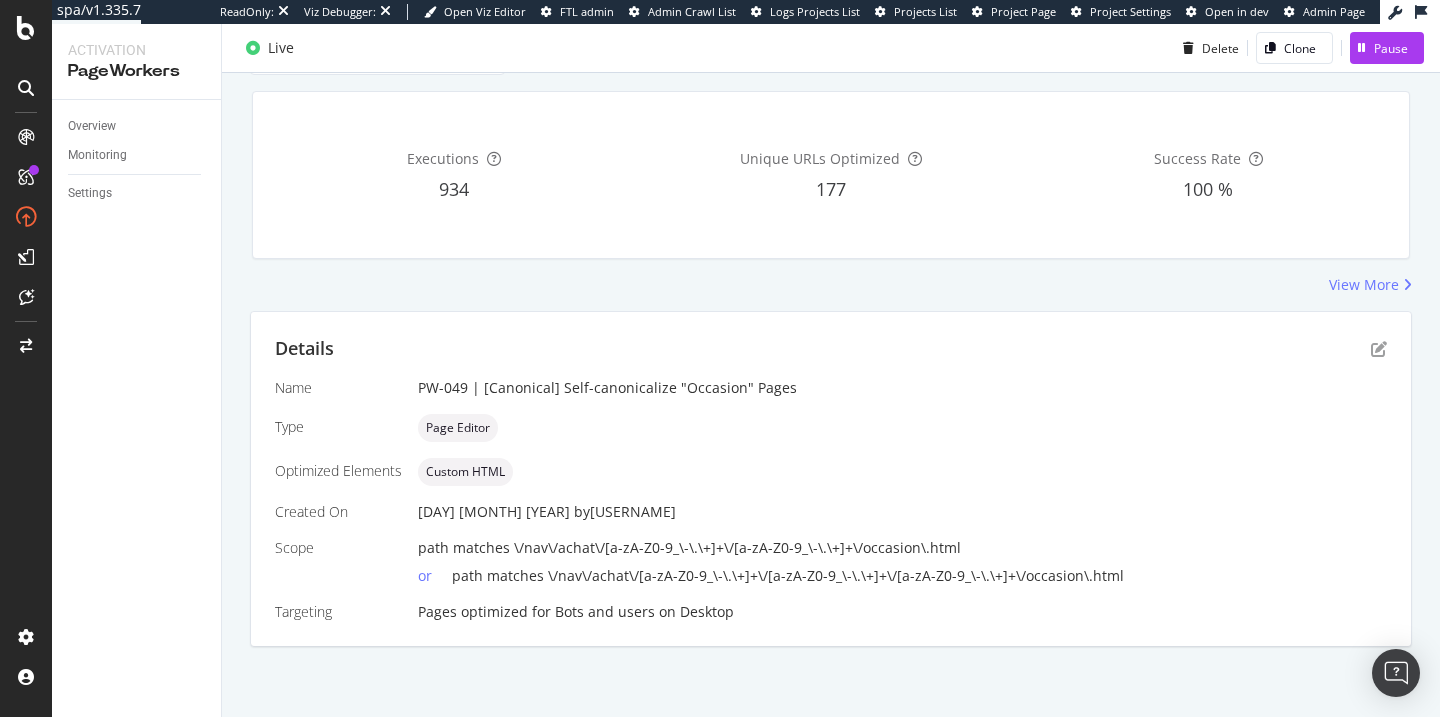click on "Name PW-049 | [Canonical] Self-canonicalize "Occasion" Pages Type Page Editor Optimized Elements Custom HTML Created On 04 Feb. 2025  by  arthur.r Scope path matches \/nav\/achat\/[a-zA-Z0-9_\-\.\+]+\/[a-zA-Z0-9_\-\.\+]+\/occasion\.html or path matches \/nav\/achat\/[a-zA-Z0-9_\-\.\+]+\/[a-zA-Z0-9_\-\.\+]+\/[a-zA-Z0-9_\-\.\+]+\/occasion\.html Targeting Pages optimized for Bots and users on Desktop" at bounding box center [831, 500] 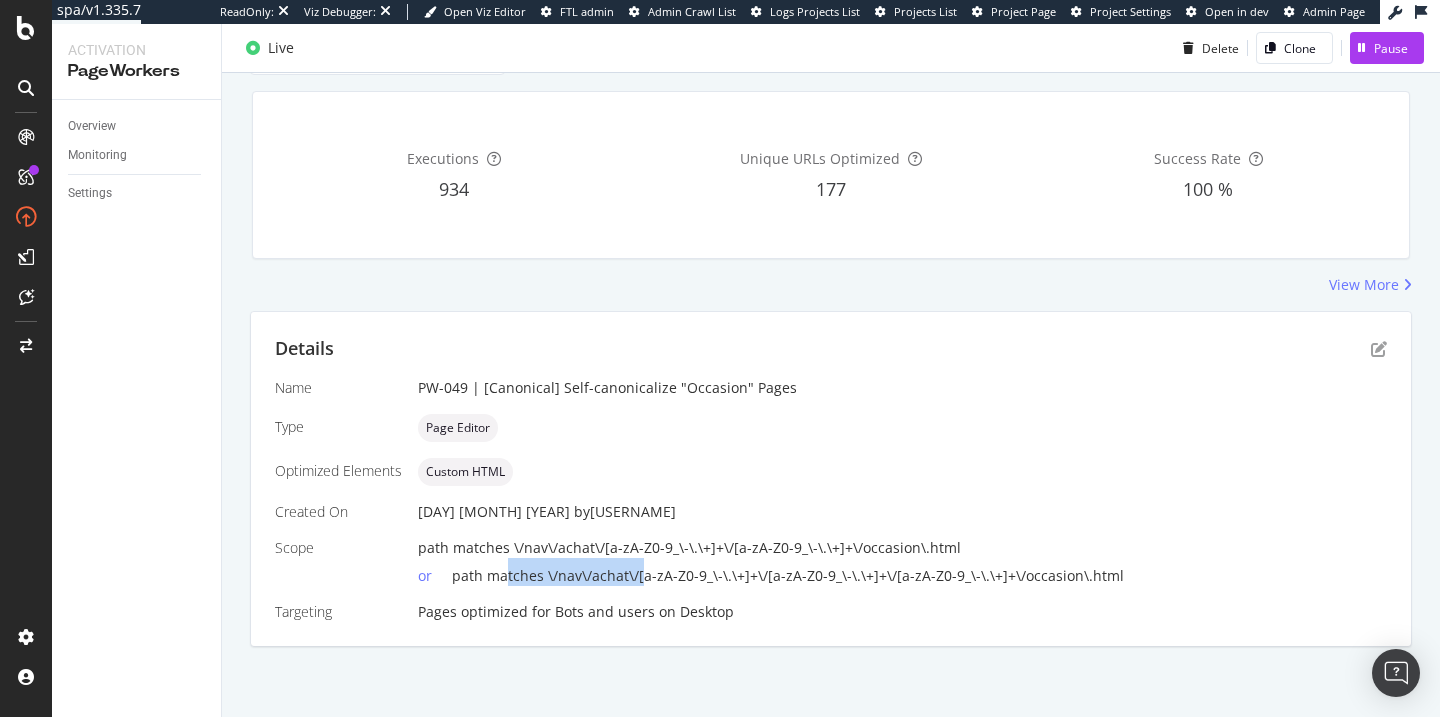 drag, startPoint x: 640, startPoint y: 573, endPoint x: 507, endPoint y: 573, distance: 133 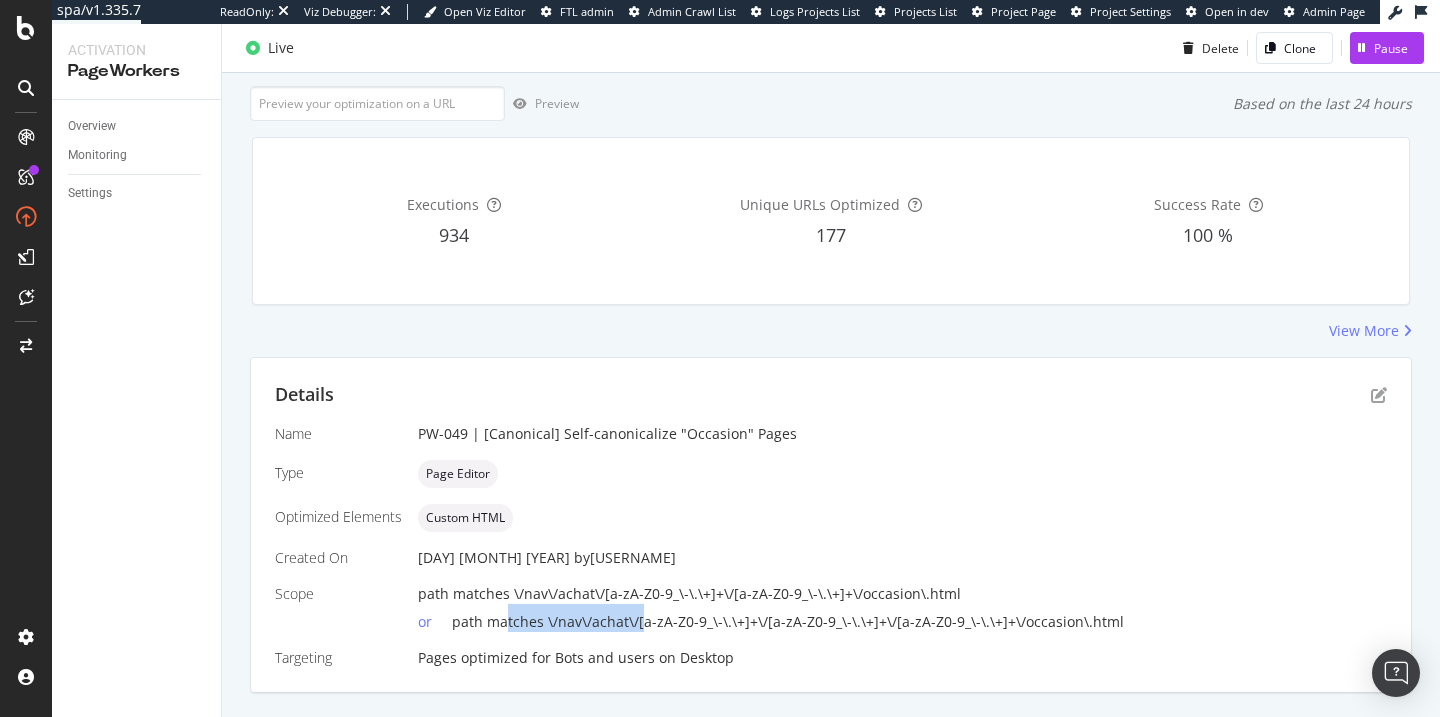 scroll, scrollTop: 0, scrollLeft: 0, axis: both 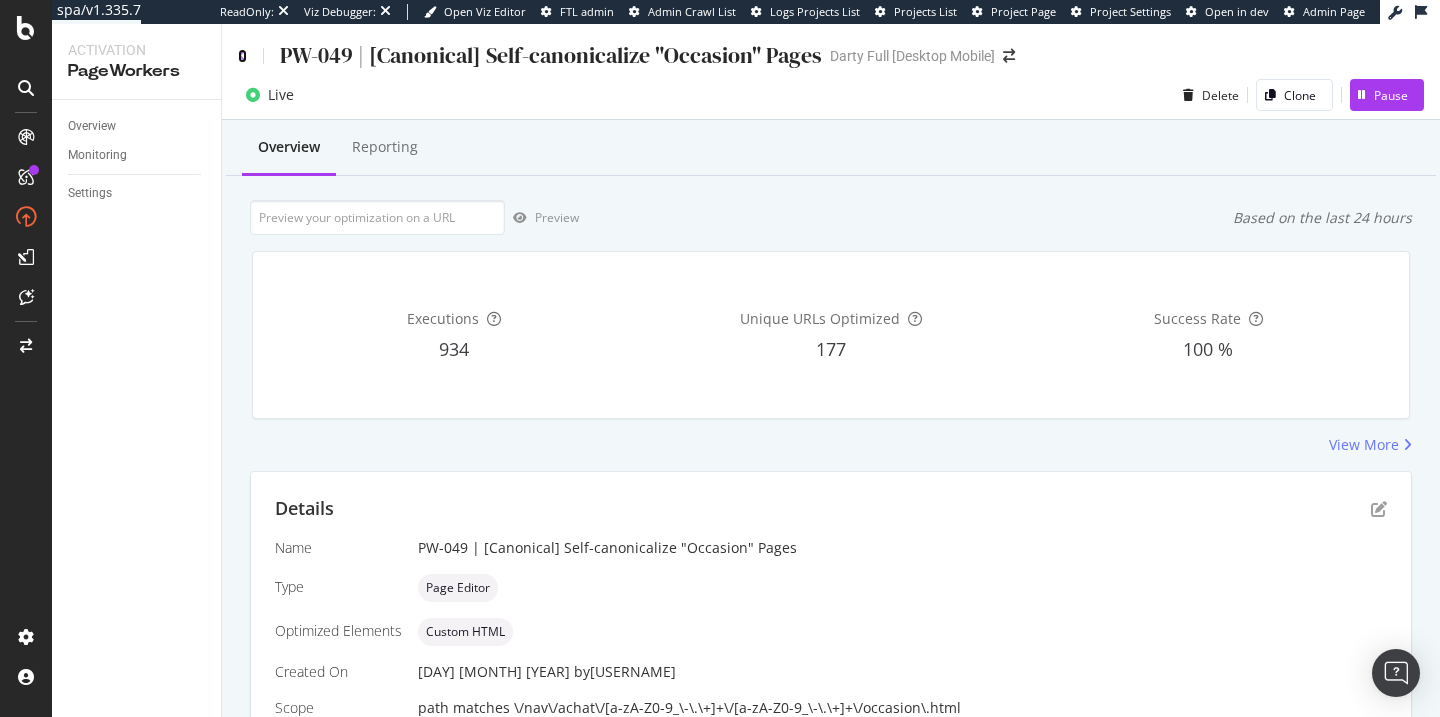 click at bounding box center [242, 56] 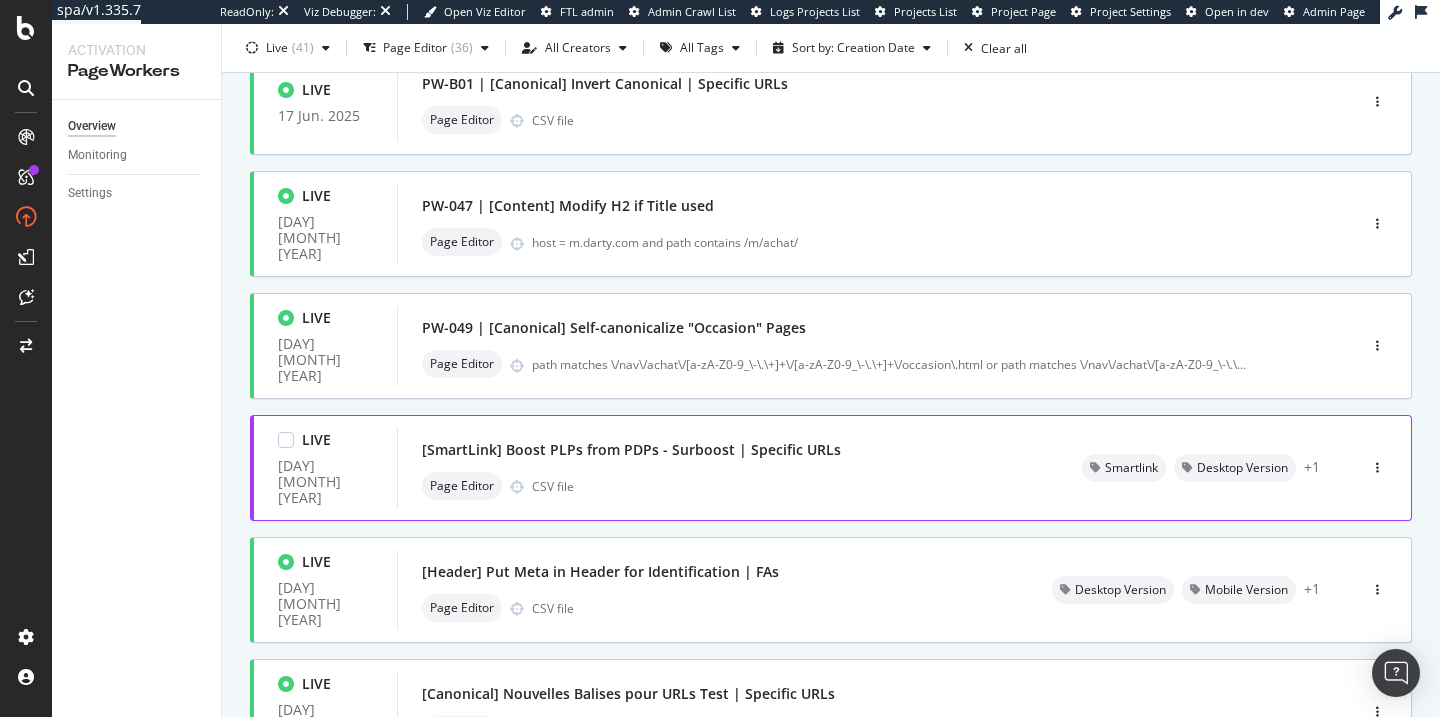 scroll, scrollTop: 123, scrollLeft: 0, axis: vertical 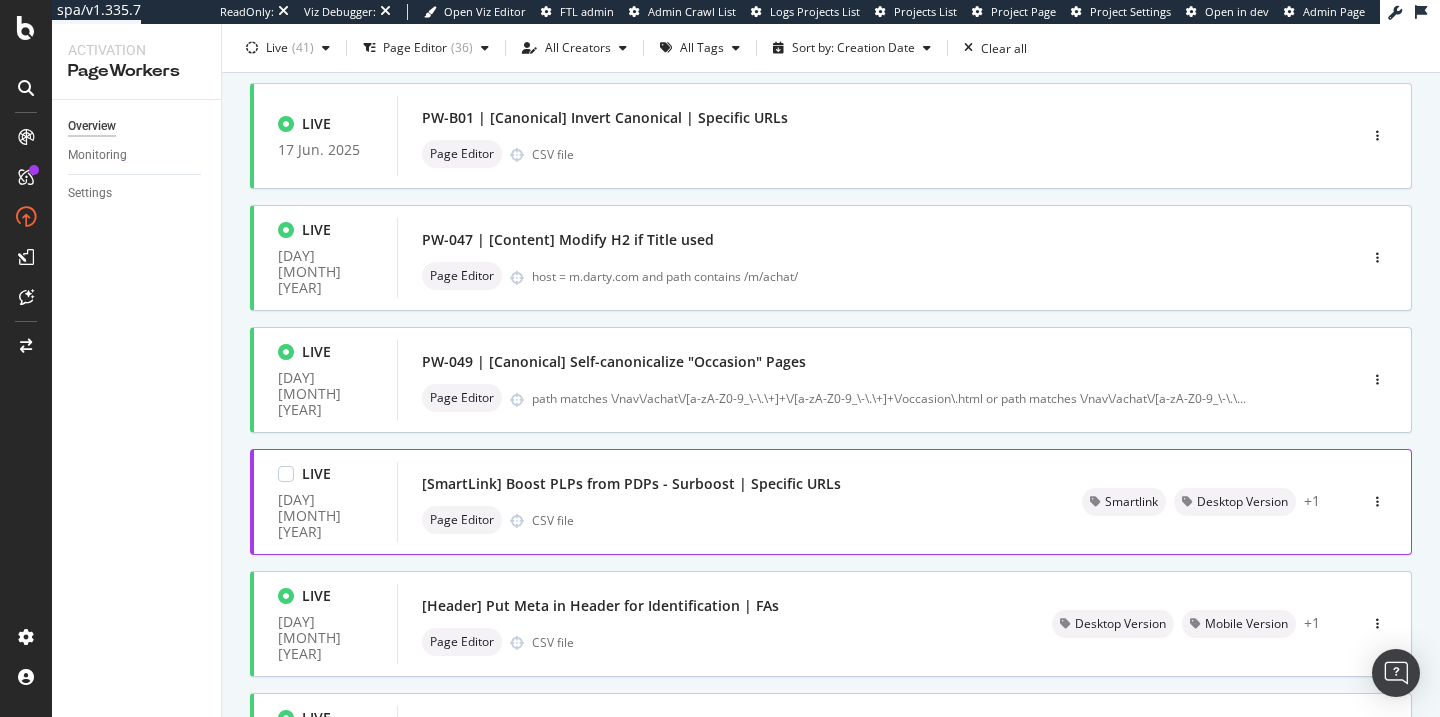 click on "[SmartLink] Boost PLPs from PDPs - Surboost | Specific URLs Page Editor CSV file" at bounding box center (728, 502) 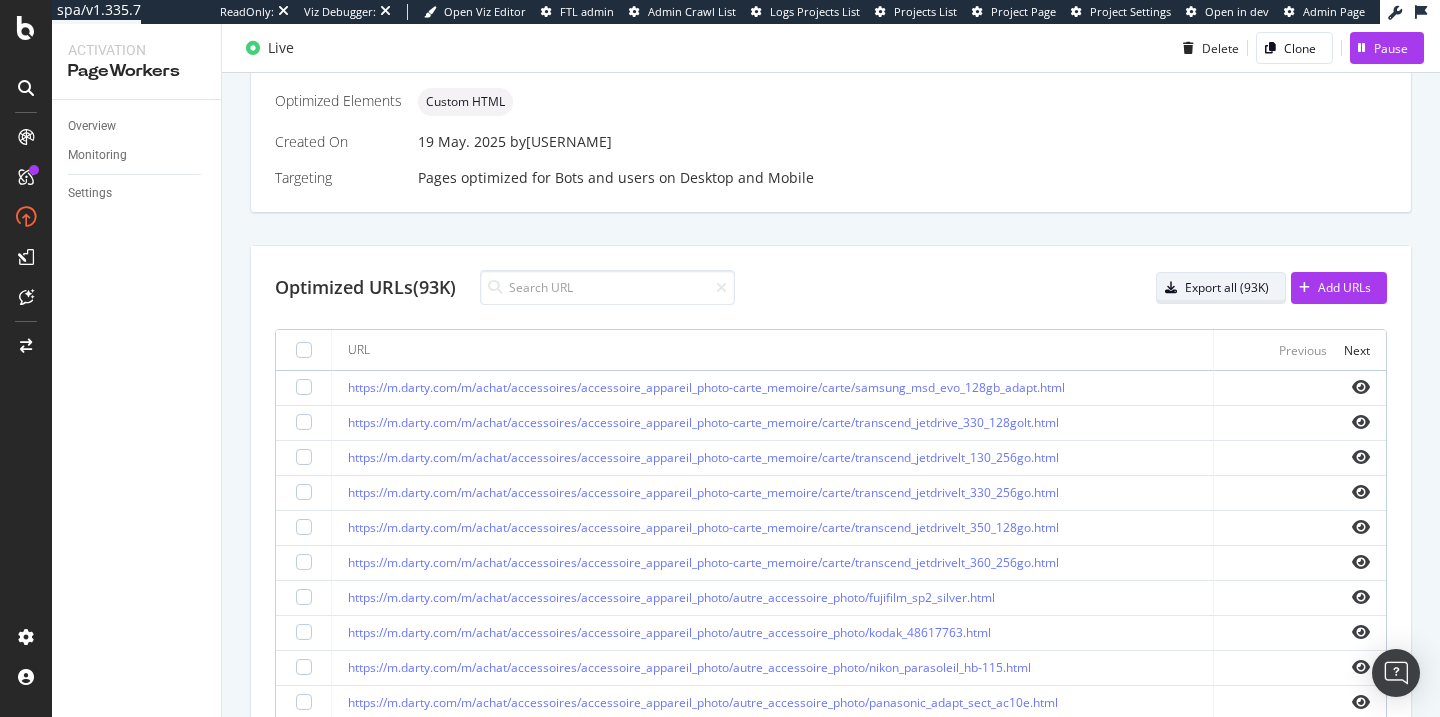 scroll, scrollTop: 563, scrollLeft: 0, axis: vertical 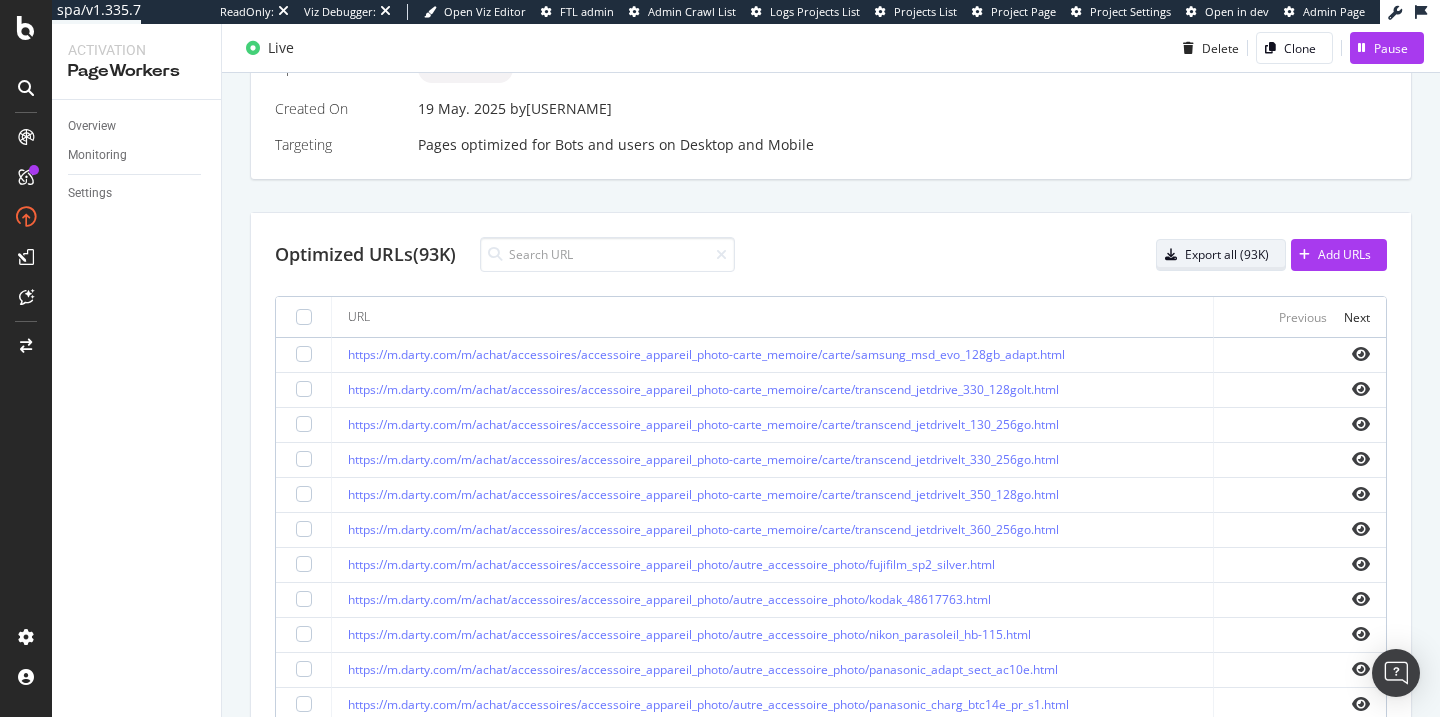 click on "Export all (93K)" at bounding box center (1213, 255) 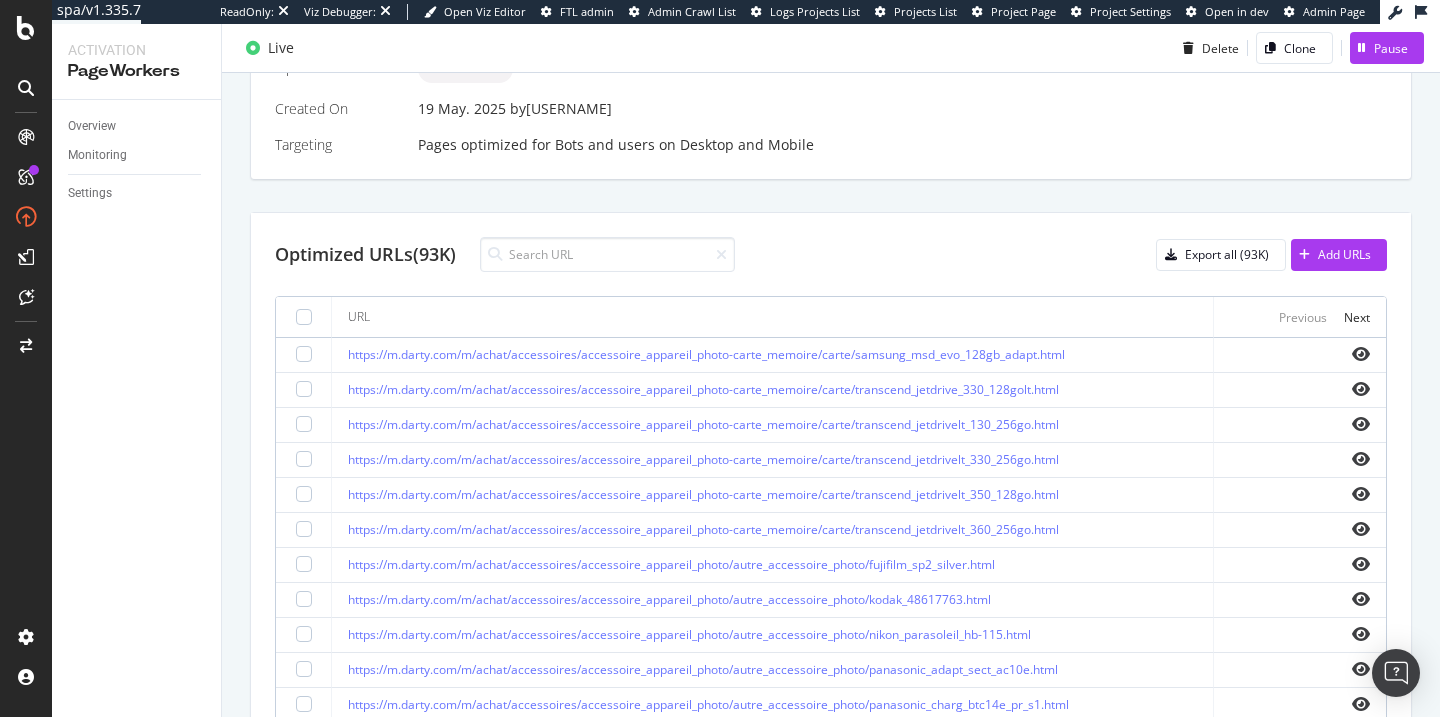 drag, startPoint x: 359, startPoint y: 211, endPoint x: 309, endPoint y: 143, distance: 84.40379 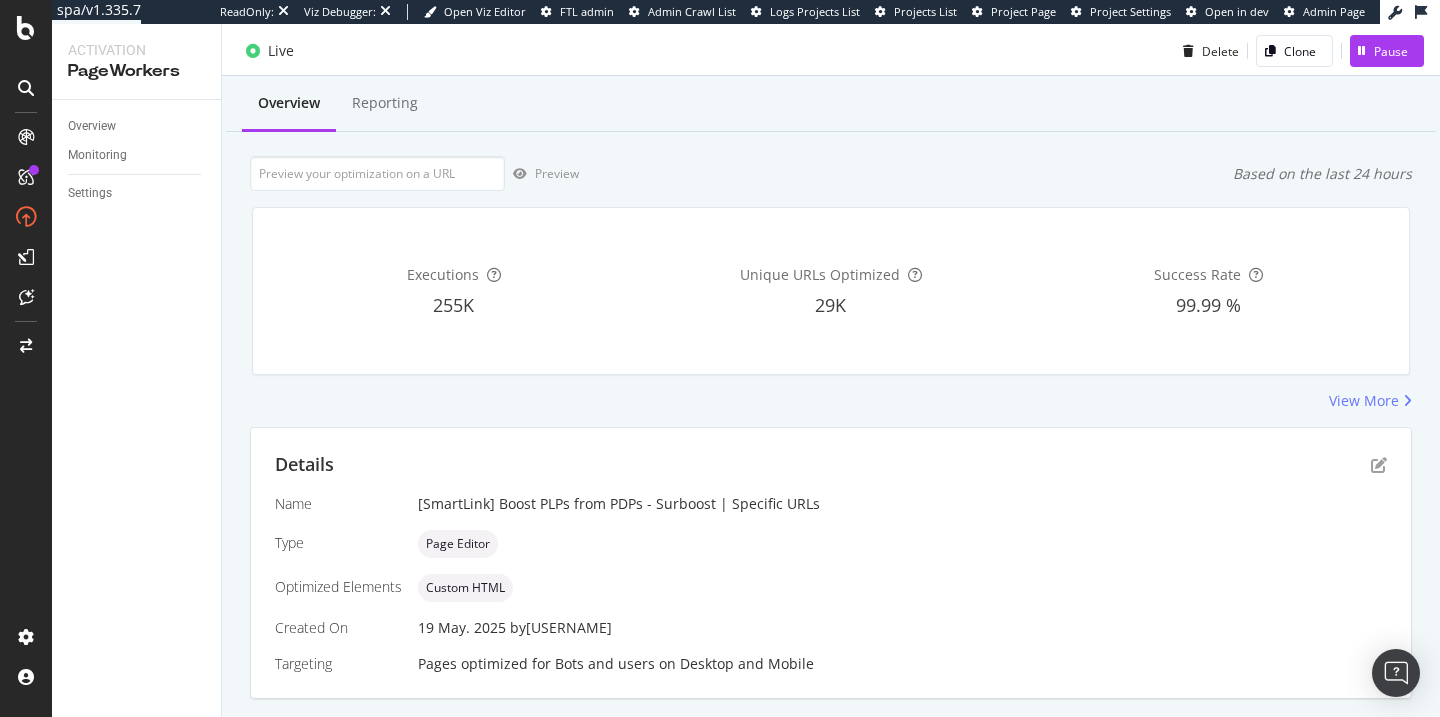 scroll, scrollTop: 0, scrollLeft: 0, axis: both 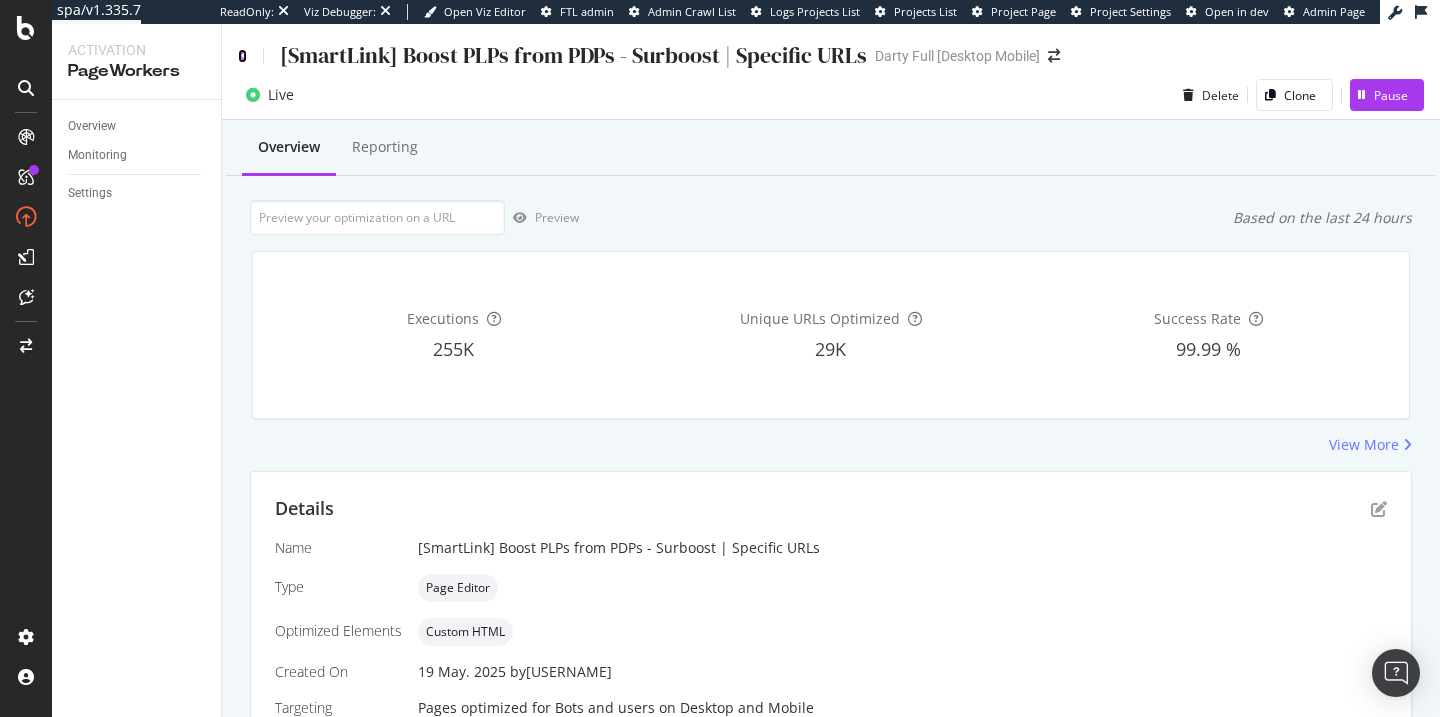 click at bounding box center [242, 56] 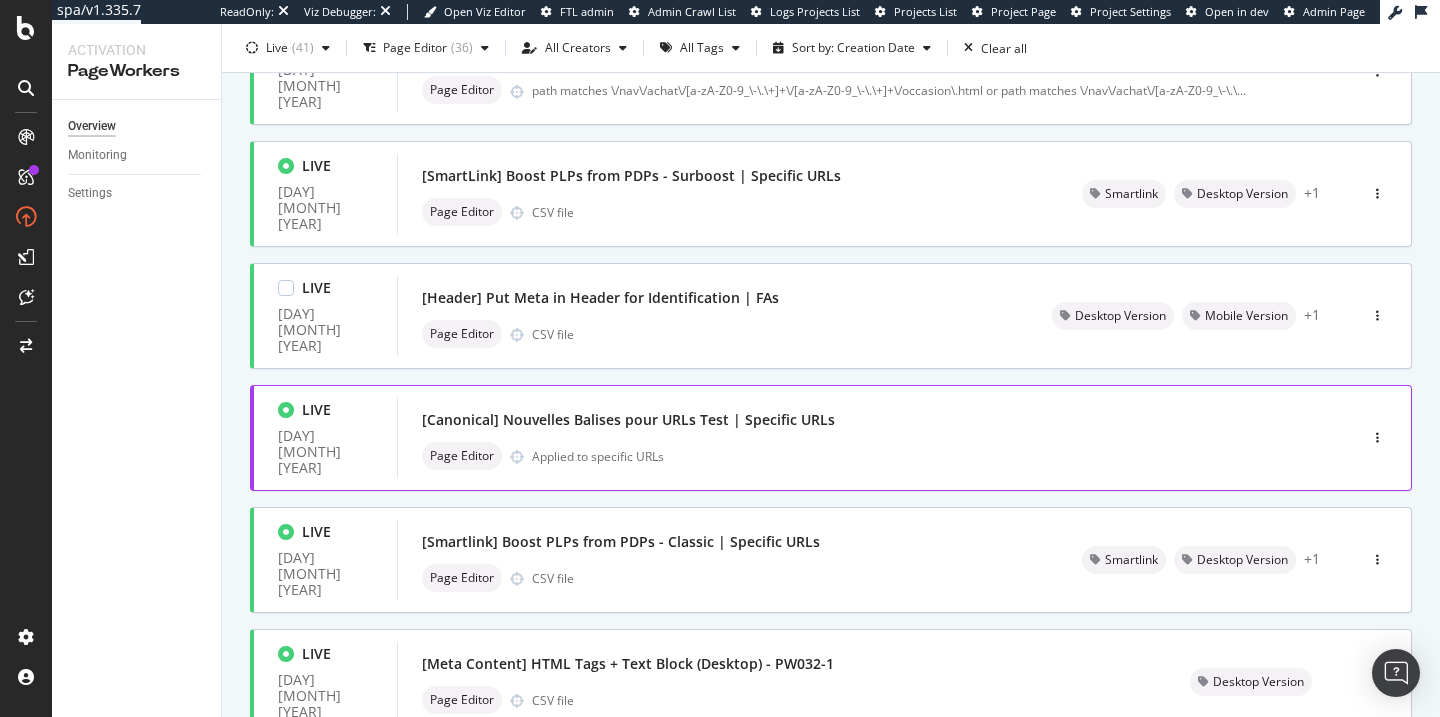 scroll, scrollTop: 444, scrollLeft: 0, axis: vertical 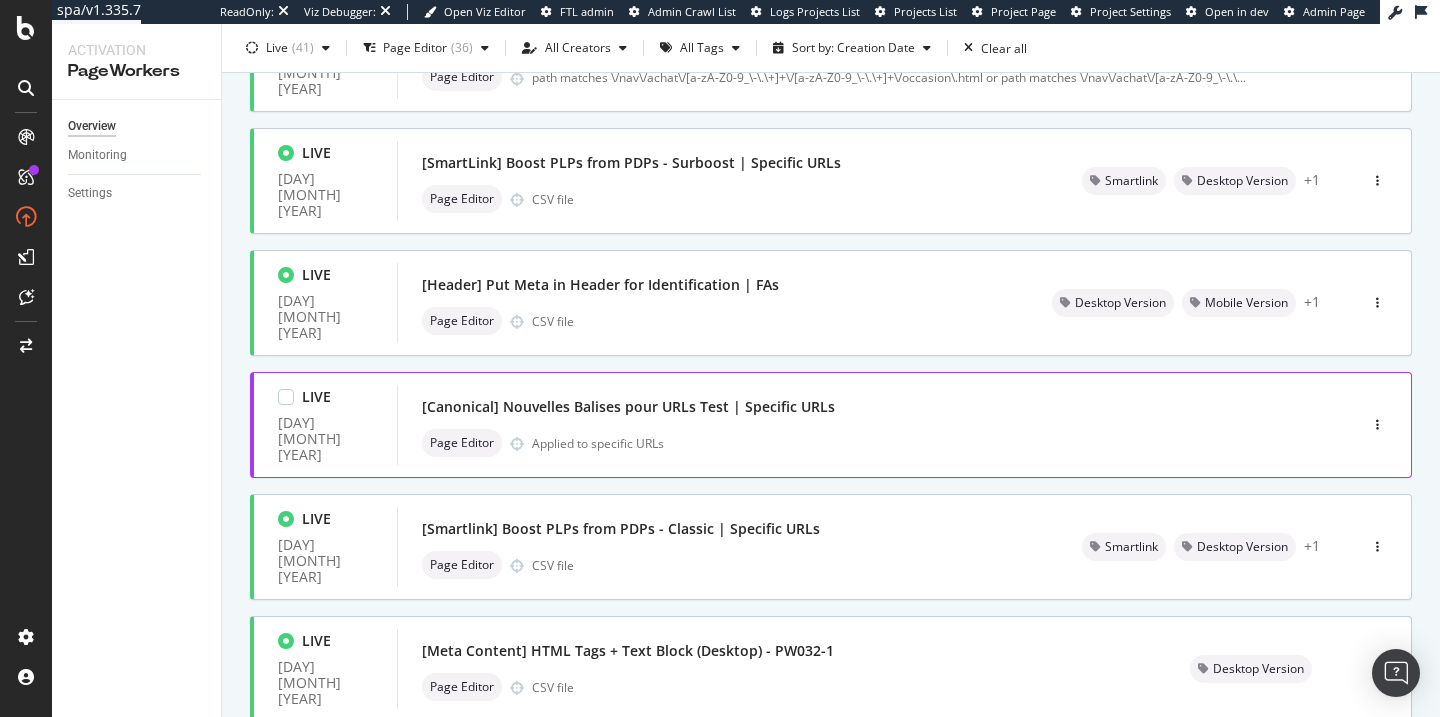 click on "Page Editor Applied to specific URLs" at bounding box center [847, 443] 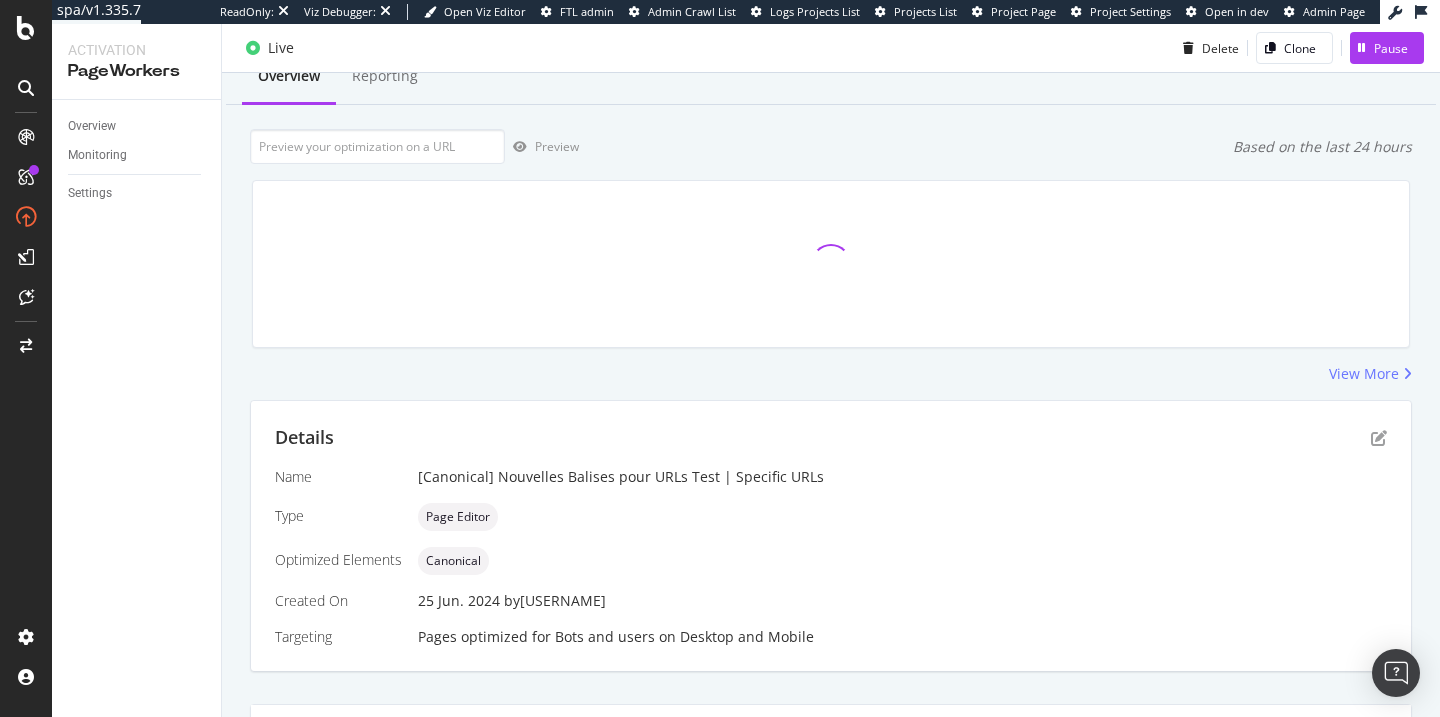 scroll, scrollTop: 0, scrollLeft: 0, axis: both 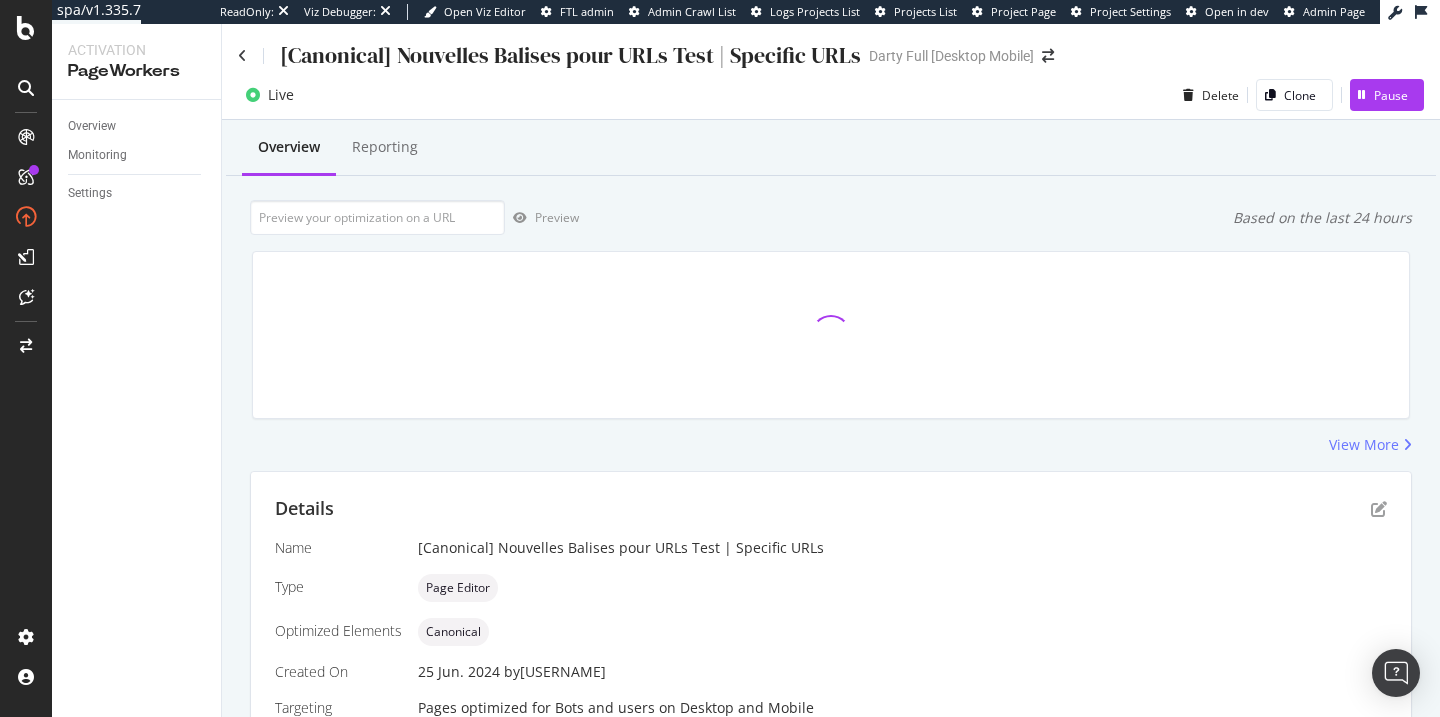 click on "[Canonical] Nouvelles Balises pour URLs Test | Specific URLs" at bounding box center (549, 55) 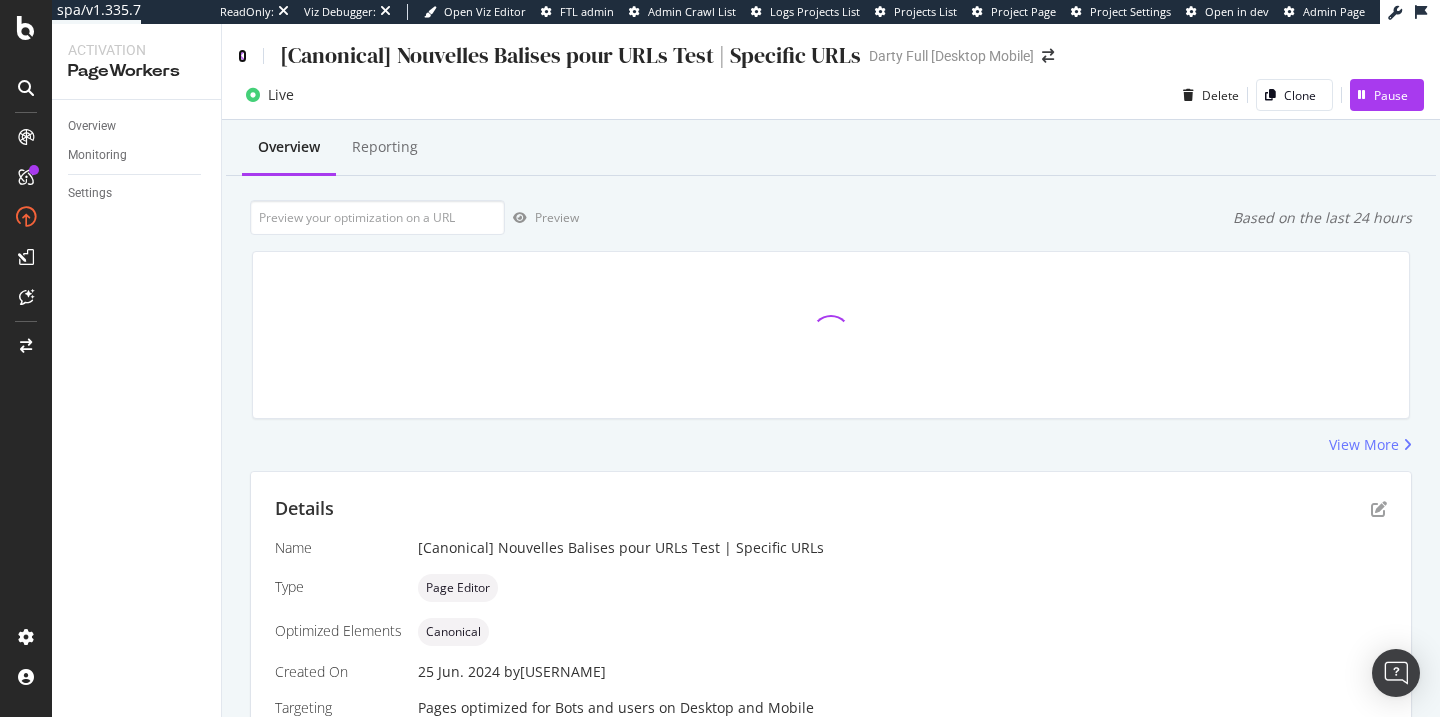 click at bounding box center (242, 56) 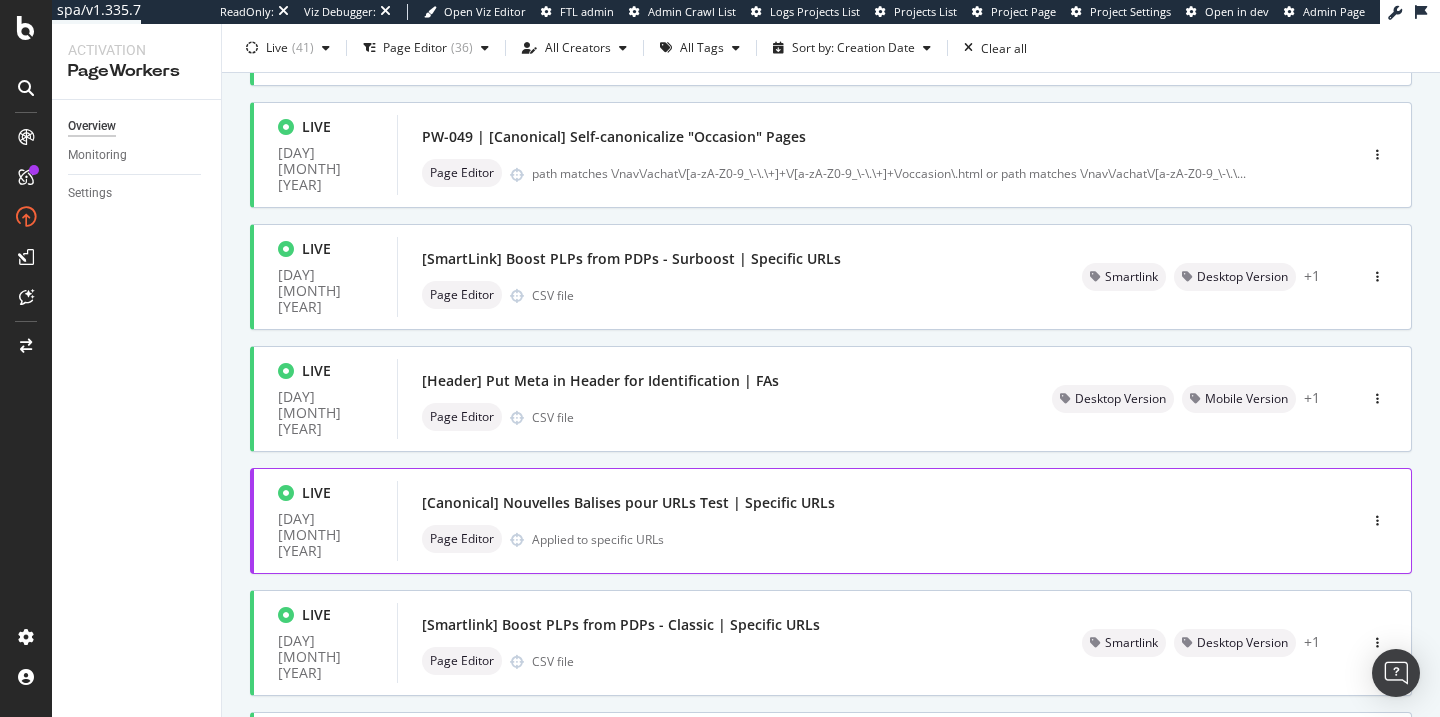 scroll, scrollTop: 349, scrollLeft: 0, axis: vertical 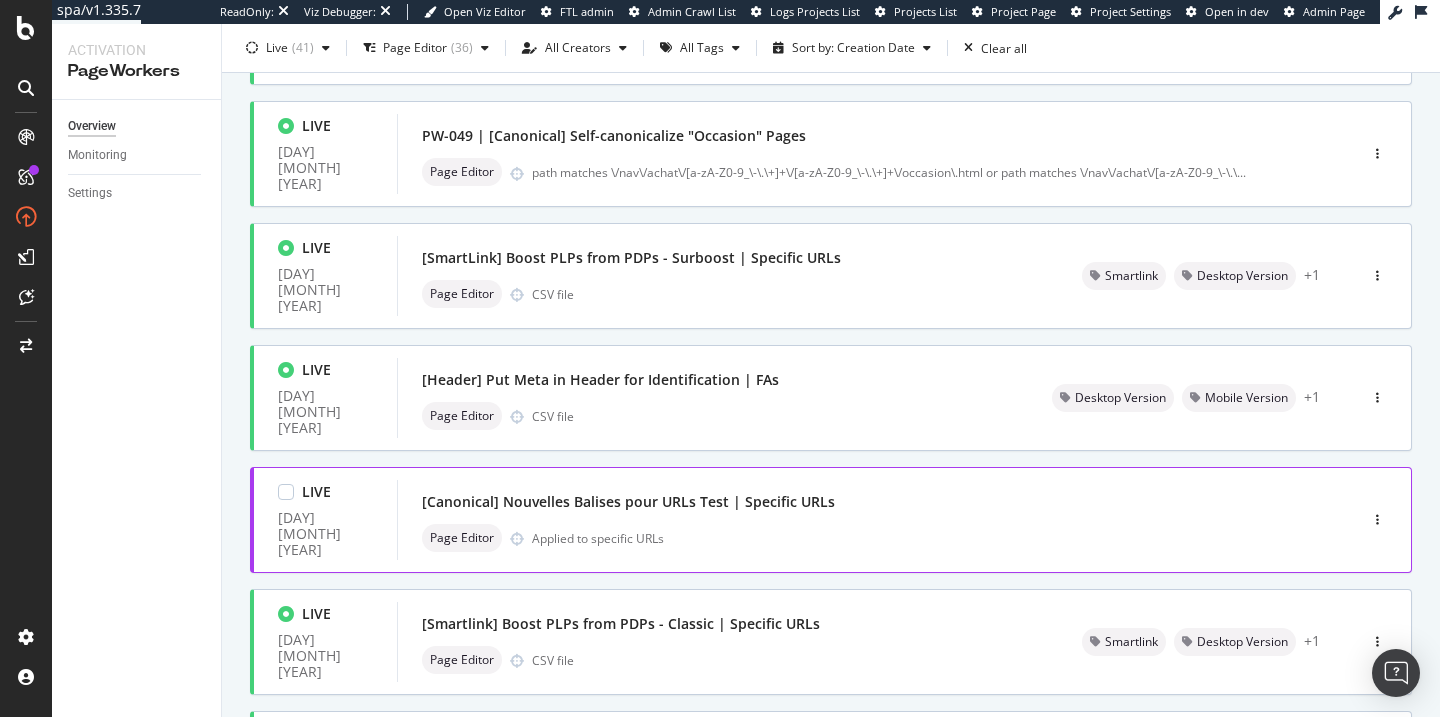 click on "[Canonical] Nouvelles Balises pour URLs Test | Specific URLs Page Editor Applied to specific URLs" at bounding box center [847, 520] 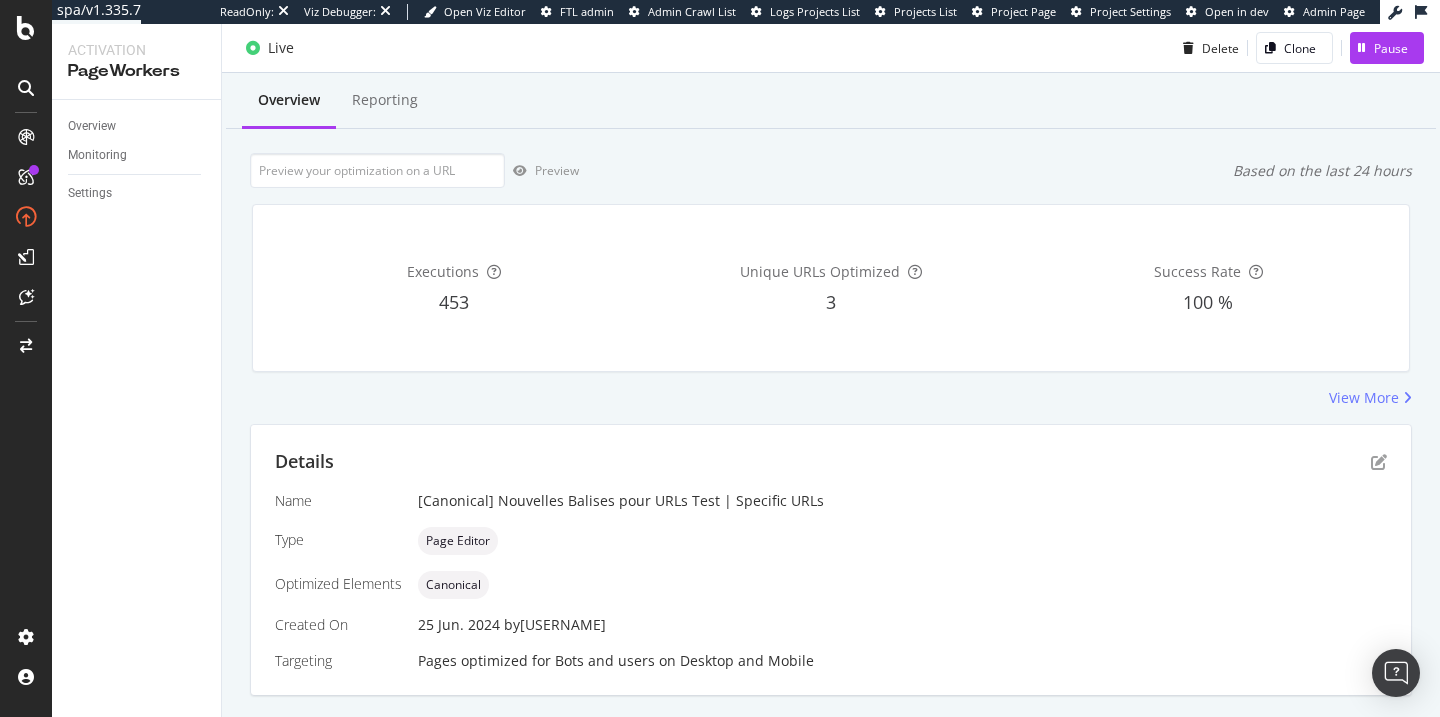 scroll, scrollTop: 0, scrollLeft: 0, axis: both 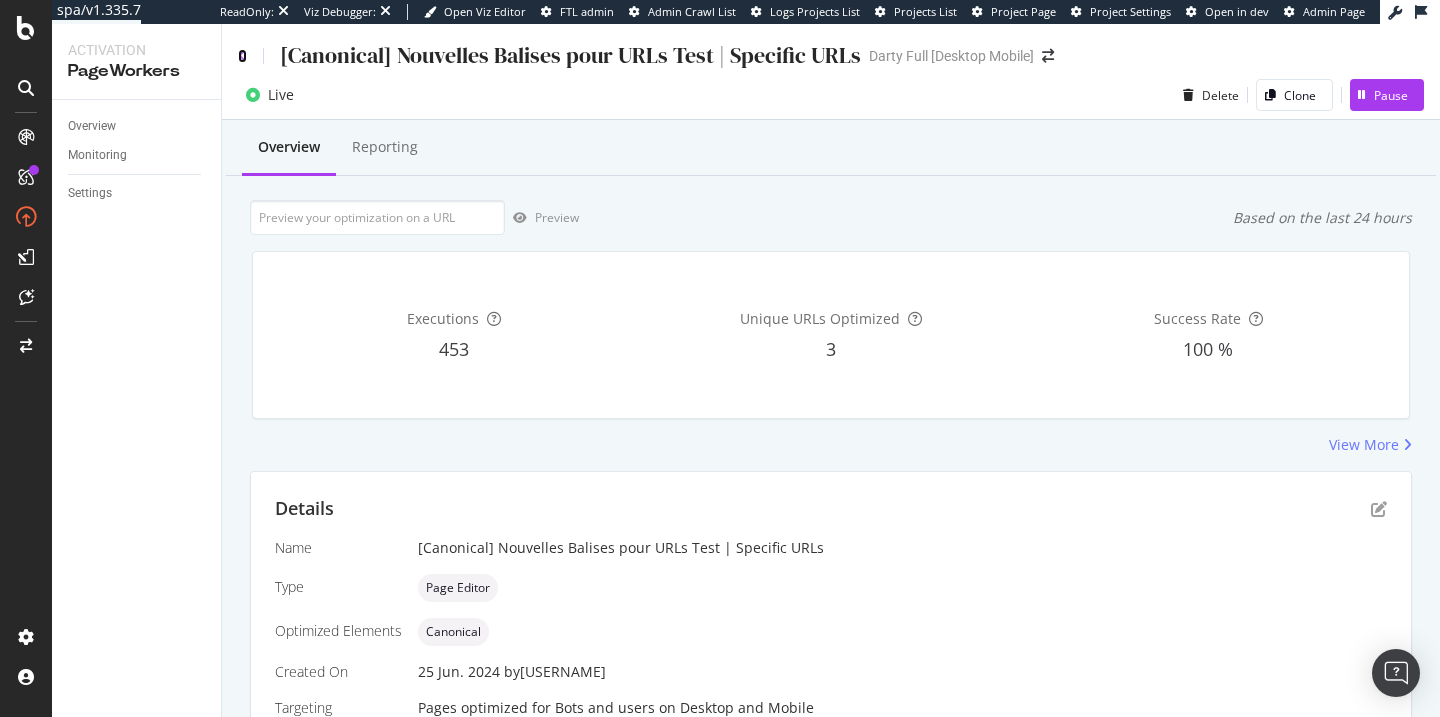 click at bounding box center [242, 56] 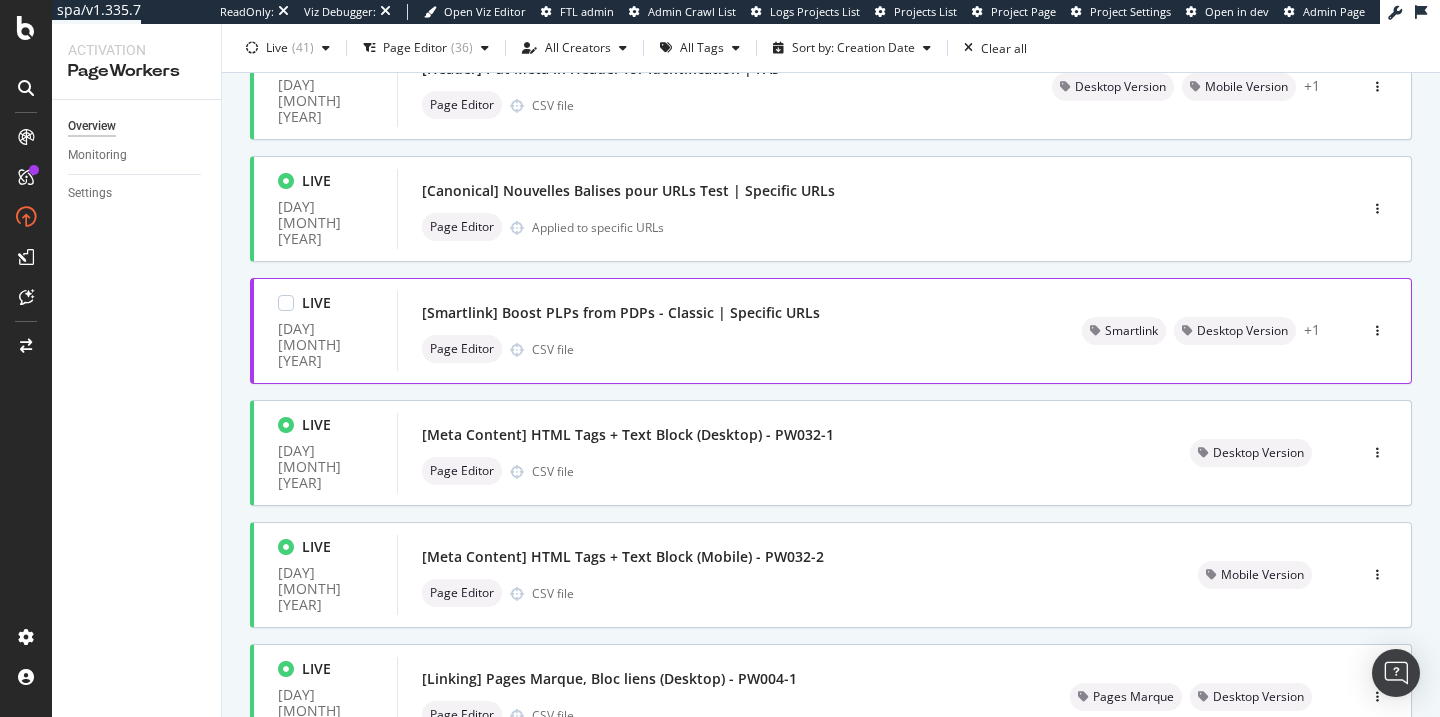 scroll, scrollTop: 822, scrollLeft: 0, axis: vertical 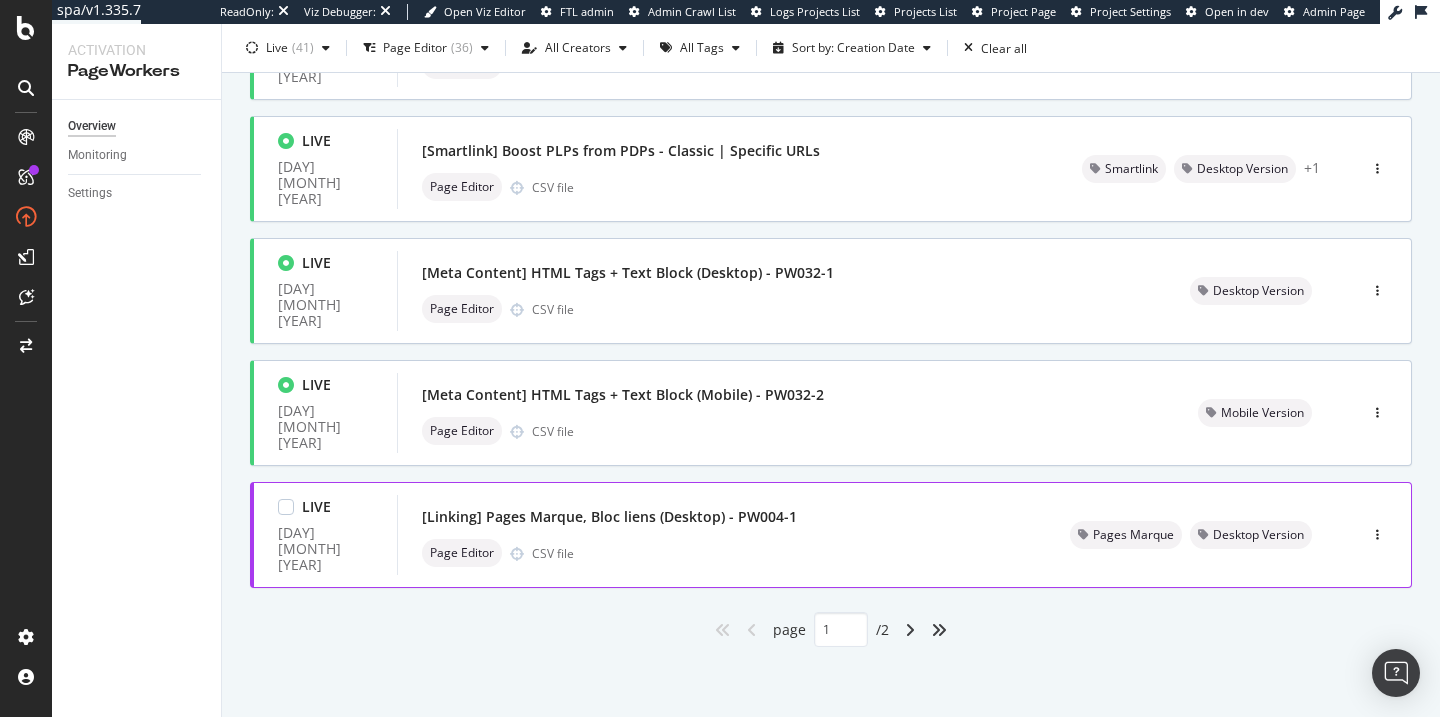 click on "[Linking] Pages Marque, Bloc liens (Desktop) - PW004-1 Page Editor CSV file" at bounding box center (722, 535) 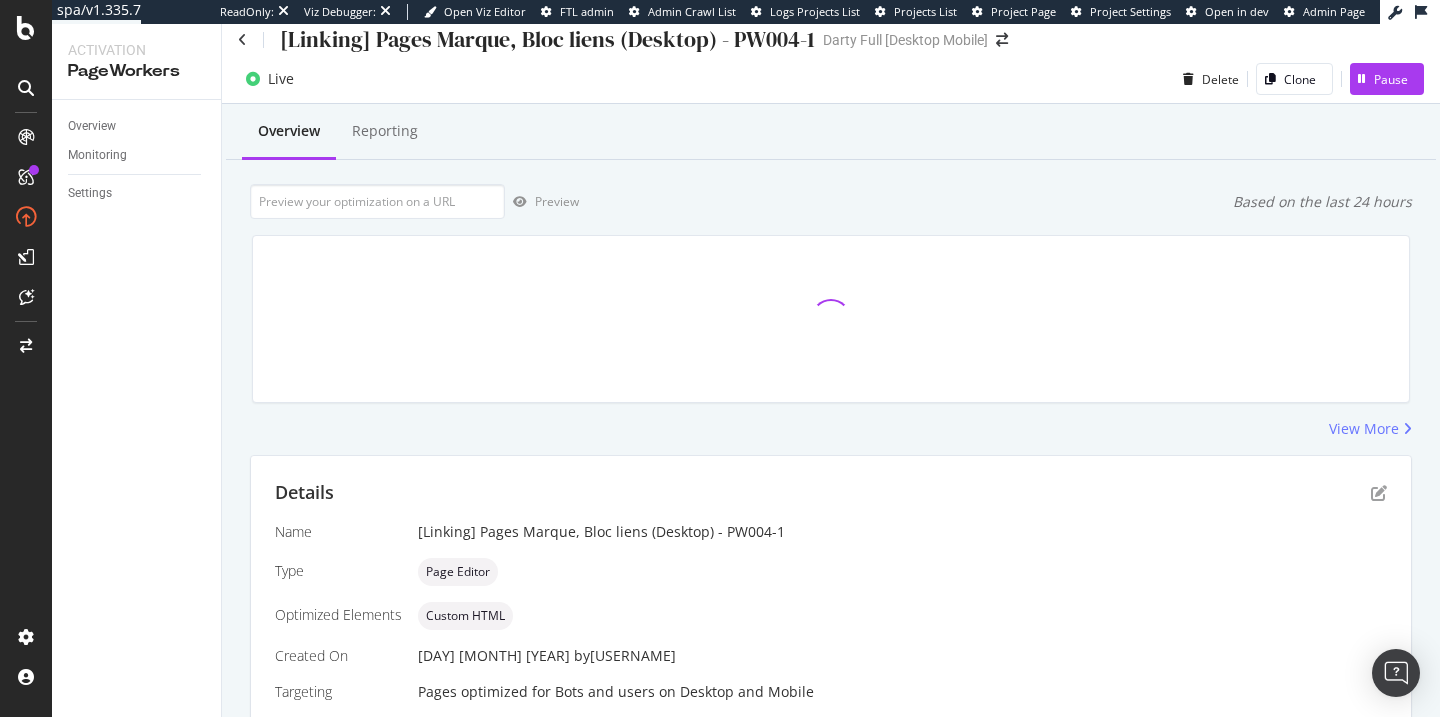 scroll, scrollTop: 0, scrollLeft: 0, axis: both 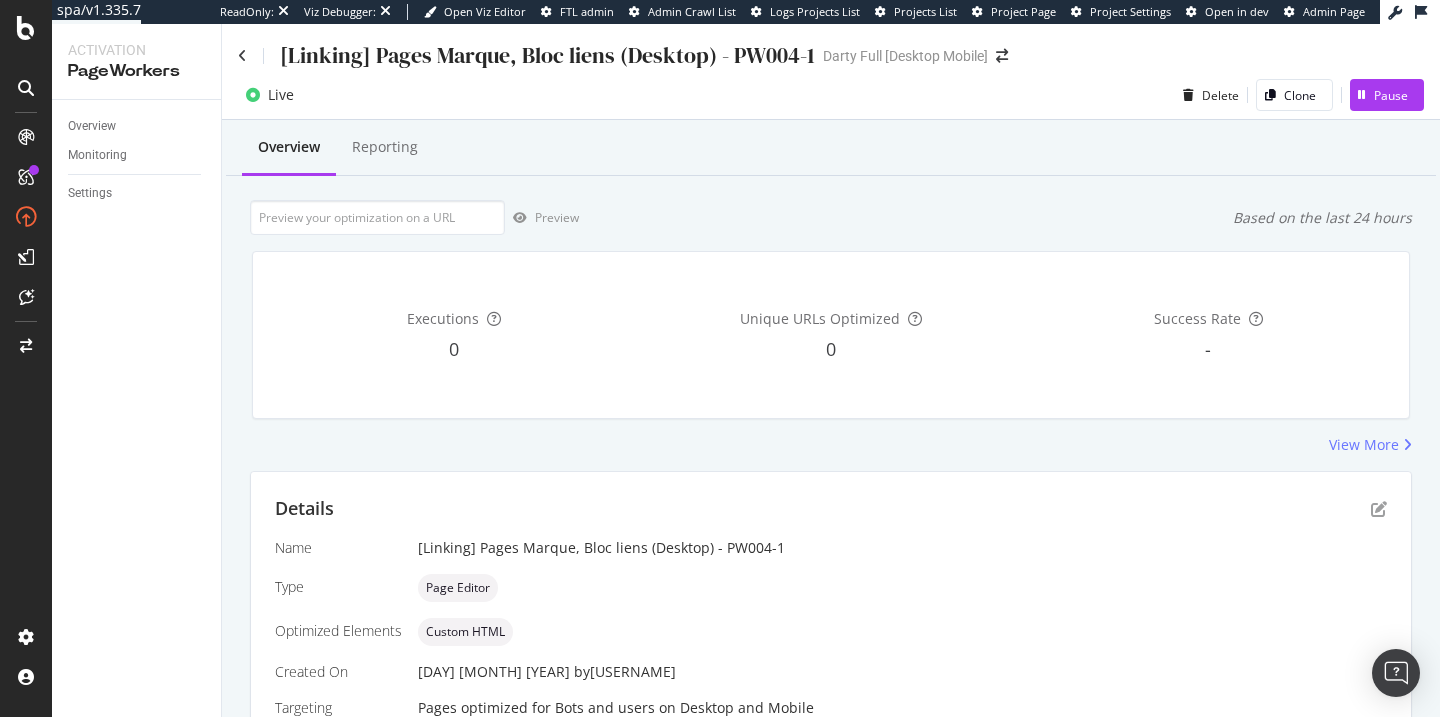 click on "[Linking] Pages Marque, Bloc liens (Desktop) - PW004-1 Darty Full [Desktop Mobile]" at bounding box center (831, 47) 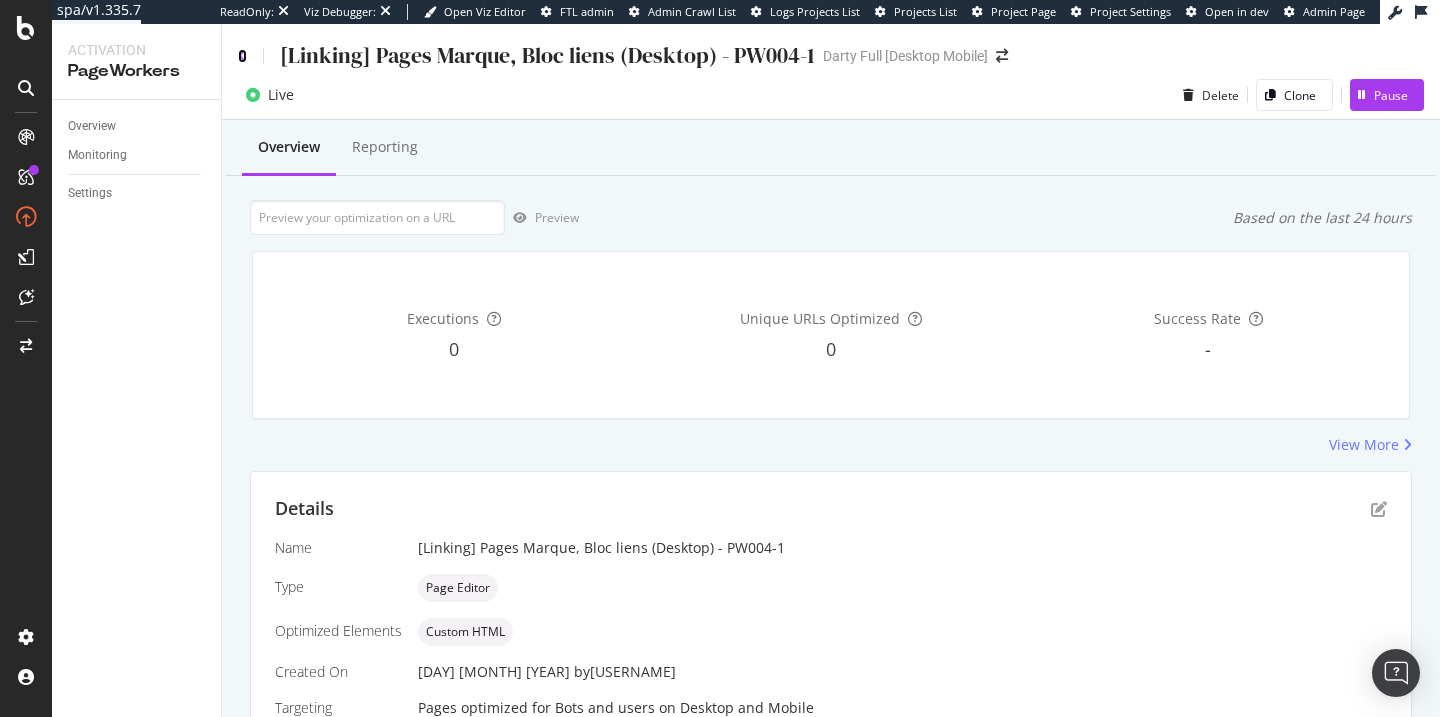 click at bounding box center [242, 56] 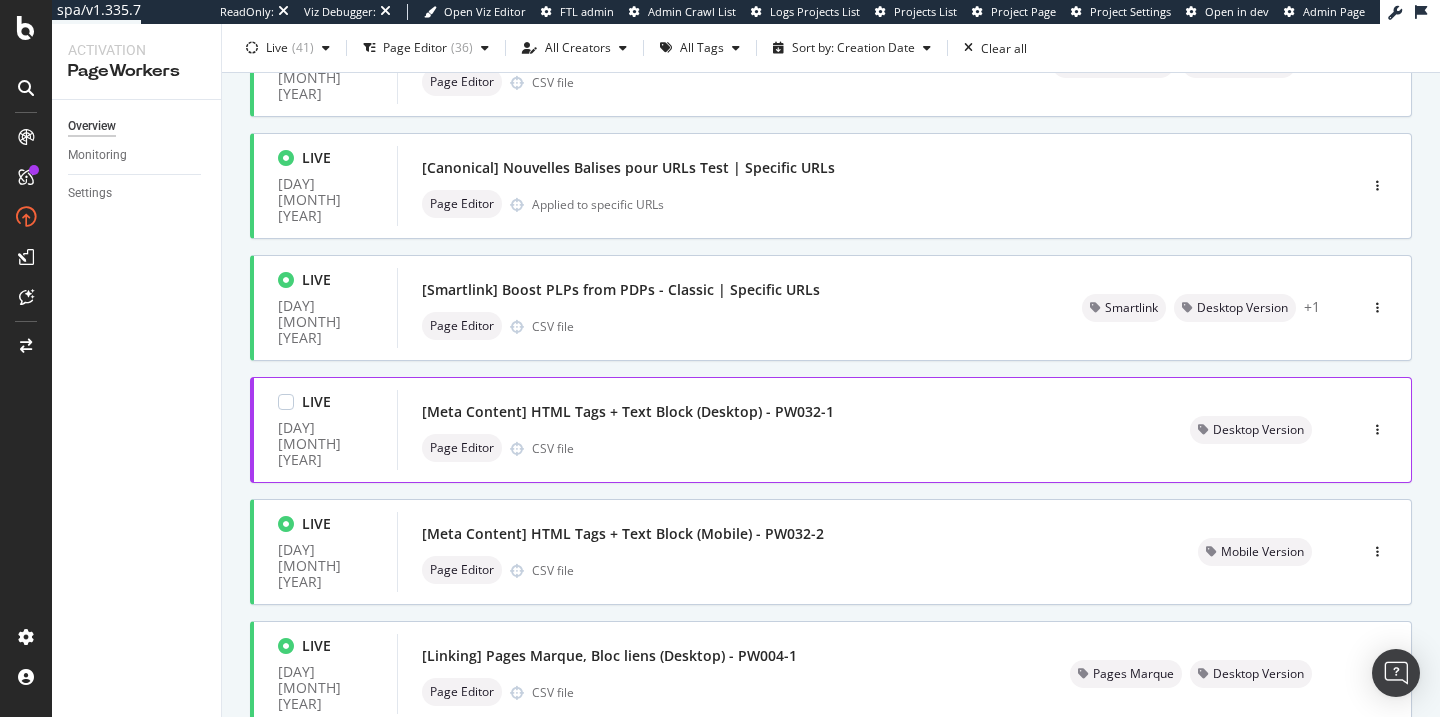 scroll, scrollTop: 822, scrollLeft: 0, axis: vertical 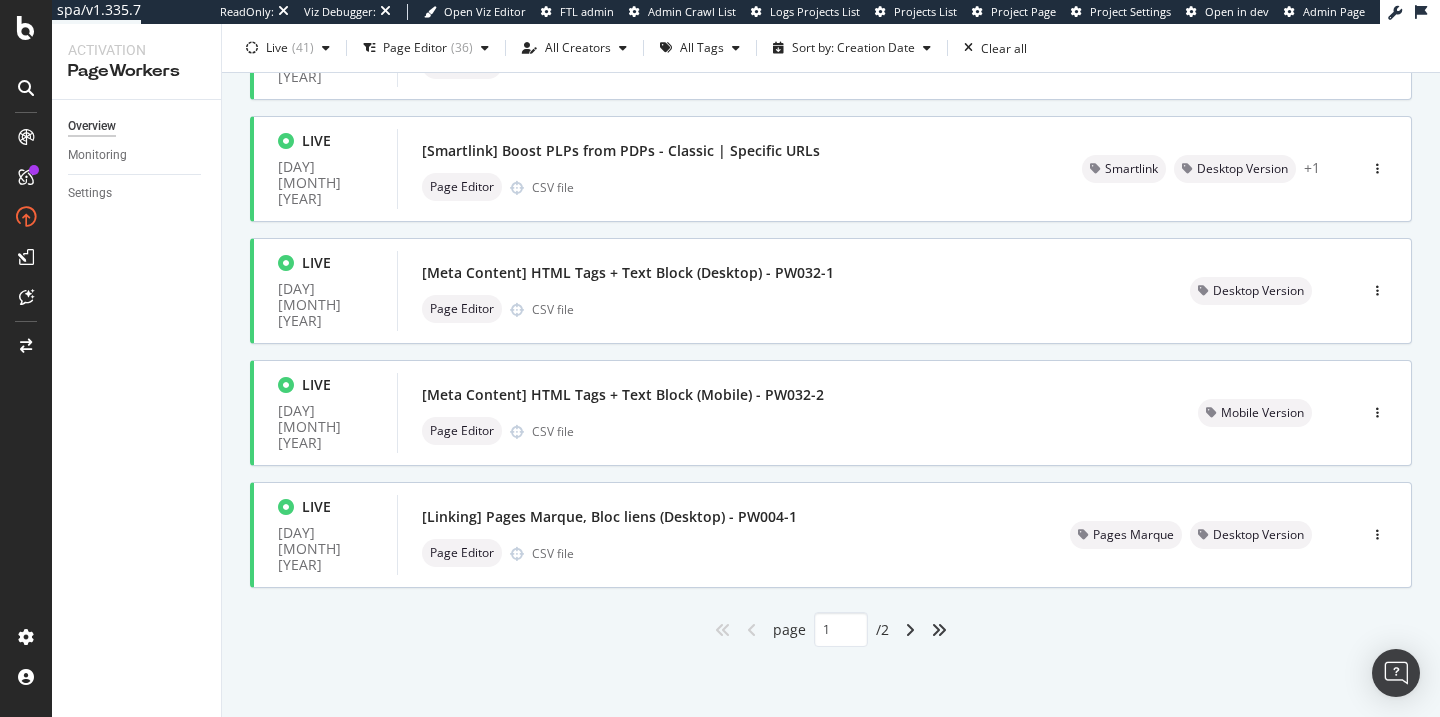 click at bounding box center (910, 630) 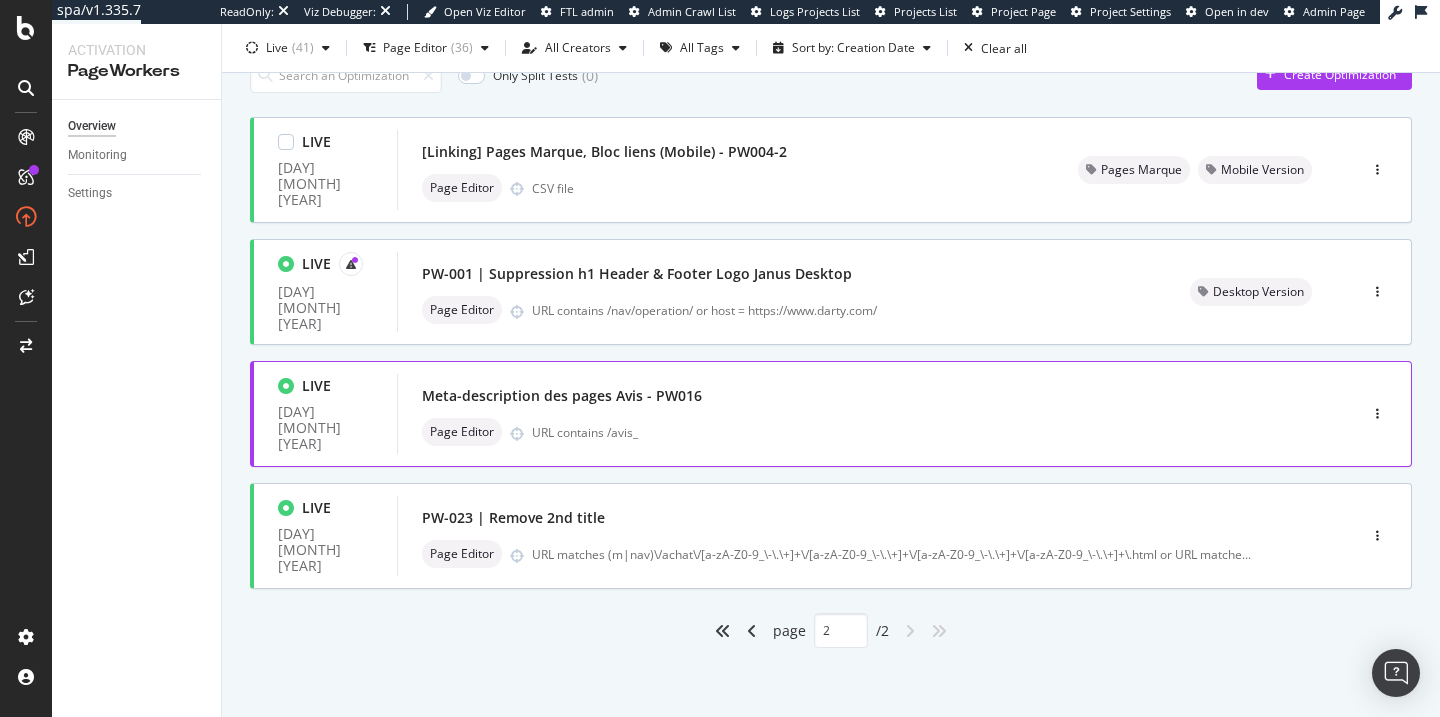 scroll, scrollTop: 90, scrollLeft: 0, axis: vertical 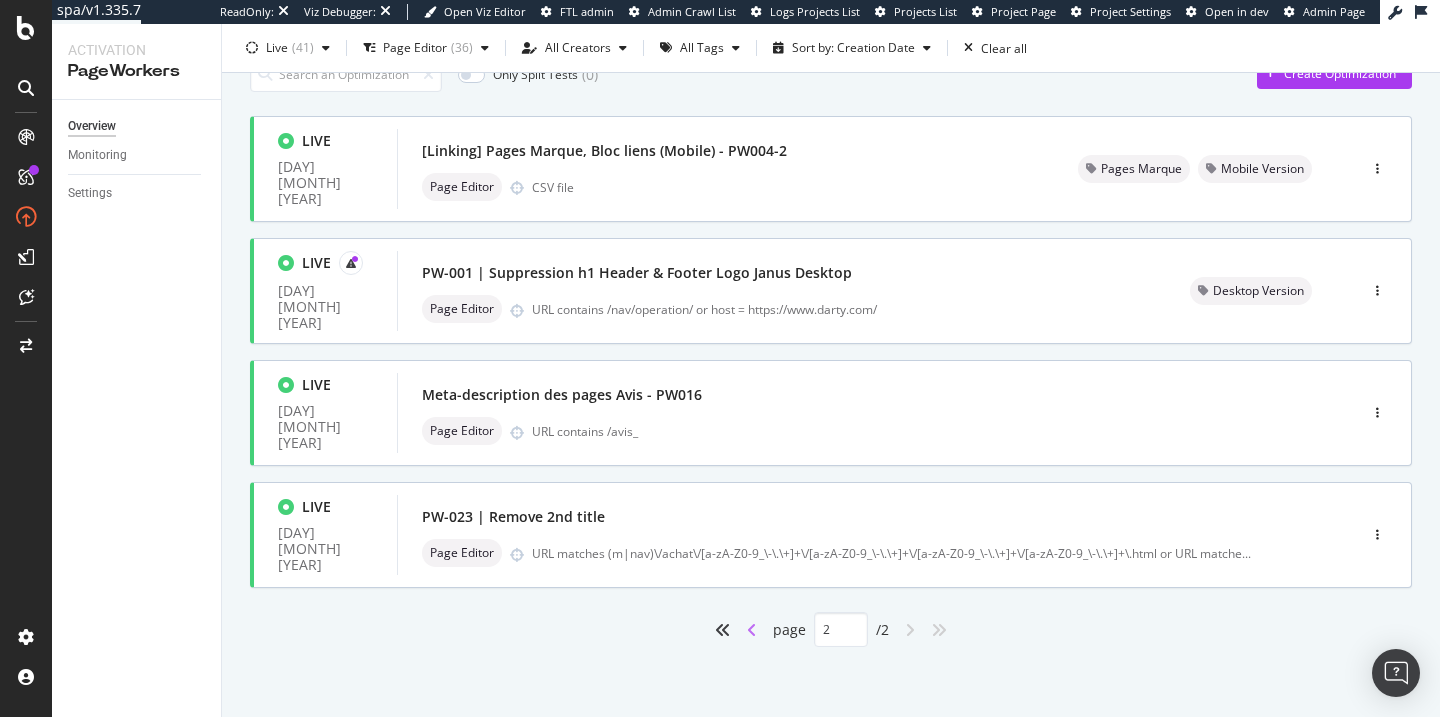 click at bounding box center (752, 630) 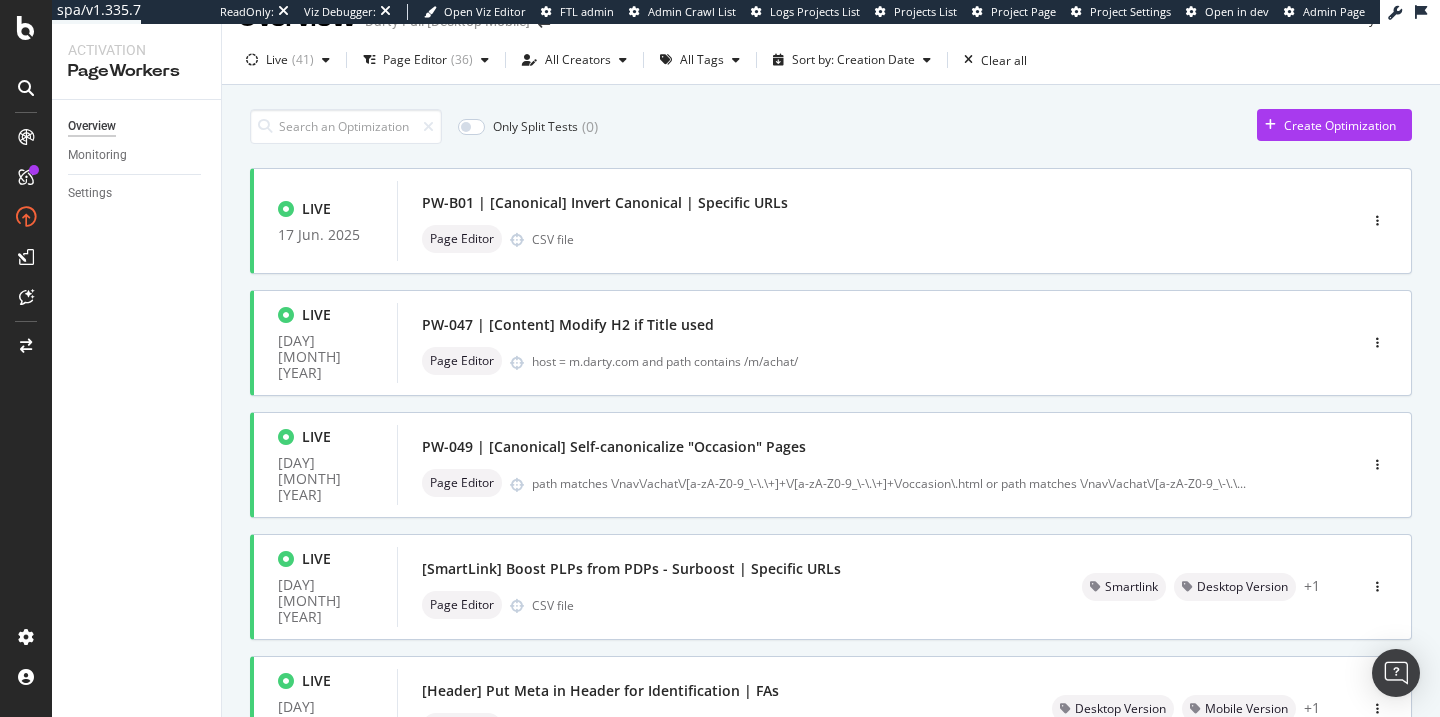 scroll, scrollTop: 0, scrollLeft: 0, axis: both 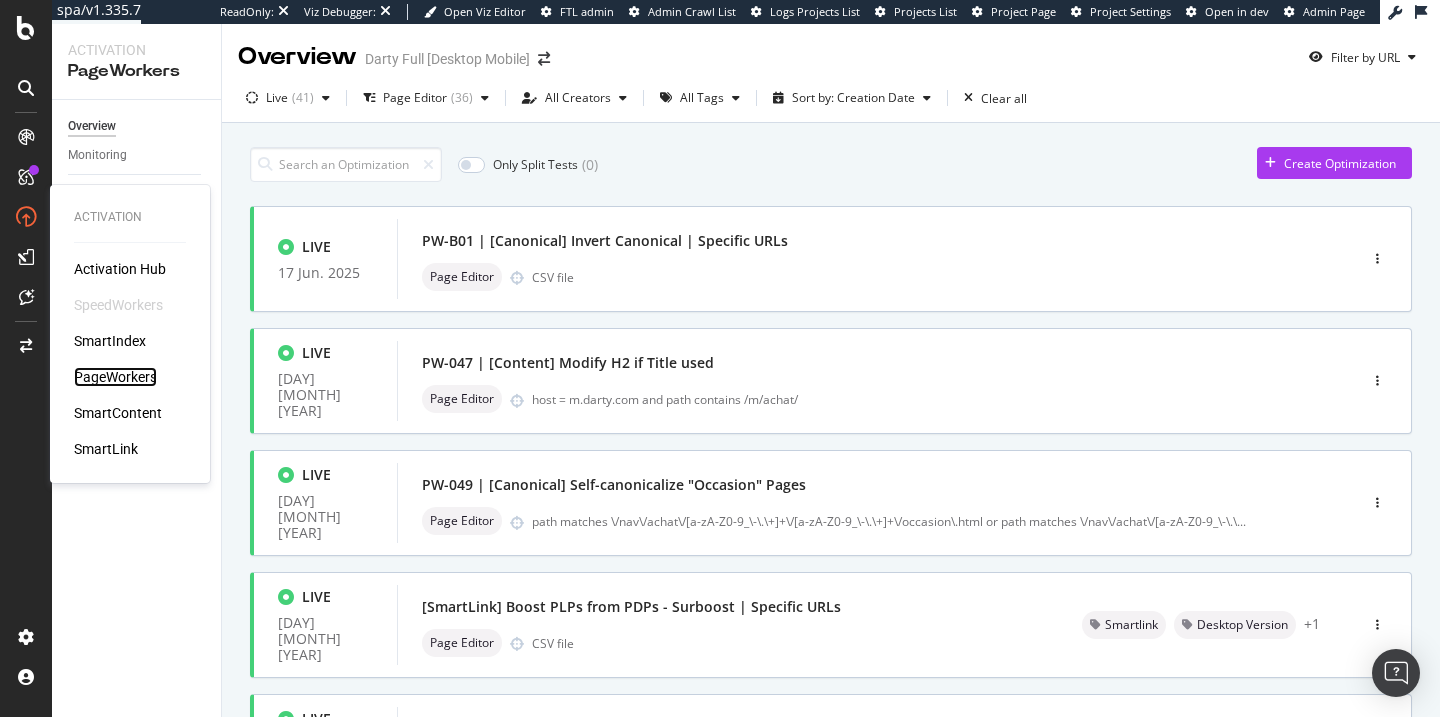 click on "PageWorkers" at bounding box center (115, 377) 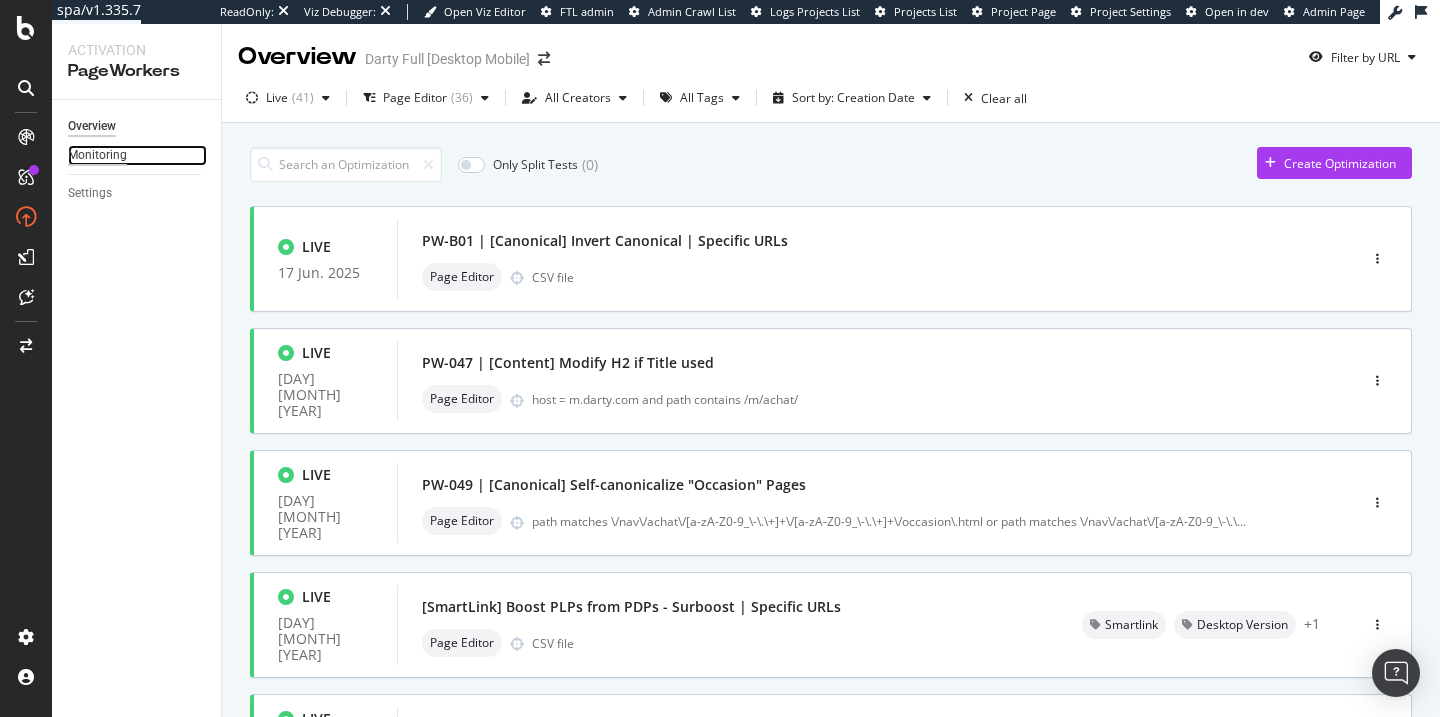 click on "Monitoring" at bounding box center (97, 155) 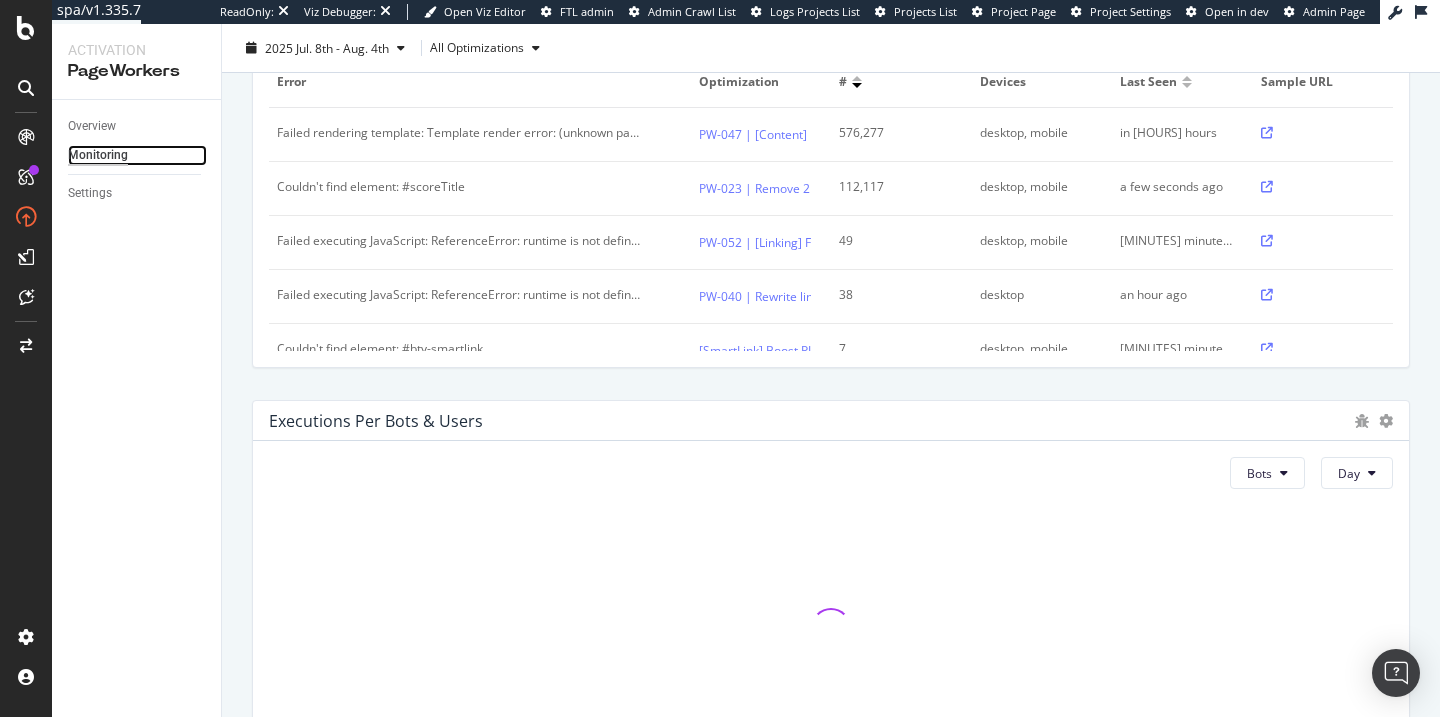 scroll, scrollTop: 890, scrollLeft: 0, axis: vertical 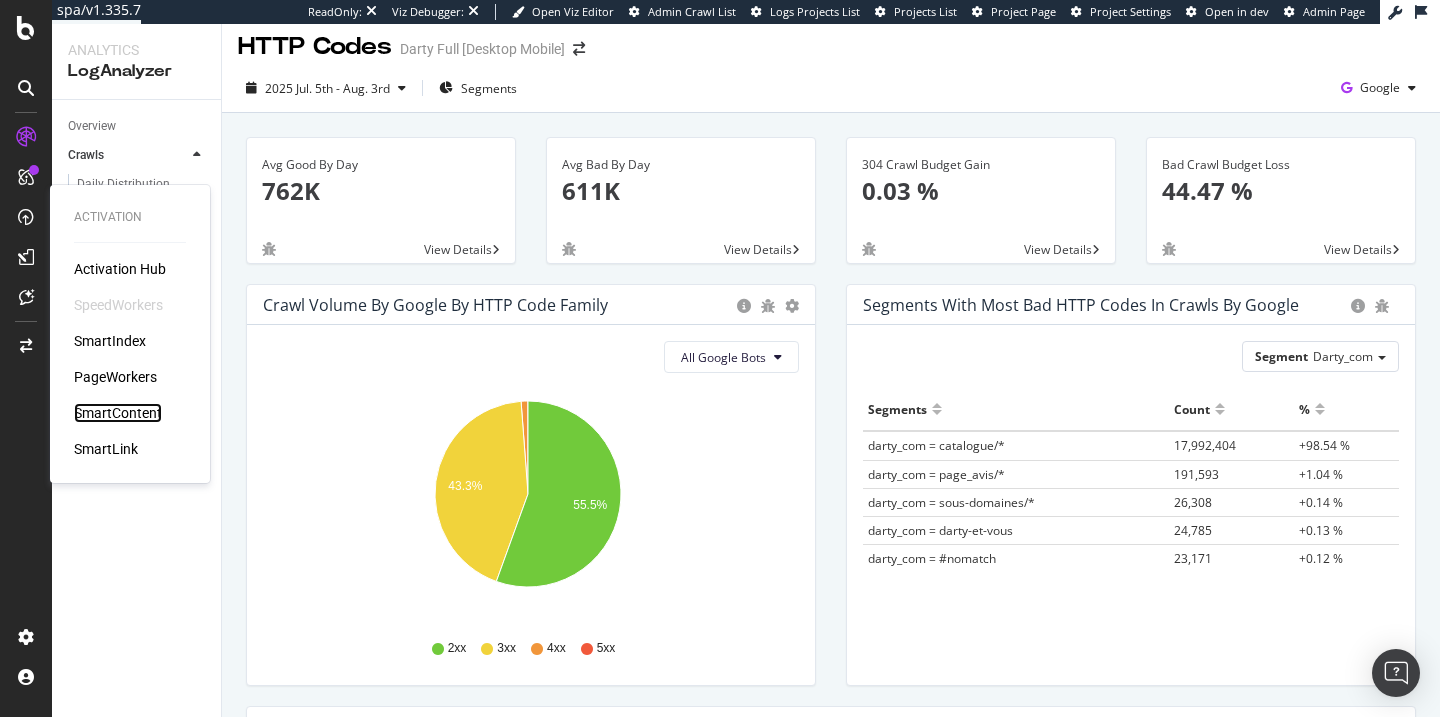 click on "SmartContent" at bounding box center (118, 413) 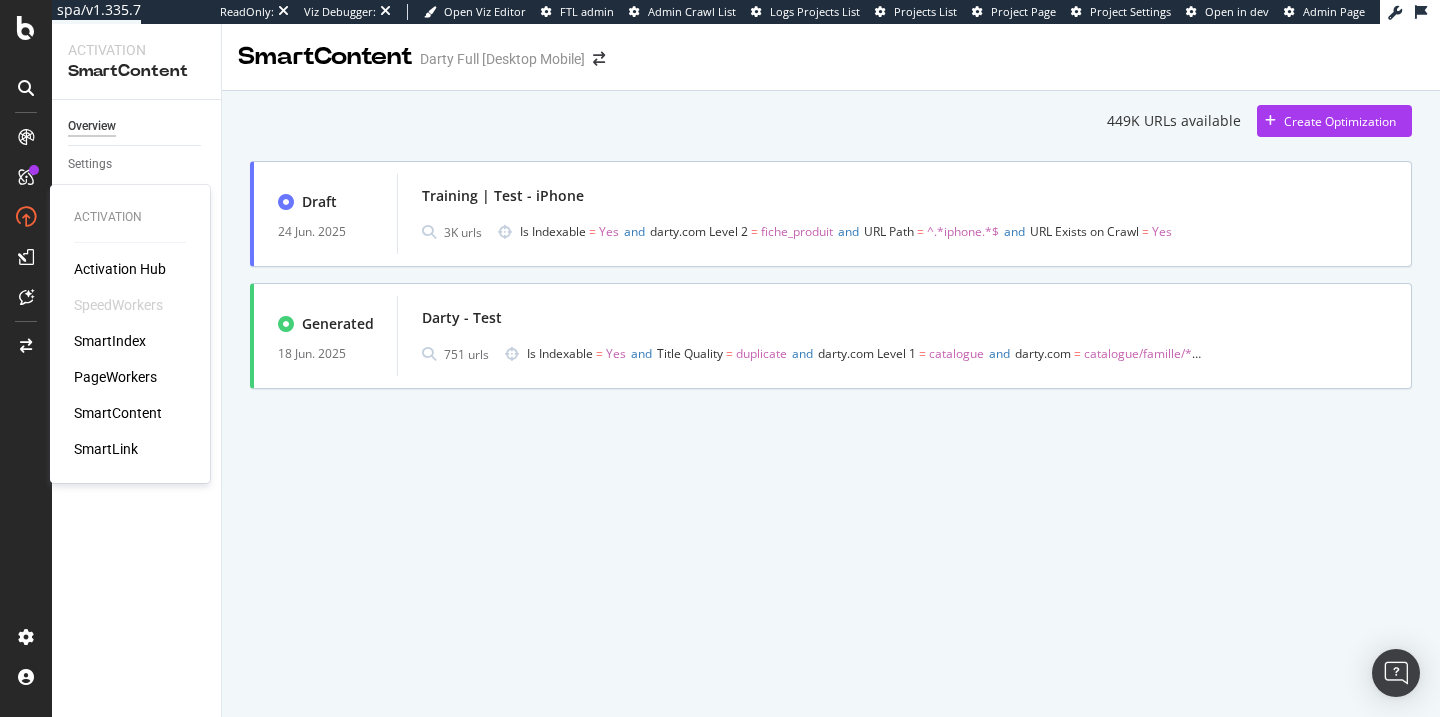 click on "Activation Hub SpeedWorkers SmartIndex PageWorkers SmartContent SmartLink" at bounding box center [130, 359] 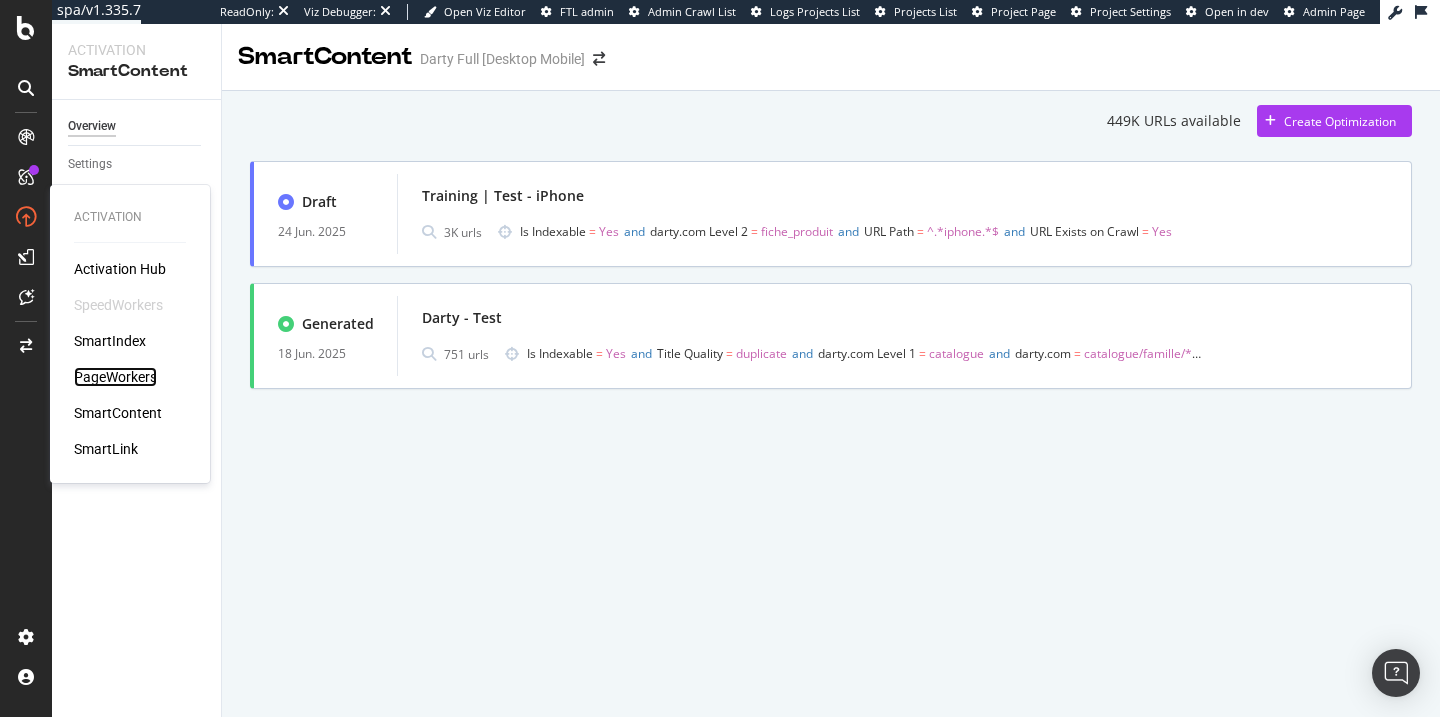 click on "PageWorkers" at bounding box center (115, 377) 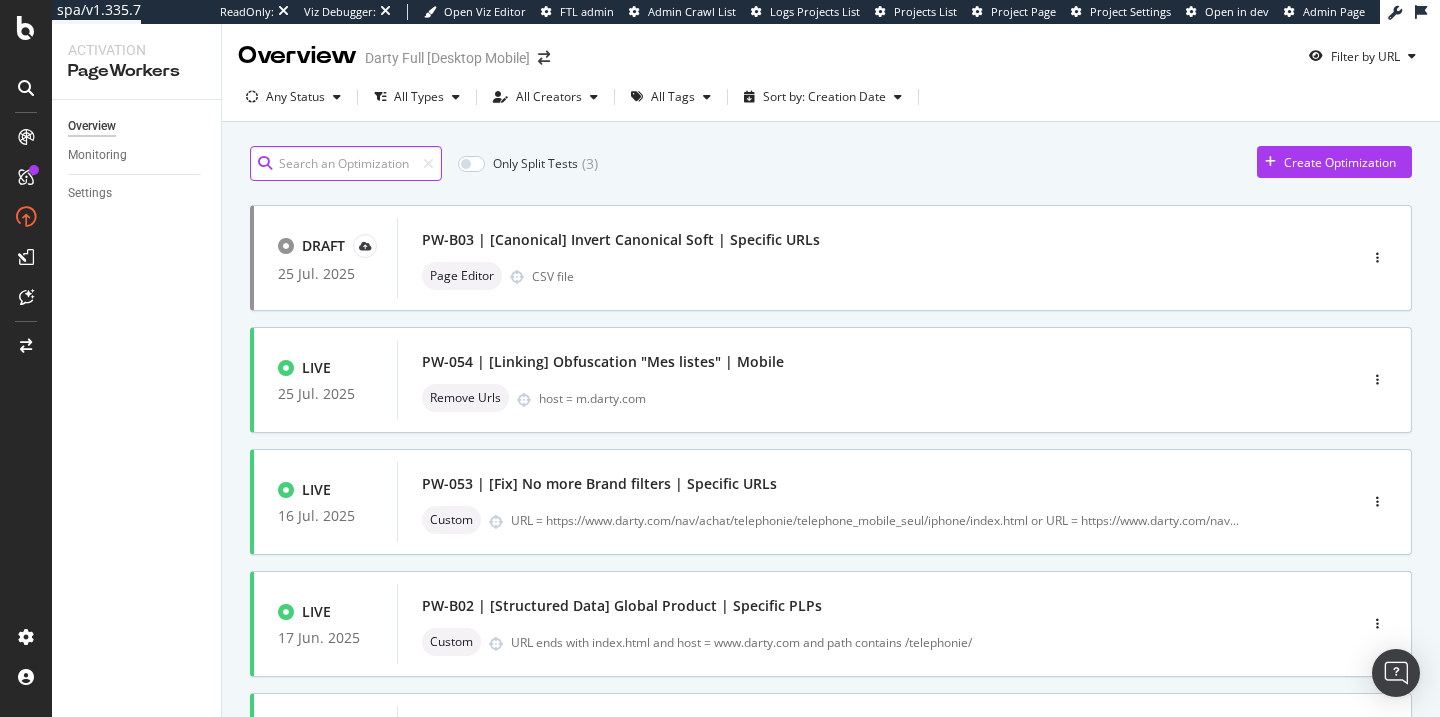 scroll, scrollTop: 0, scrollLeft: 0, axis: both 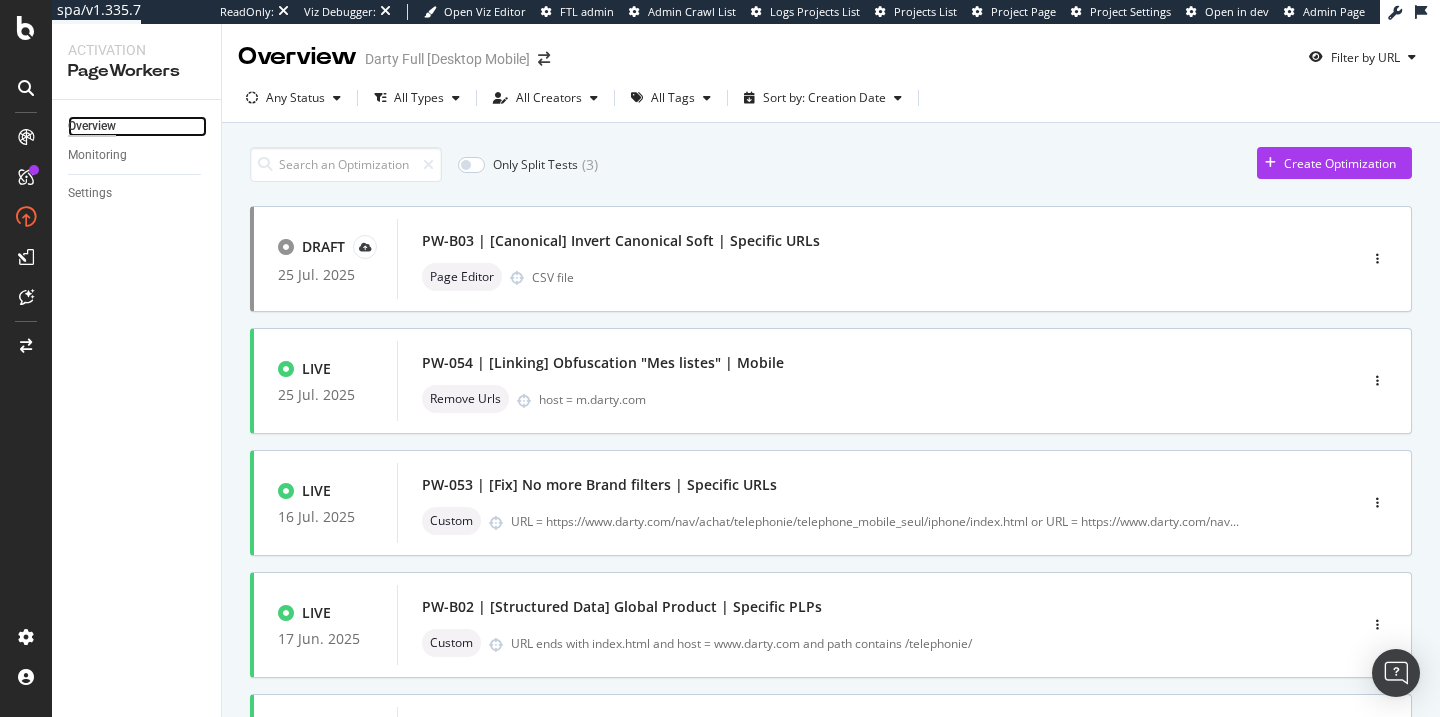 click on "Overview" at bounding box center [92, 126] 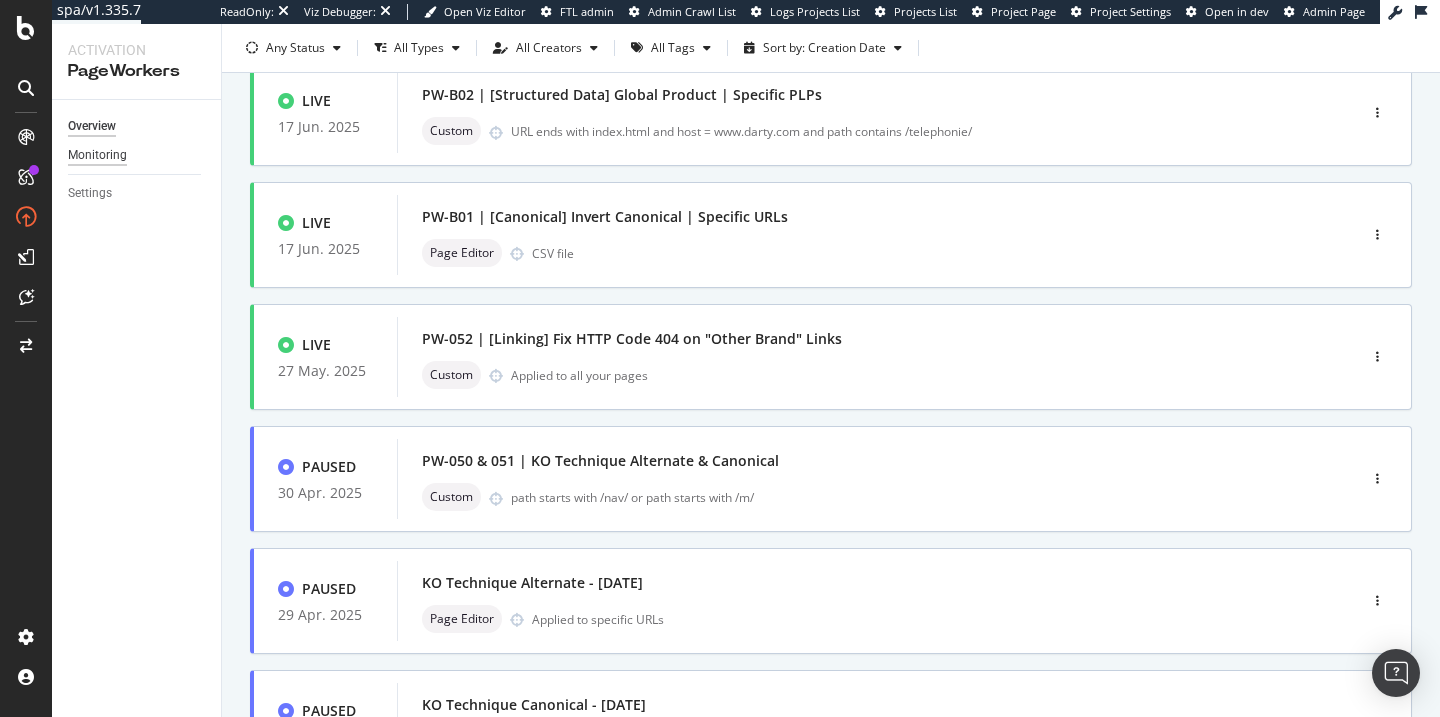 scroll, scrollTop: 478, scrollLeft: 0, axis: vertical 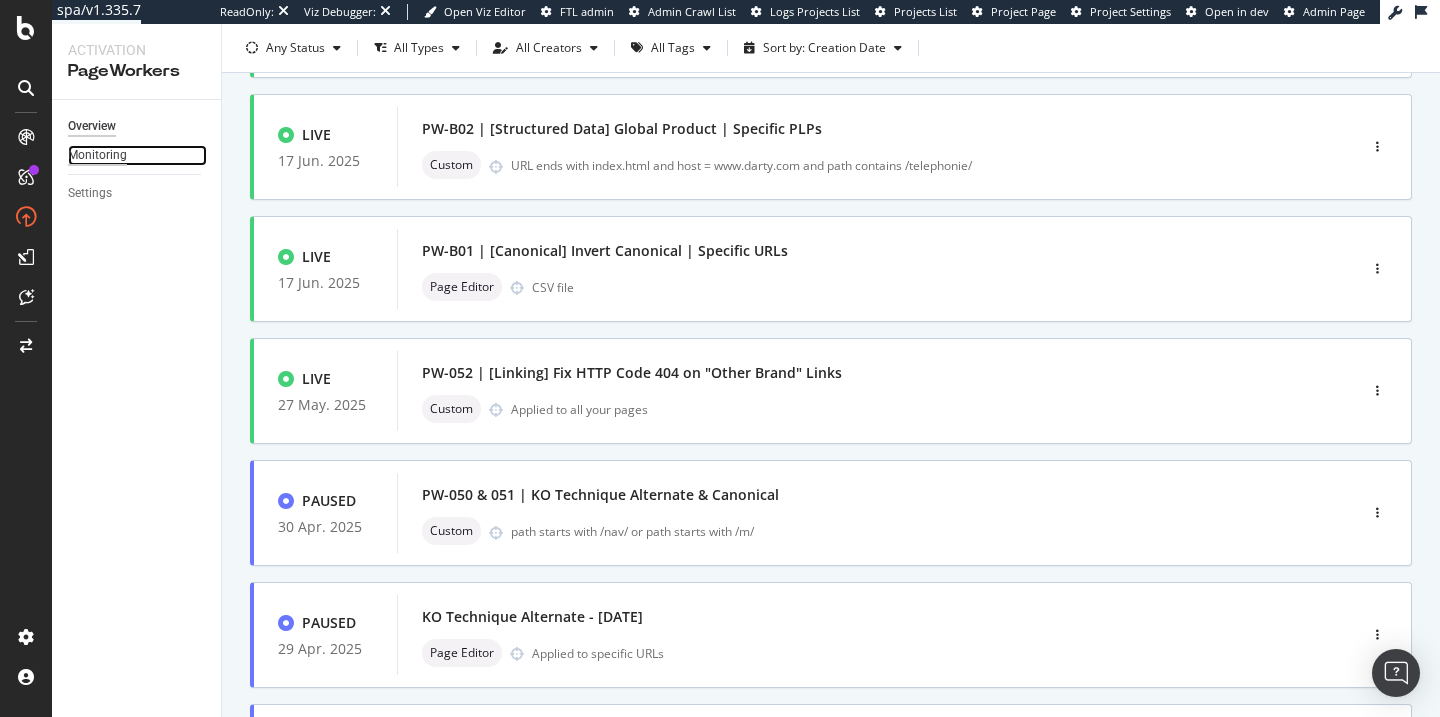 click on "Monitoring" at bounding box center (97, 155) 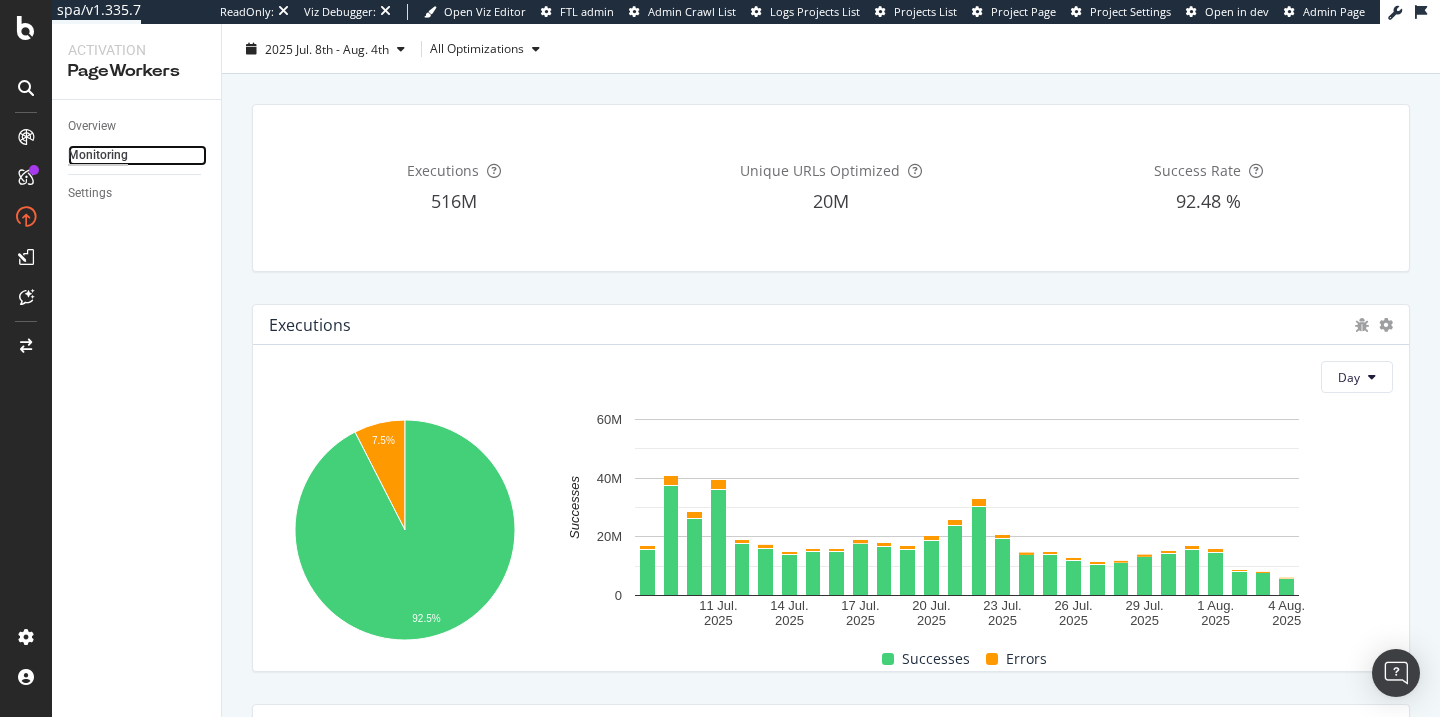scroll, scrollTop: 0, scrollLeft: 0, axis: both 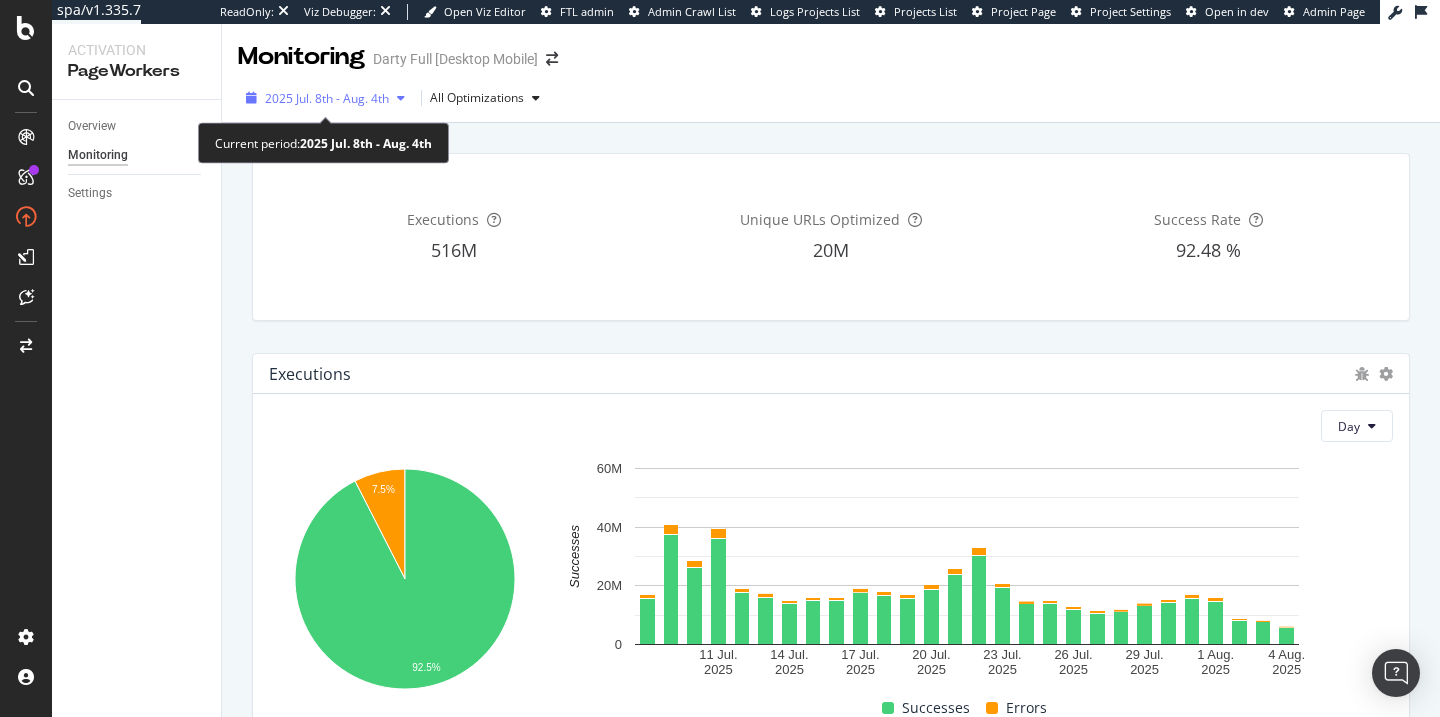 click on "2025 Jul. 8th - Aug. 4th" at bounding box center [325, 98] 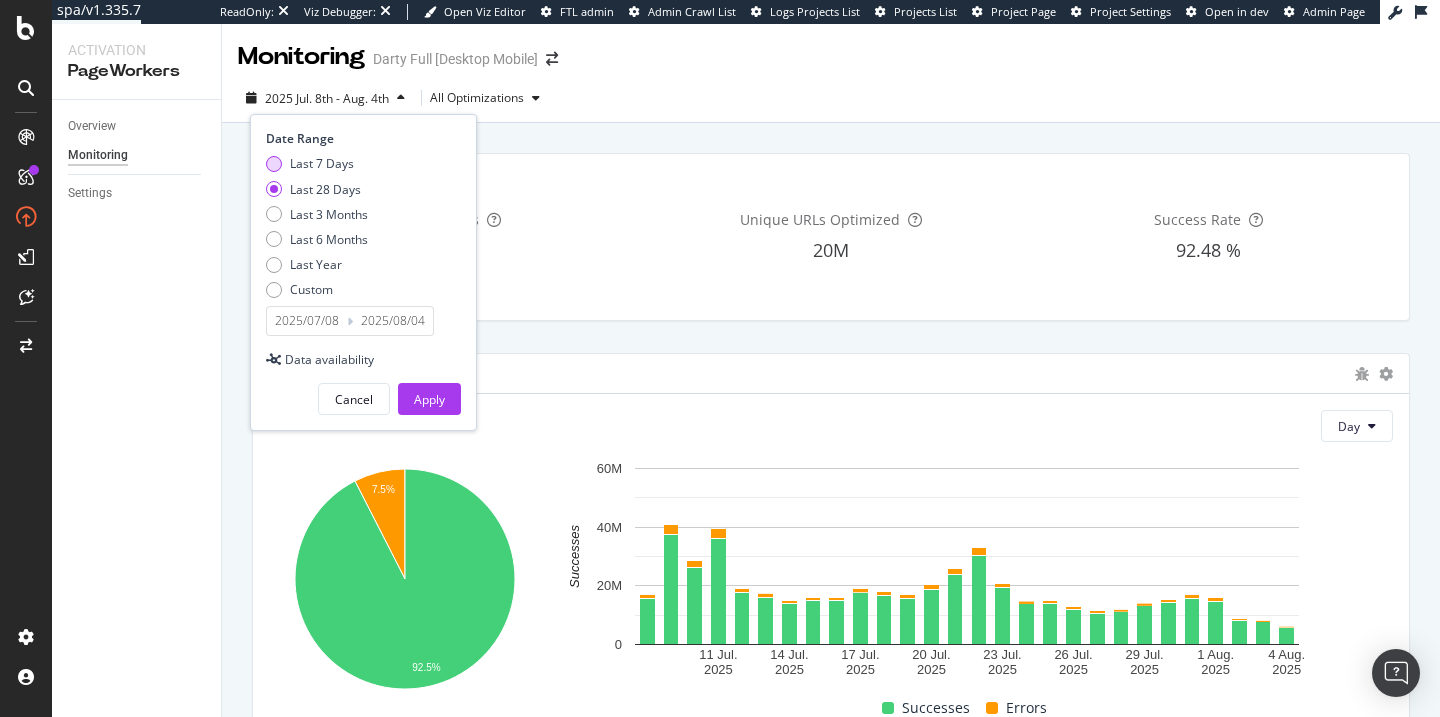 click on "Last 7 Days" at bounding box center [322, 163] 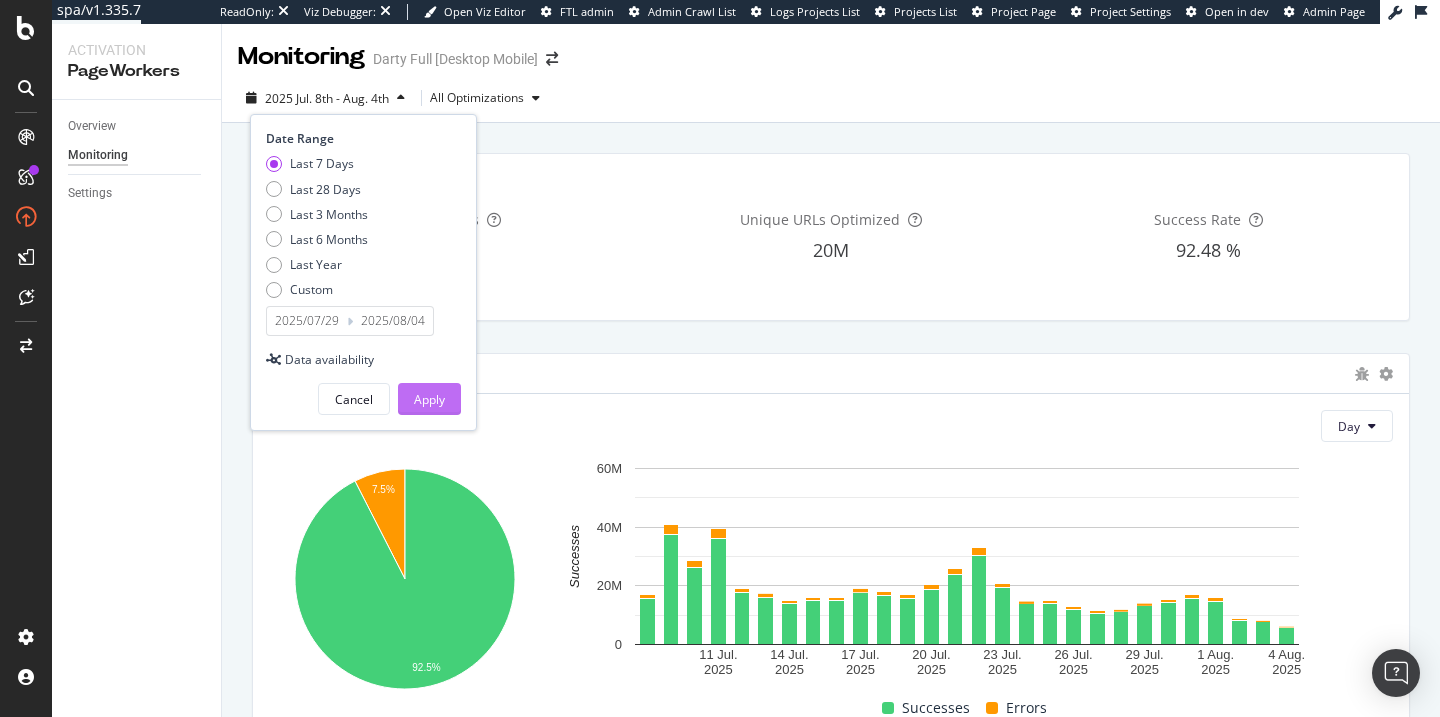 click on "Apply" at bounding box center (429, 399) 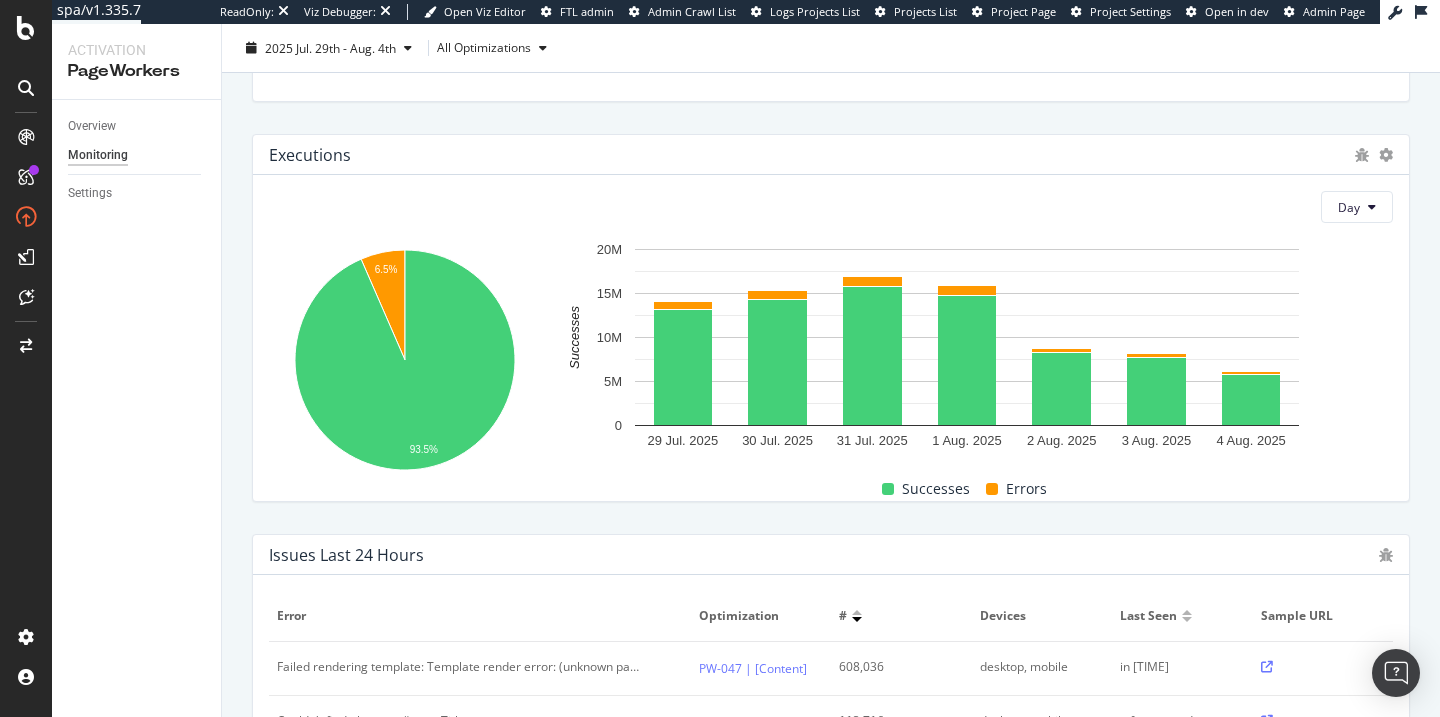 scroll, scrollTop: 0, scrollLeft: 0, axis: both 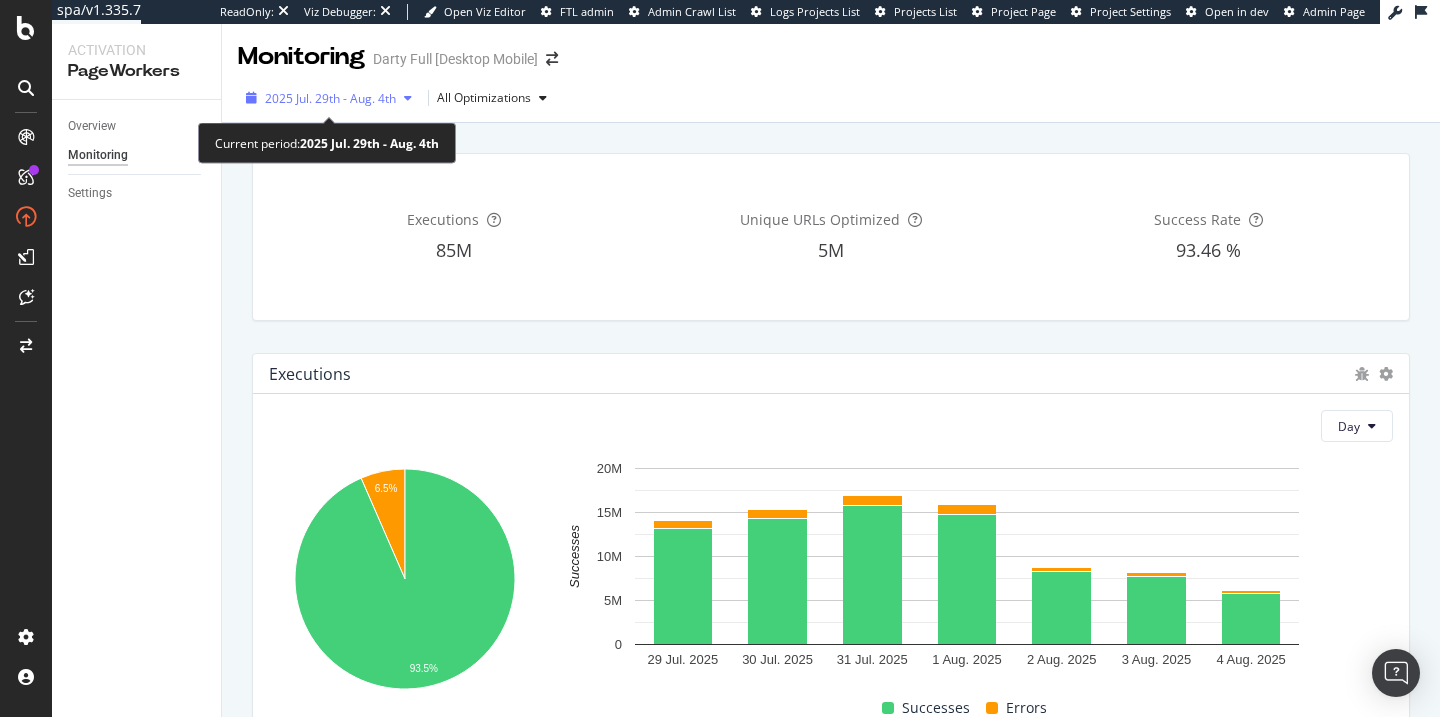 click on "2025 Jul. 29th - Aug. 4th" at bounding box center [329, 98] 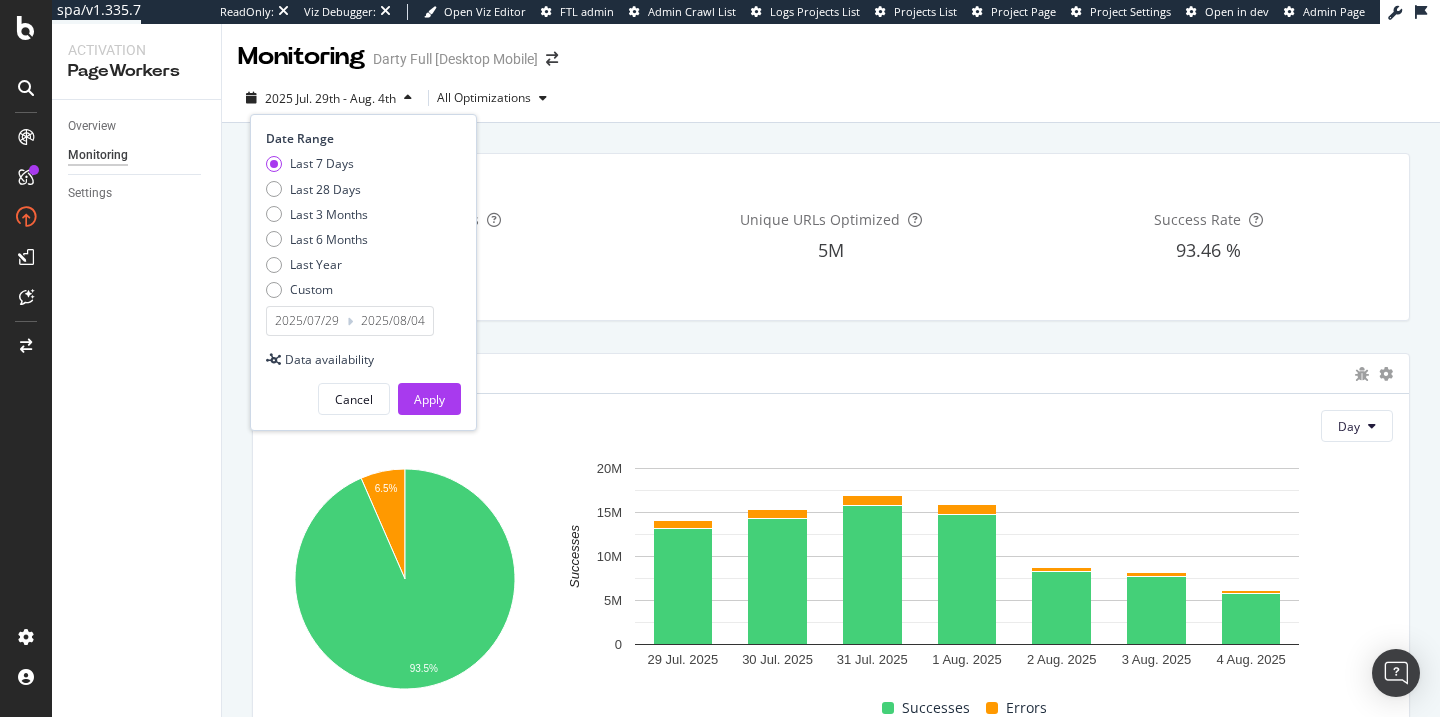 click on "2025/07/29" at bounding box center [307, 321] 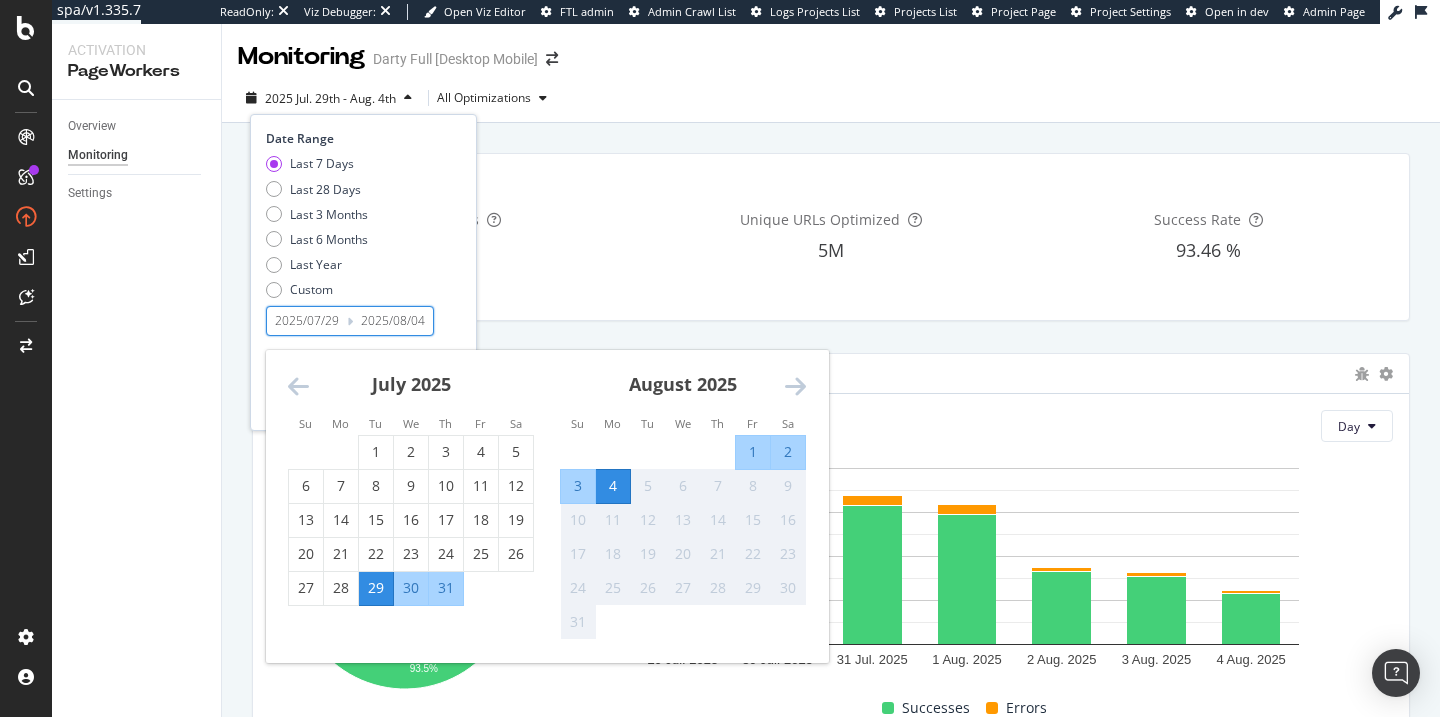click on "2" at bounding box center (788, 452) 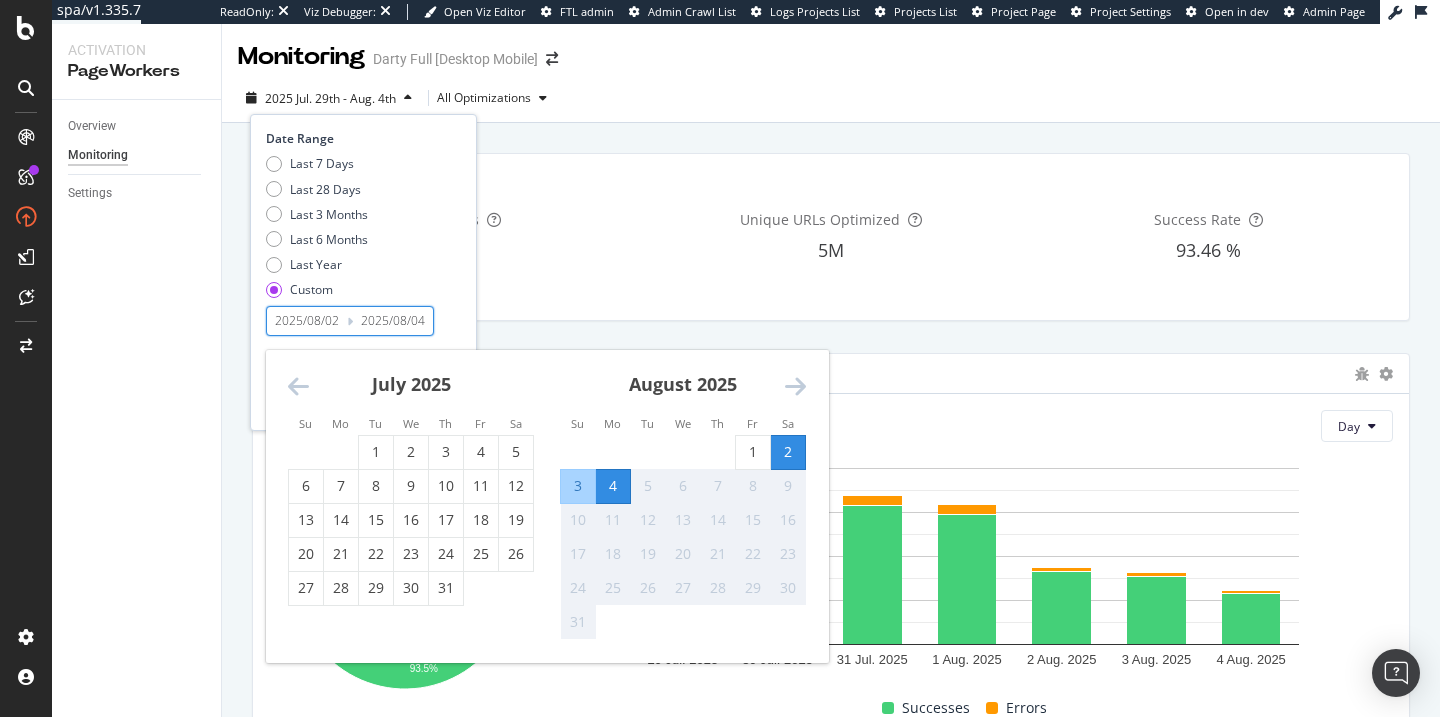 click on "4" at bounding box center [613, 486] 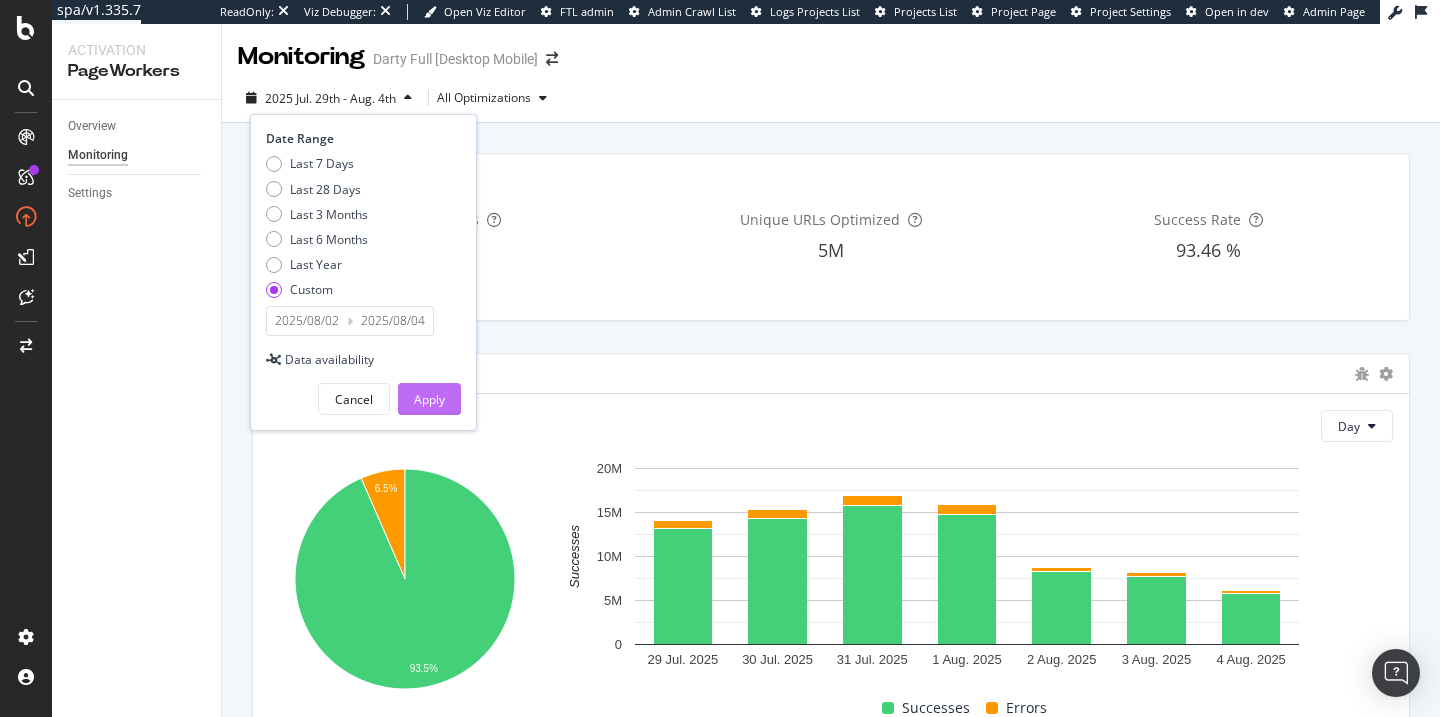 click on "Apply" at bounding box center (429, 399) 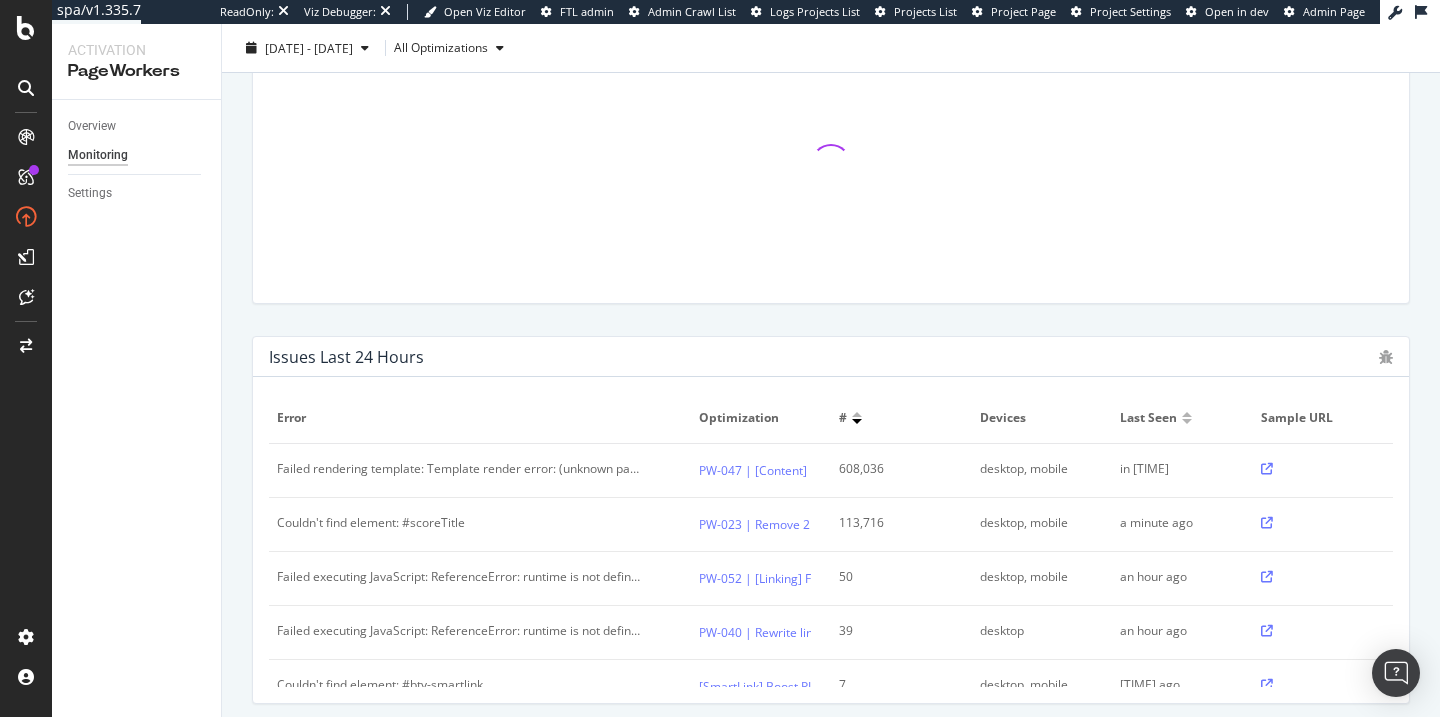 scroll, scrollTop: 604, scrollLeft: 0, axis: vertical 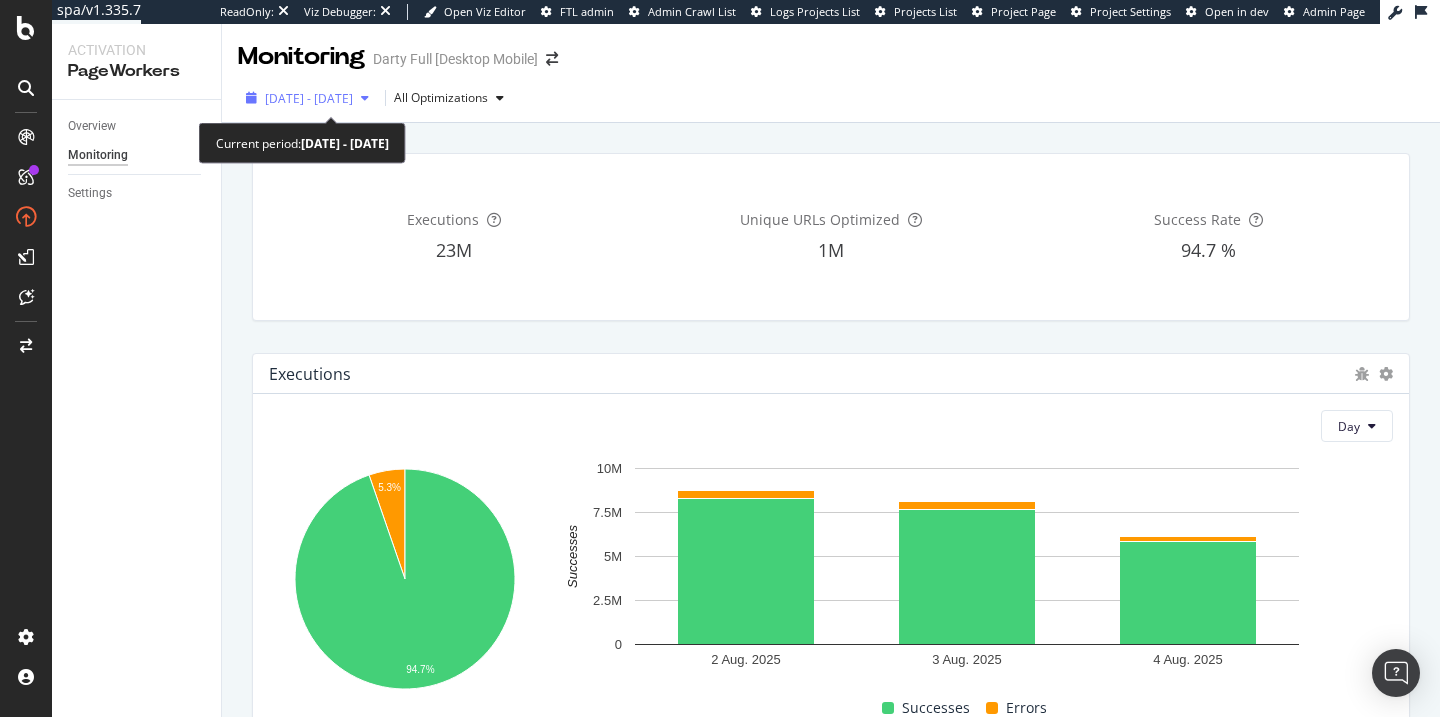 click on "2025 Aug. 2nd - Aug. 4th" at bounding box center [307, 98] 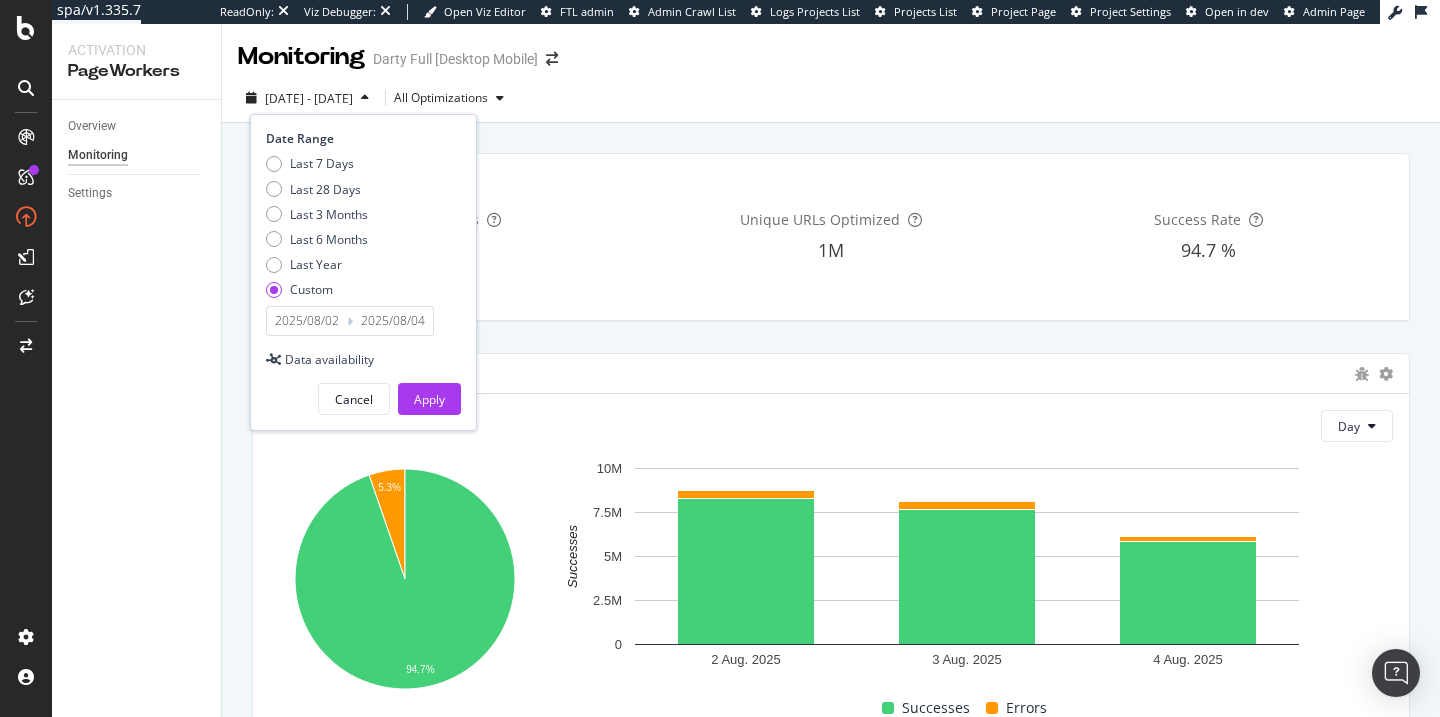 click on "Date Range Last 7 Days Last 28 Days Last 3 Months Last 6 Months Last Year Custom 2025/08/02 Navigate forward to interact with the calendar and select a date. Press the question mark key to get the keyboard shortcuts for changing dates. 2025/08/04 Navigate backward to interact with the calendar and select a date. Press the question mark key to get the keyboard shortcuts for changing dates." at bounding box center [361, 233] 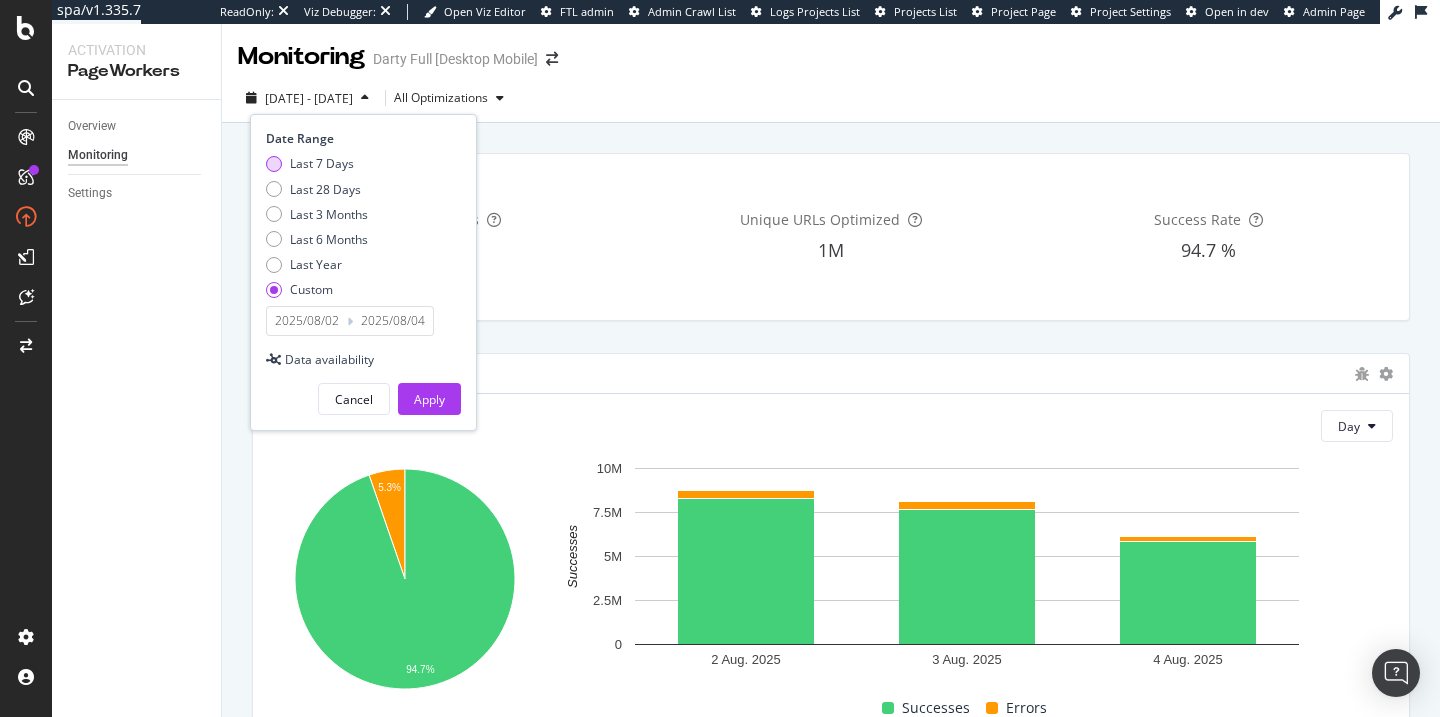 click on "Last 7 Days" at bounding box center (322, 163) 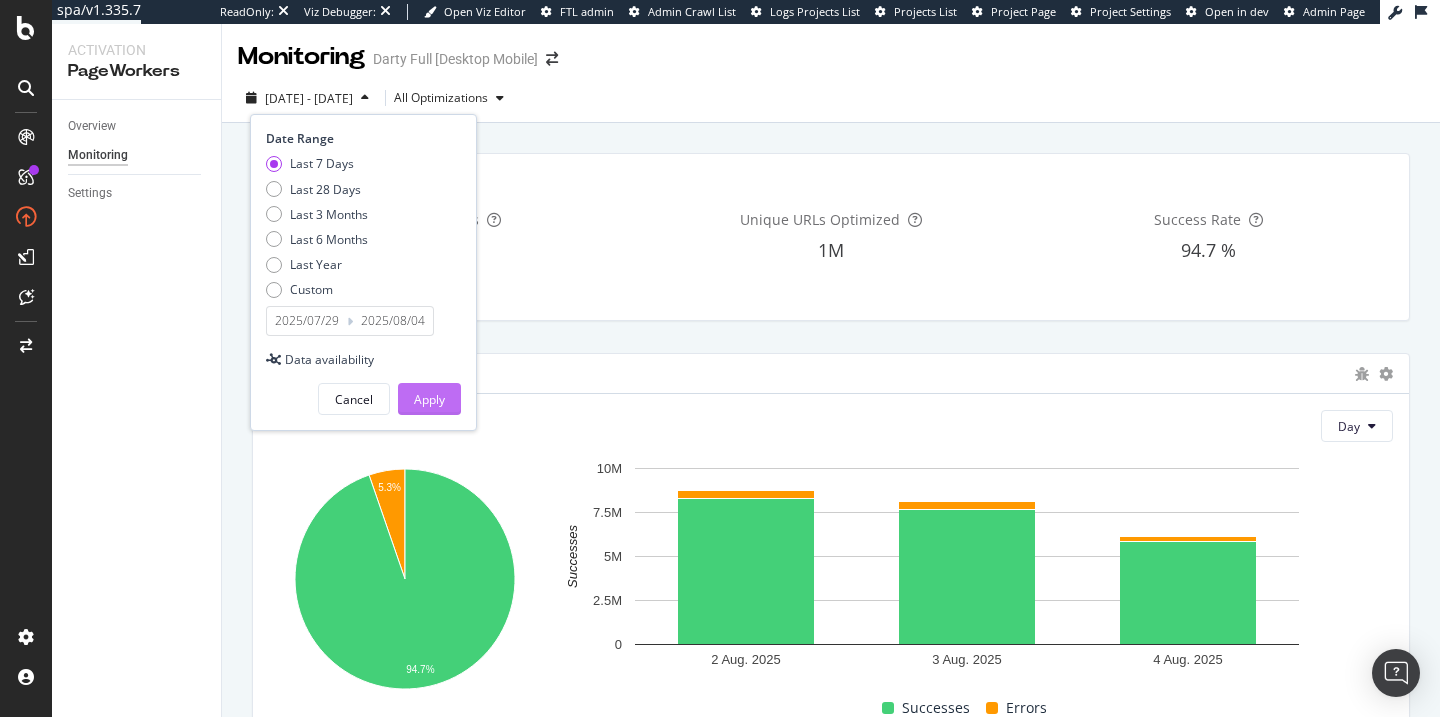 click on "Apply" at bounding box center (429, 399) 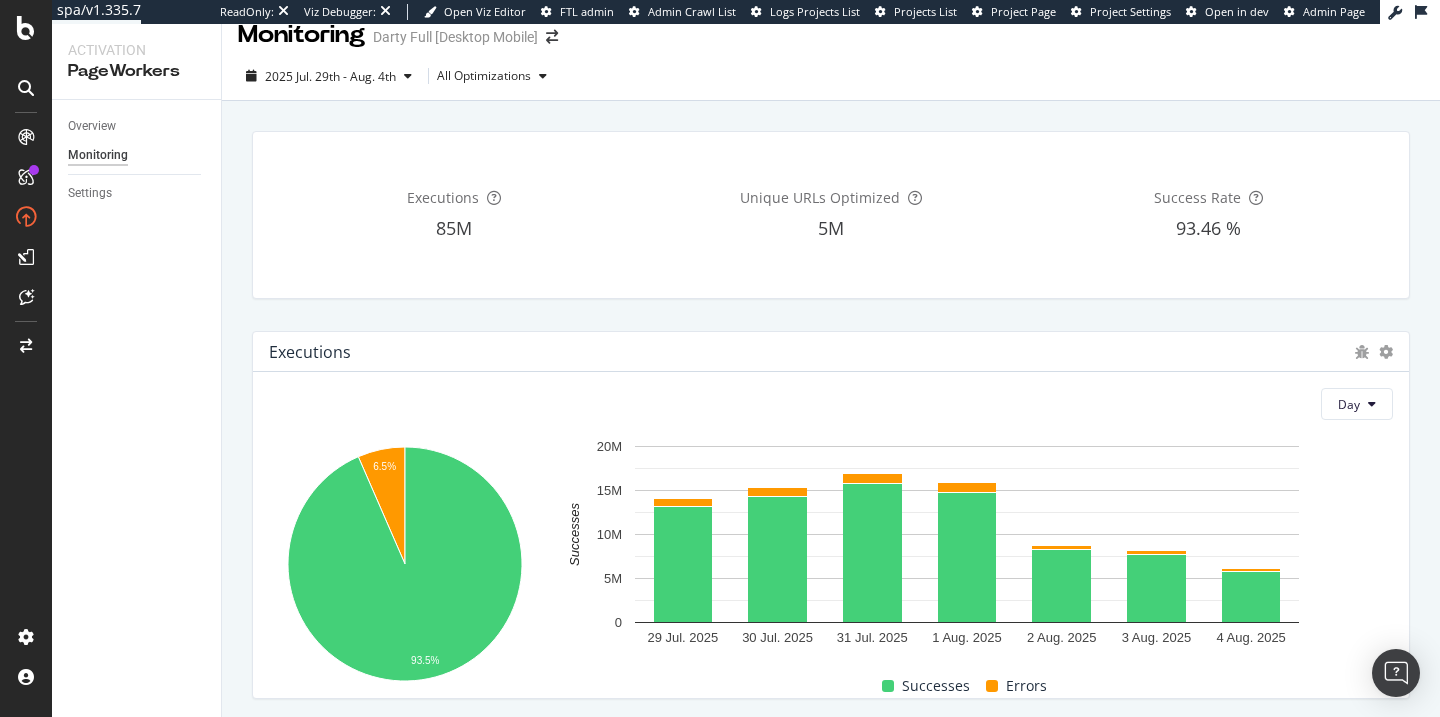 scroll, scrollTop: 0, scrollLeft: 0, axis: both 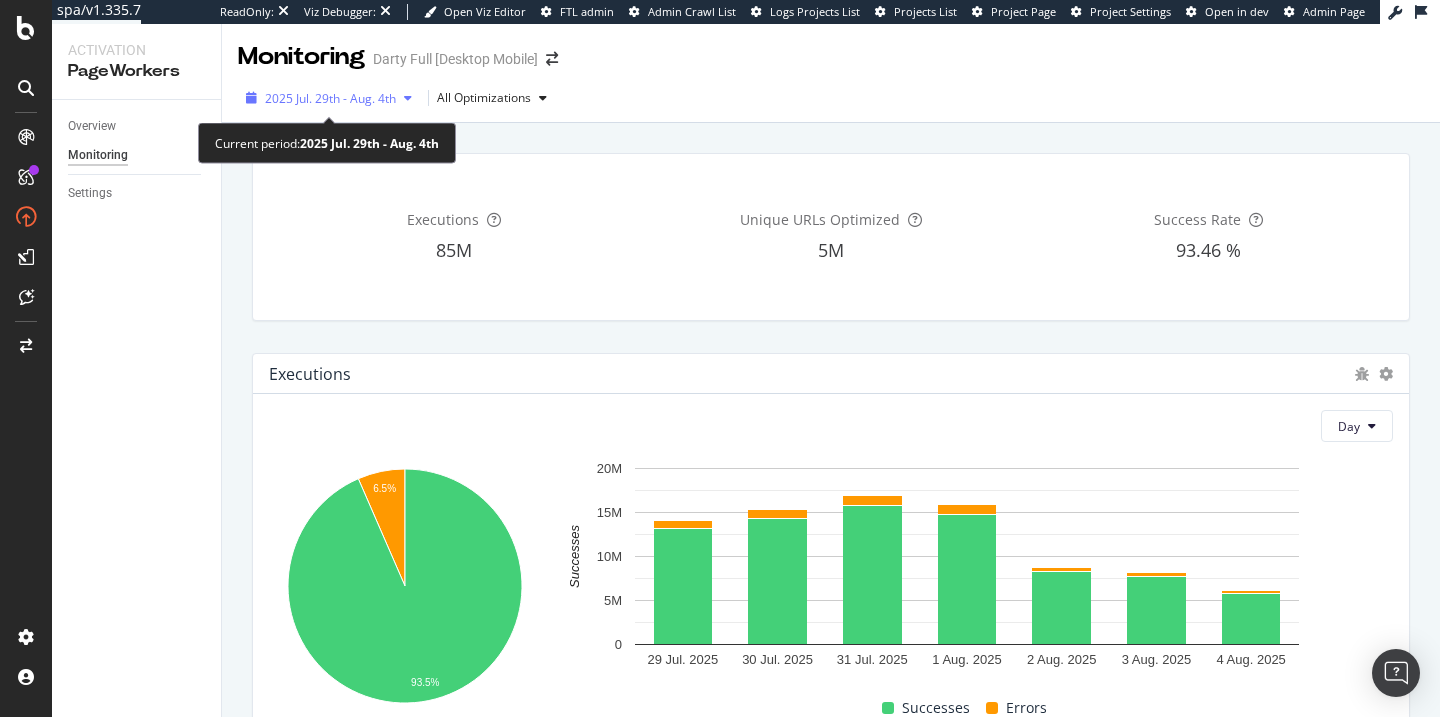 click on "2025 Jul. 29th - Aug. 4th" at bounding box center (330, 98) 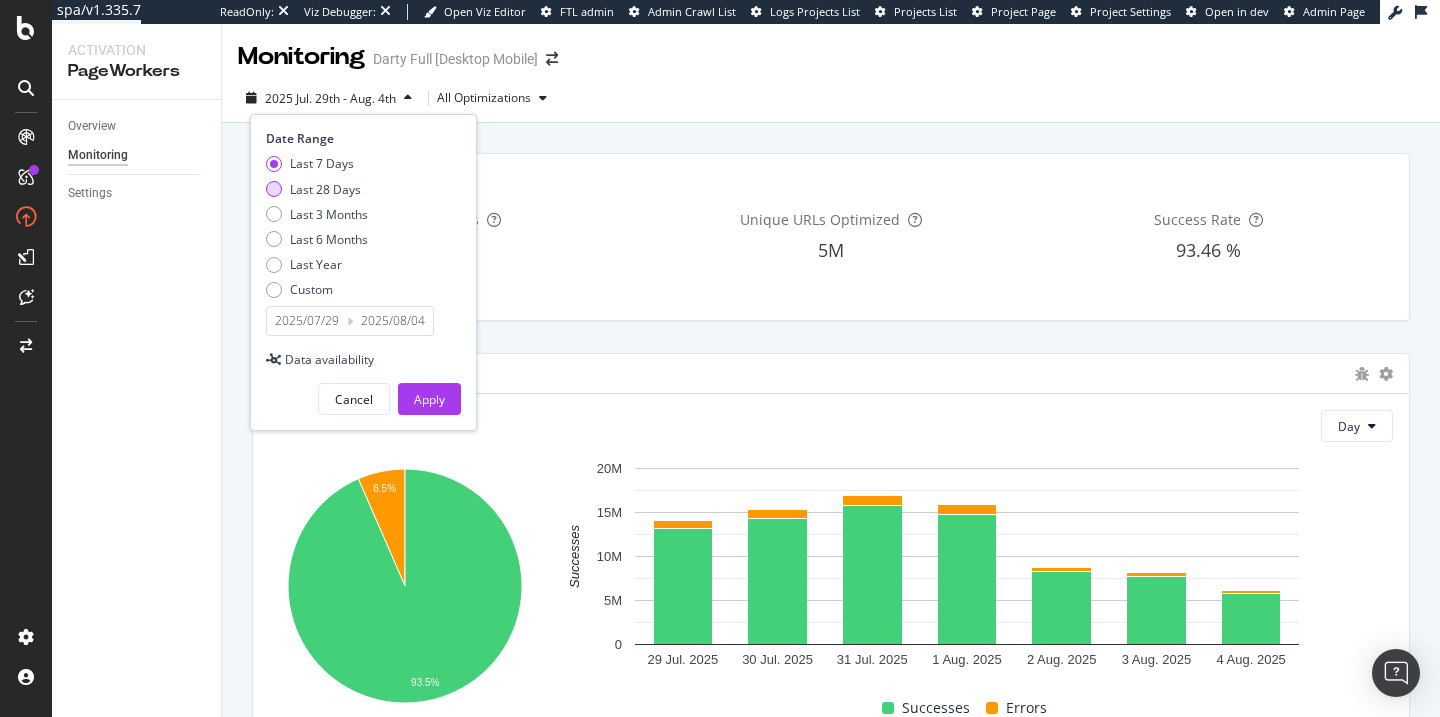click on "Last 28 Days" at bounding box center (325, 189) 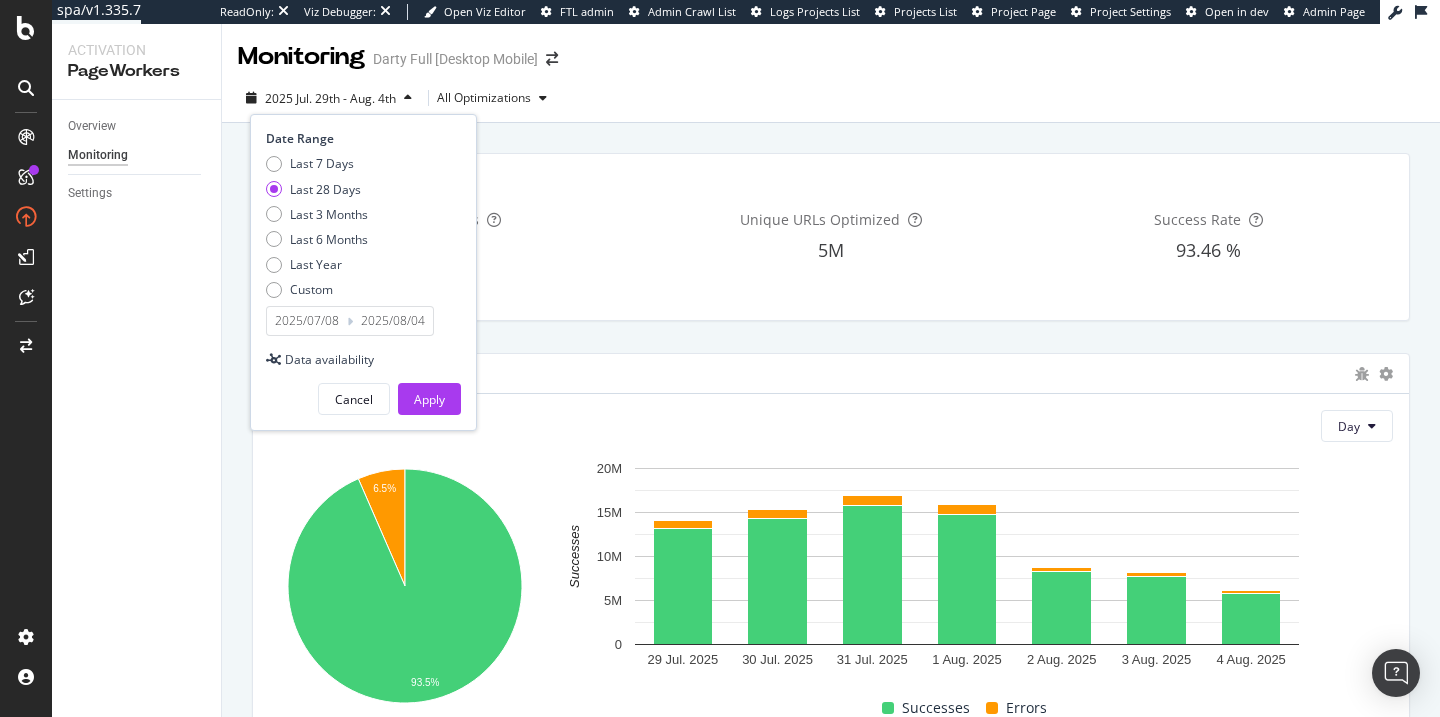 click on "Cancel Apply" at bounding box center (363, 391) 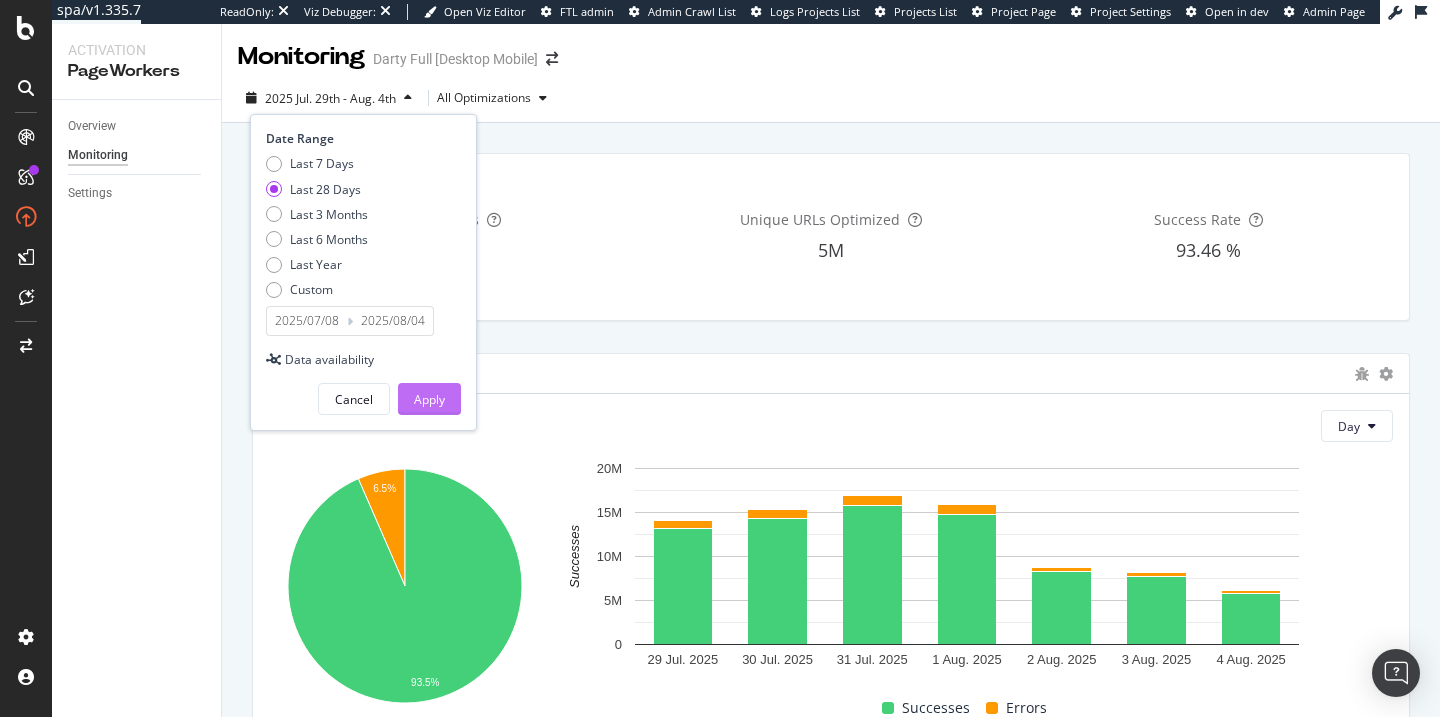 click on "Apply" at bounding box center [429, 399] 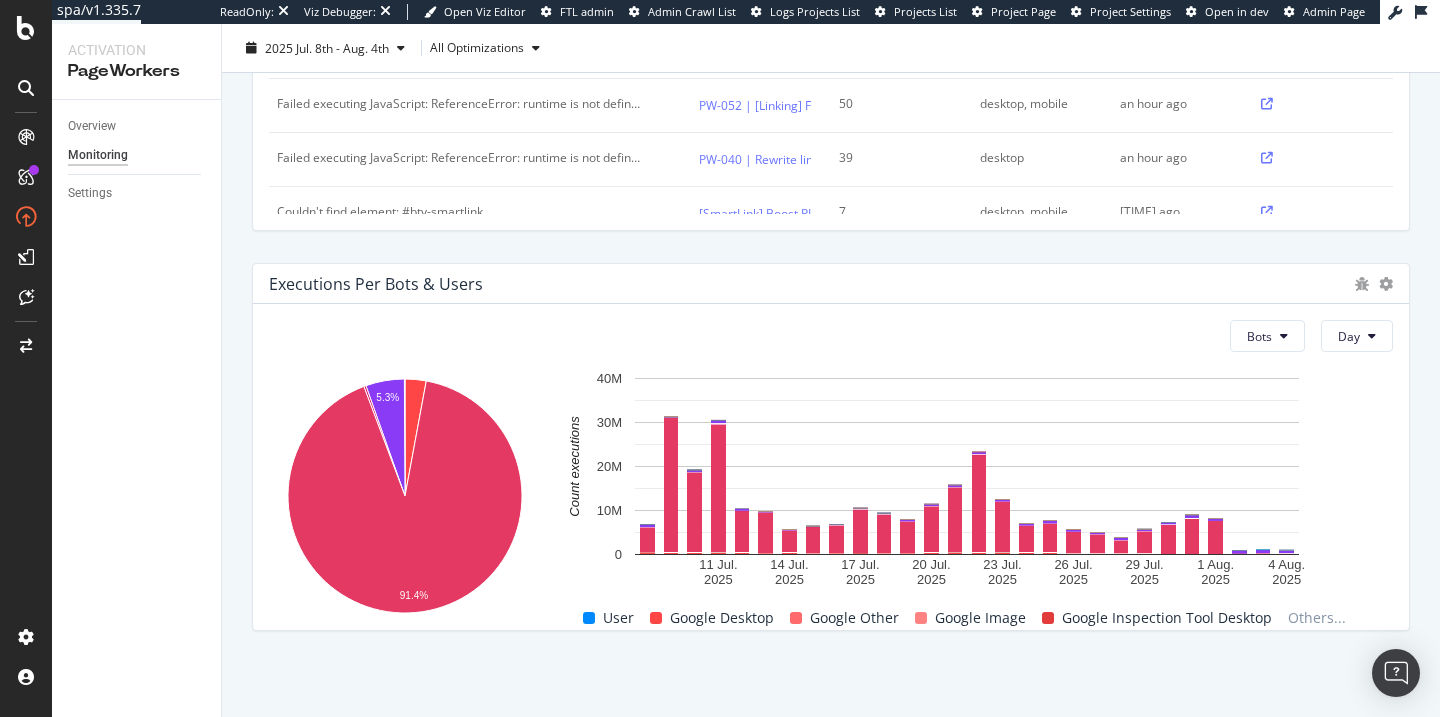 scroll, scrollTop: 890, scrollLeft: 0, axis: vertical 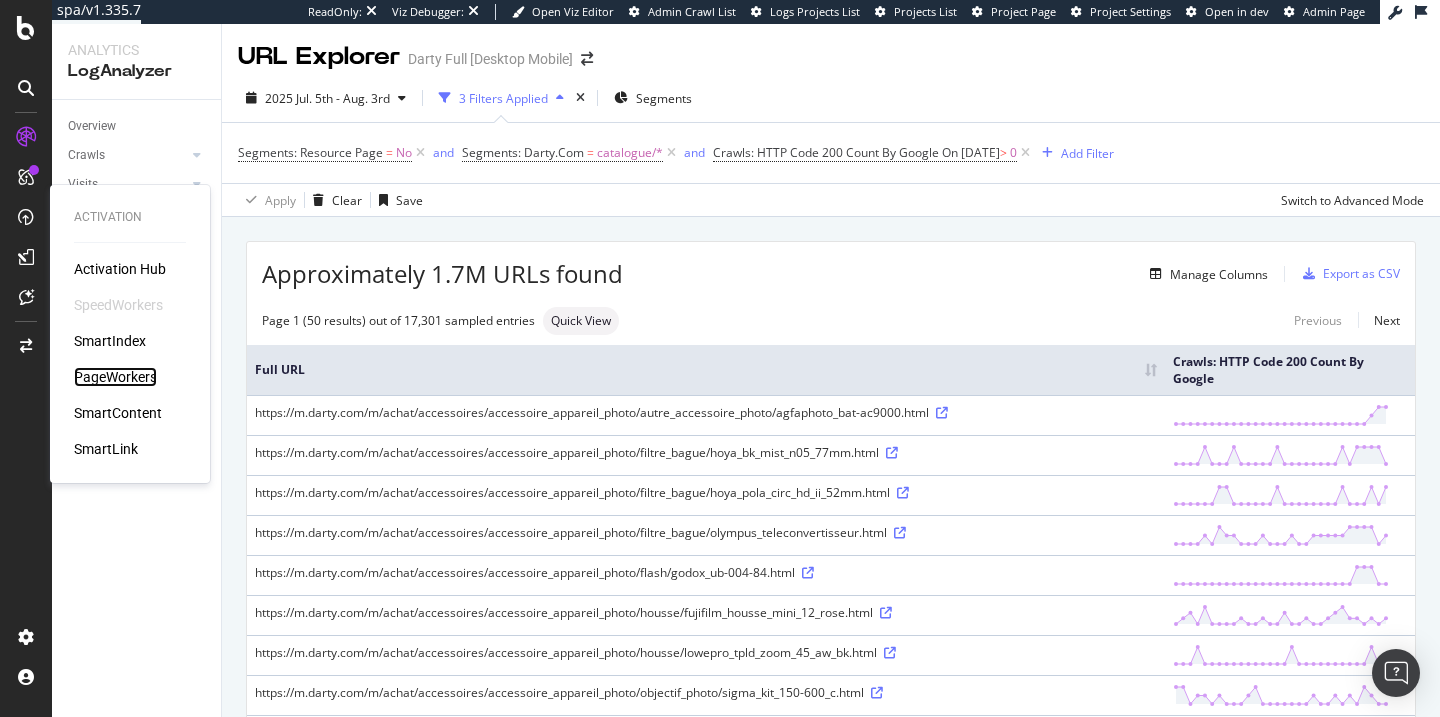 click on "PageWorkers" at bounding box center [115, 377] 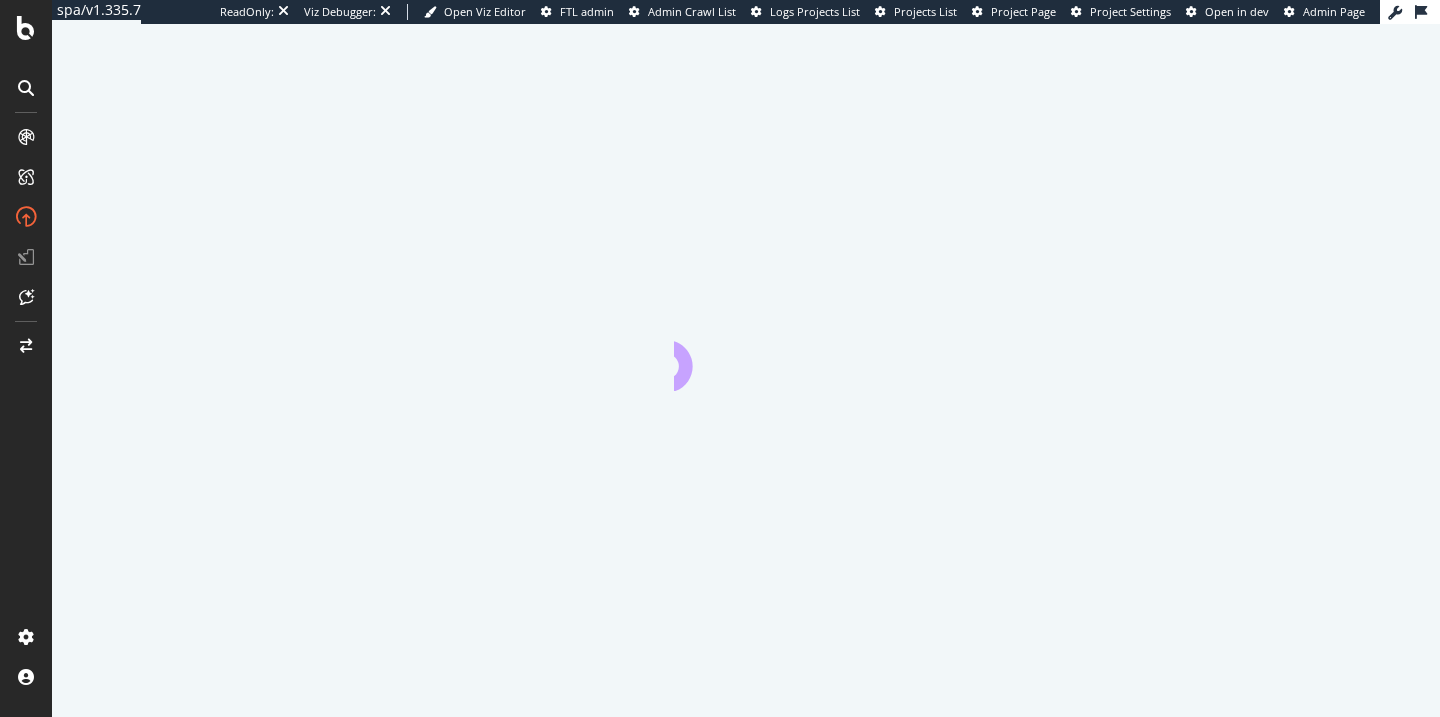 scroll, scrollTop: 0, scrollLeft: 0, axis: both 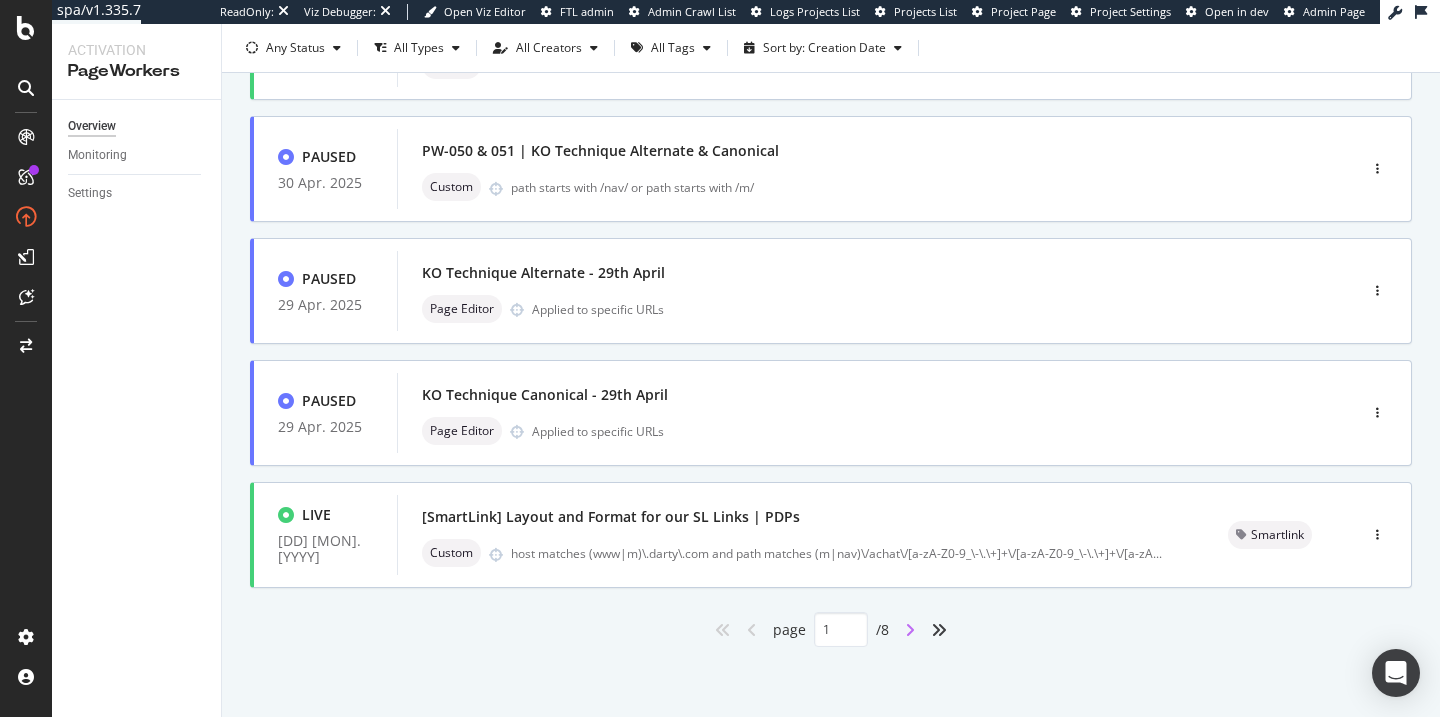click at bounding box center (910, 630) 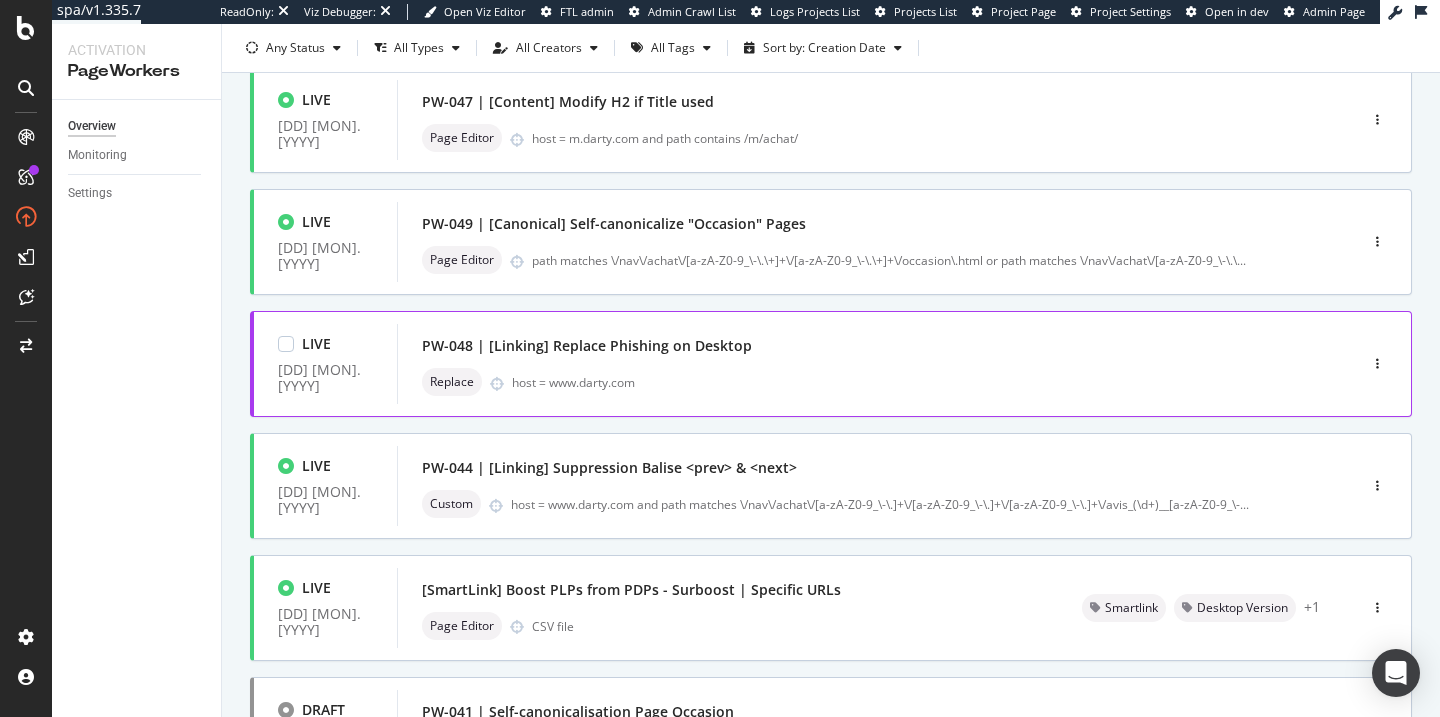 scroll, scrollTop: 199, scrollLeft: 0, axis: vertical 